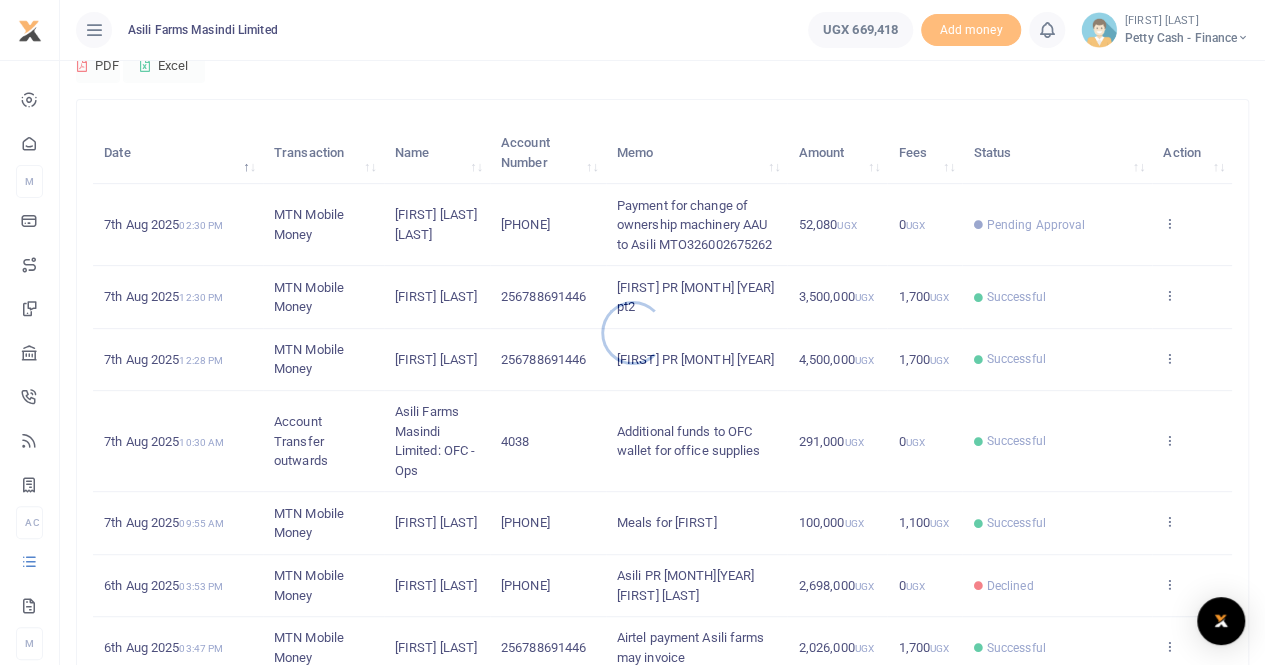 scroll, scrollTop: 300, scrollLeft: 0, axis: vertical 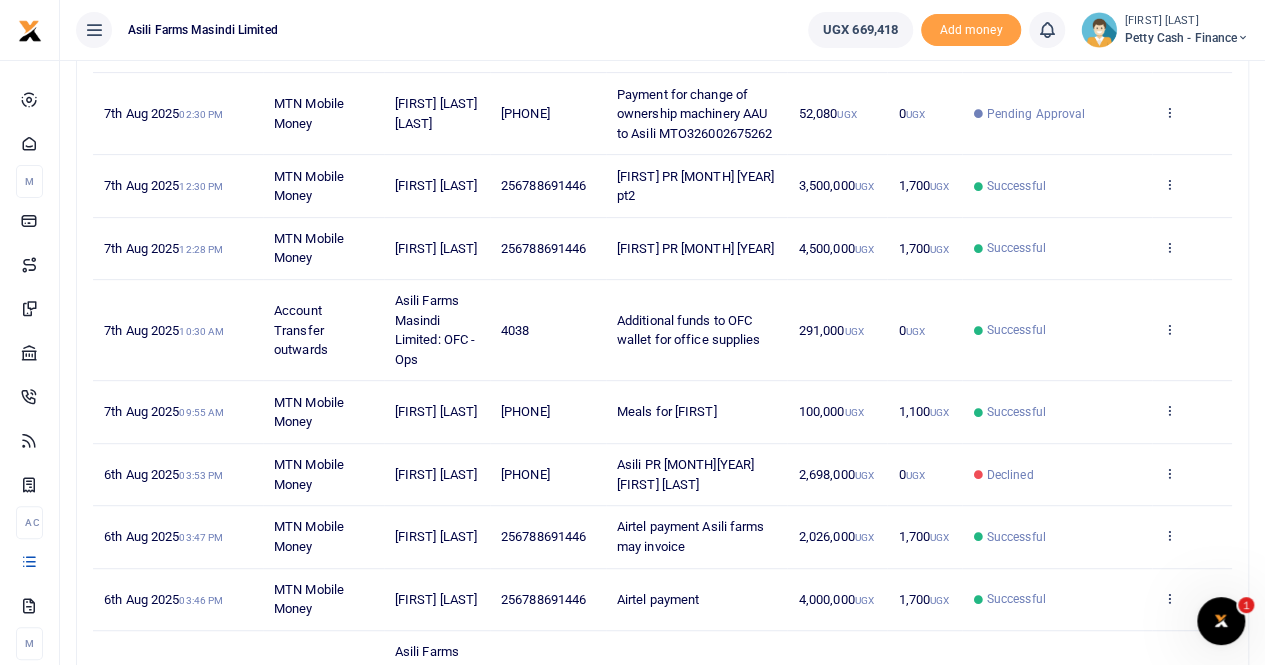 click on "Petty Cash - Finance" at bounding box center (1187, 38) 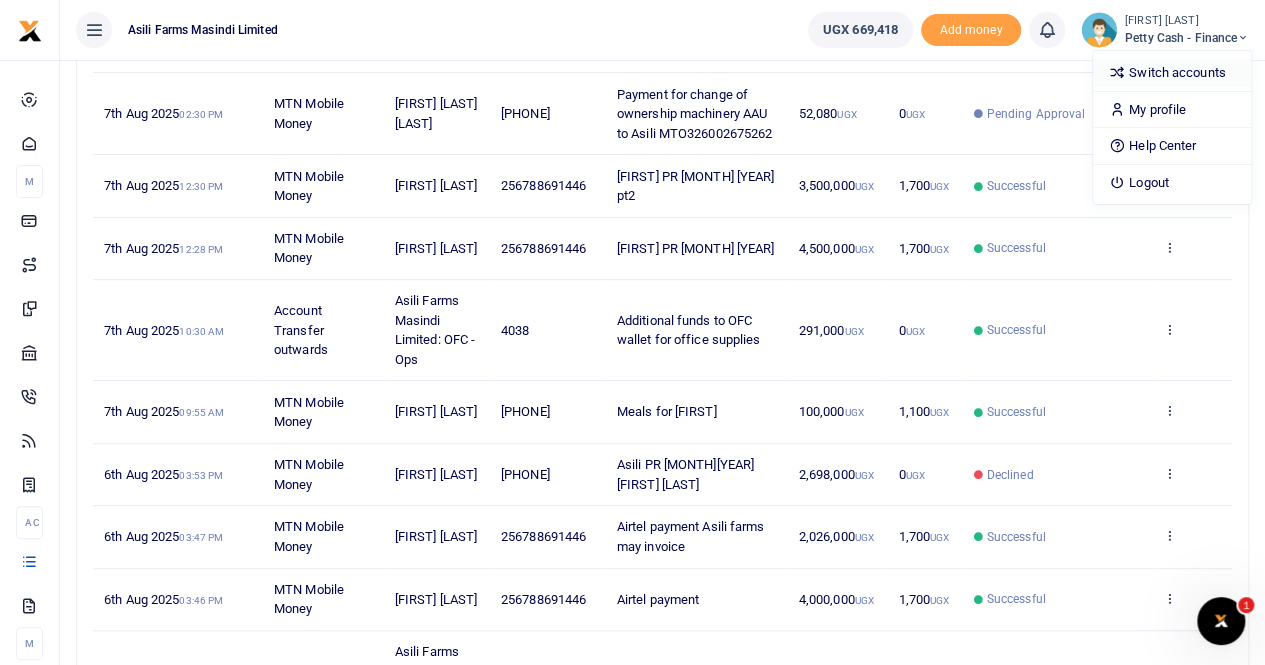 click on "Switch accounts" at bounding box center (1172, 73) 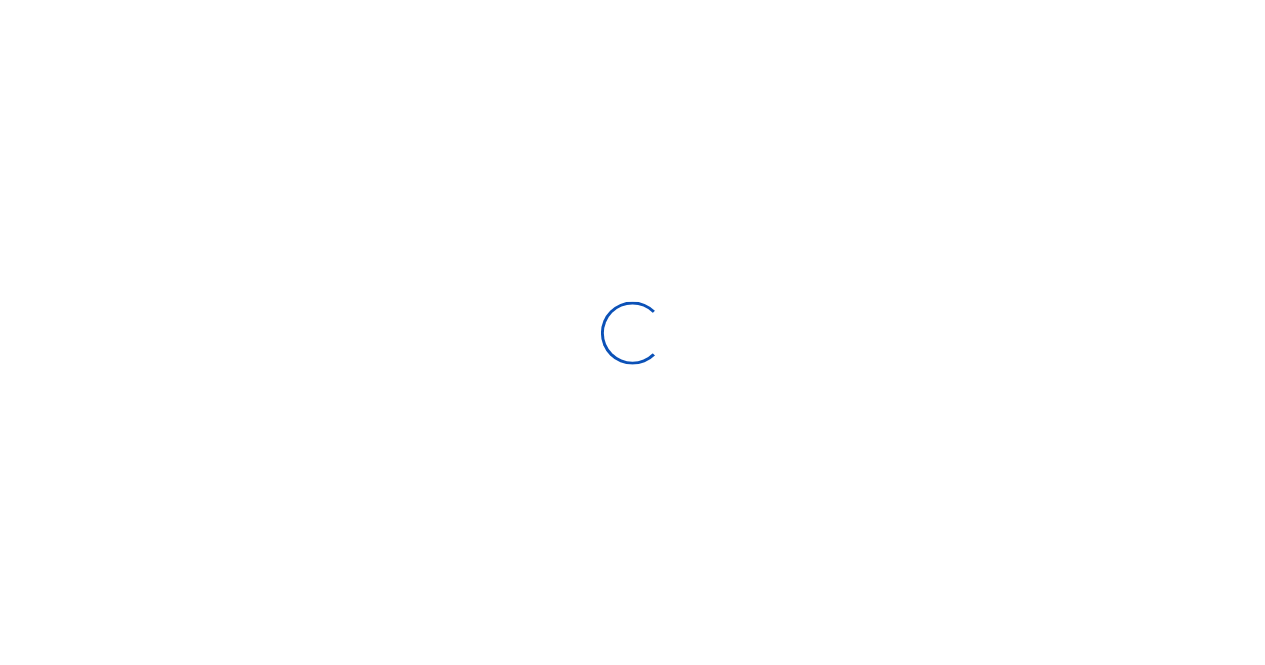 scroll, scrollTop: 0, scrollLeft: 0, axis: both 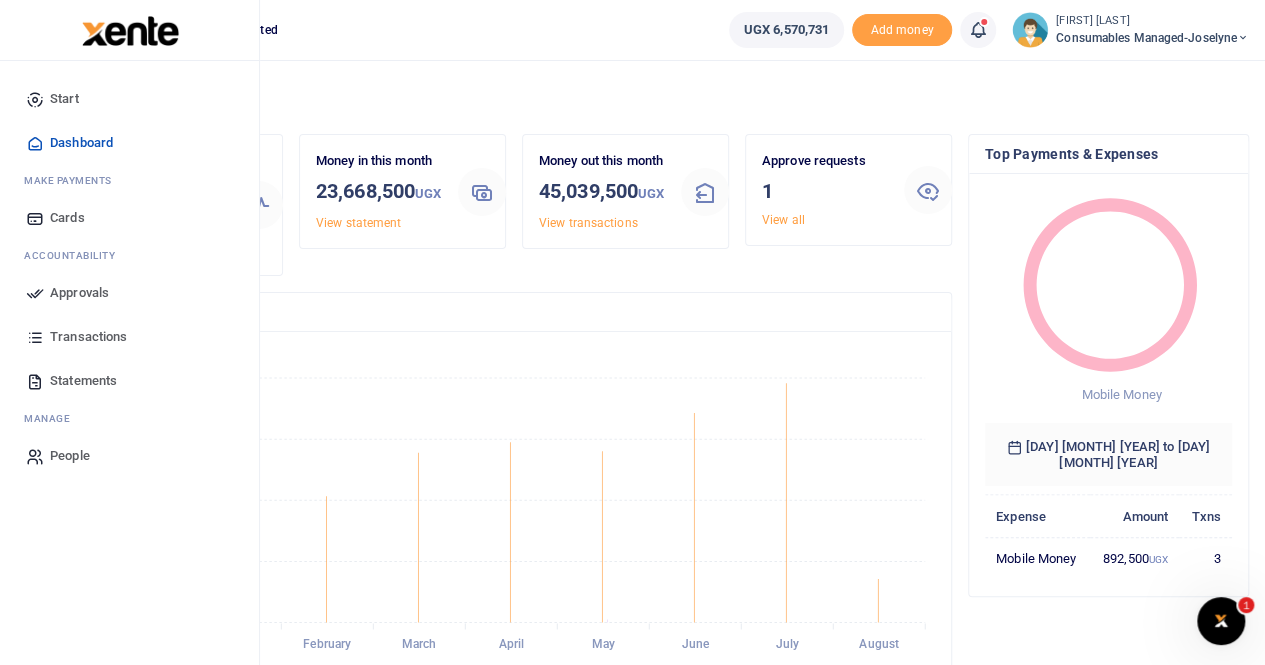 click on "Statements" at bounding box center (83, 381) 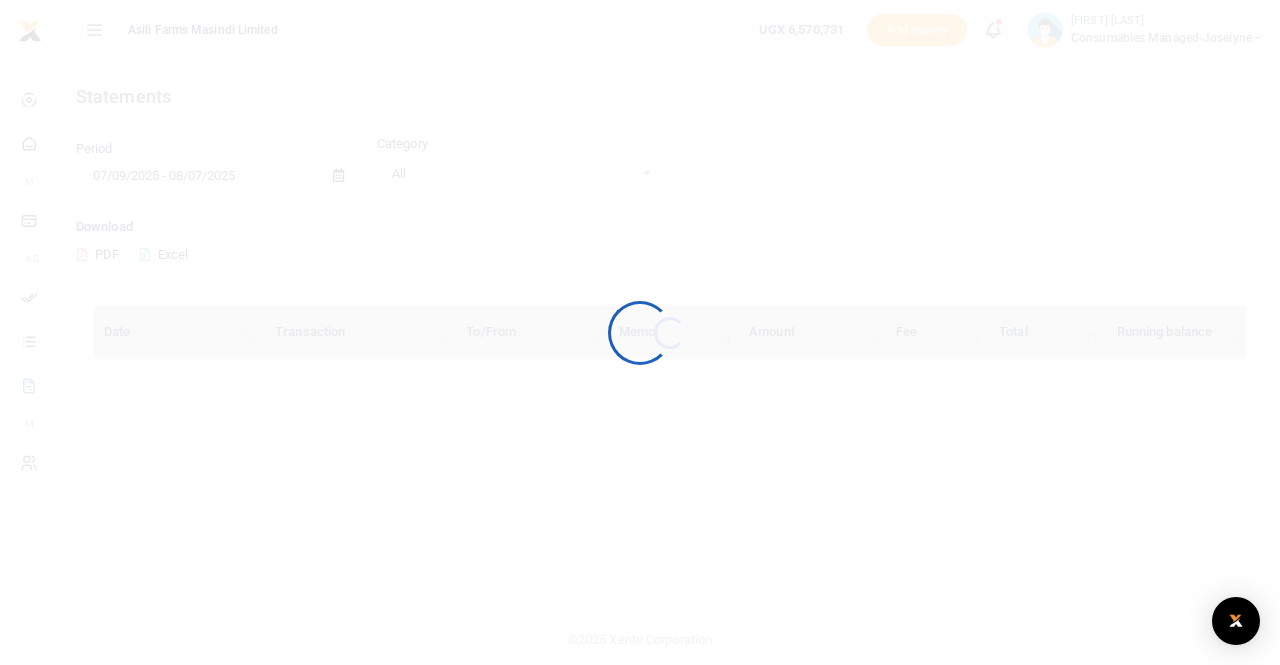 scroll, scrollTop: 0, scrollLeft: 0, axis: both 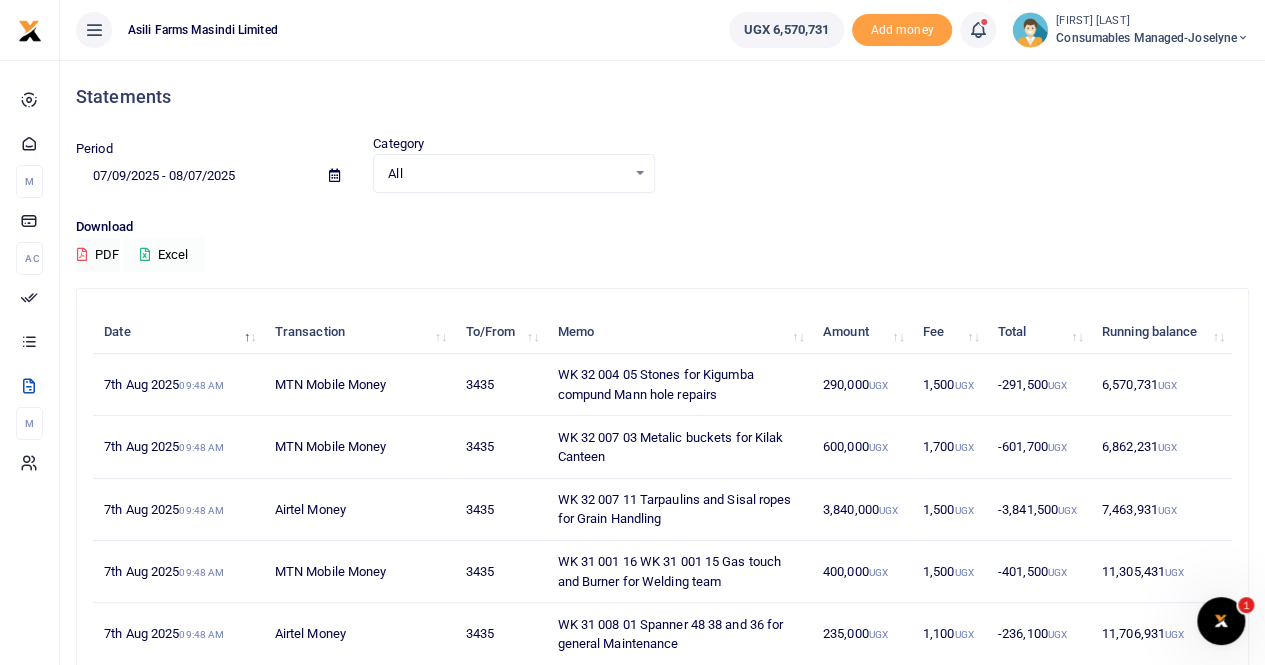 click on "Excel" at bounding box center (164, 255) 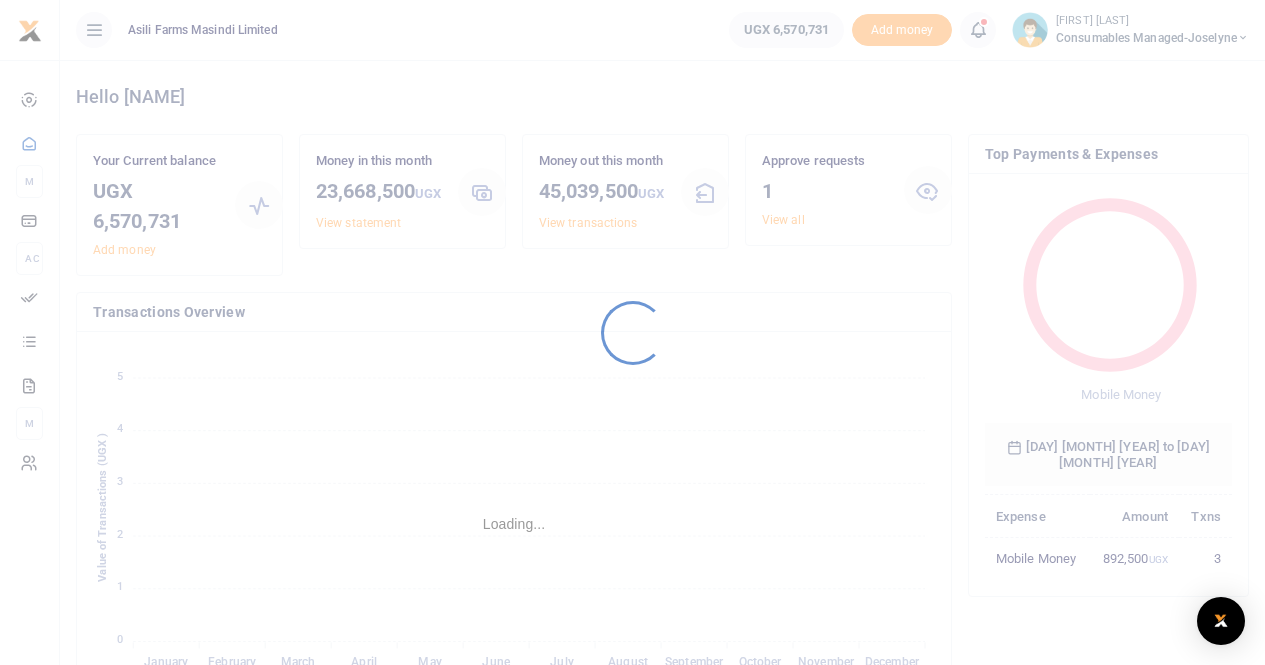 scroll, scrollTop: 0, scrollLeft: 0, axis: both 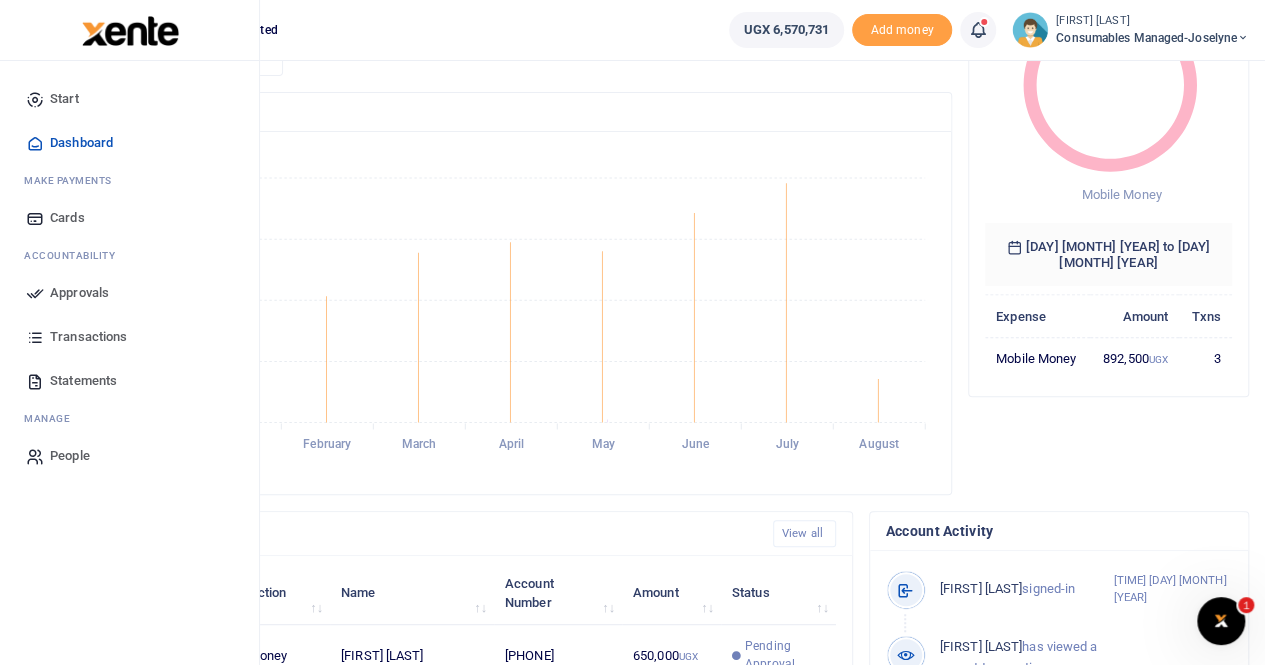 click on "Transactions" at bounding box center (88, 337) 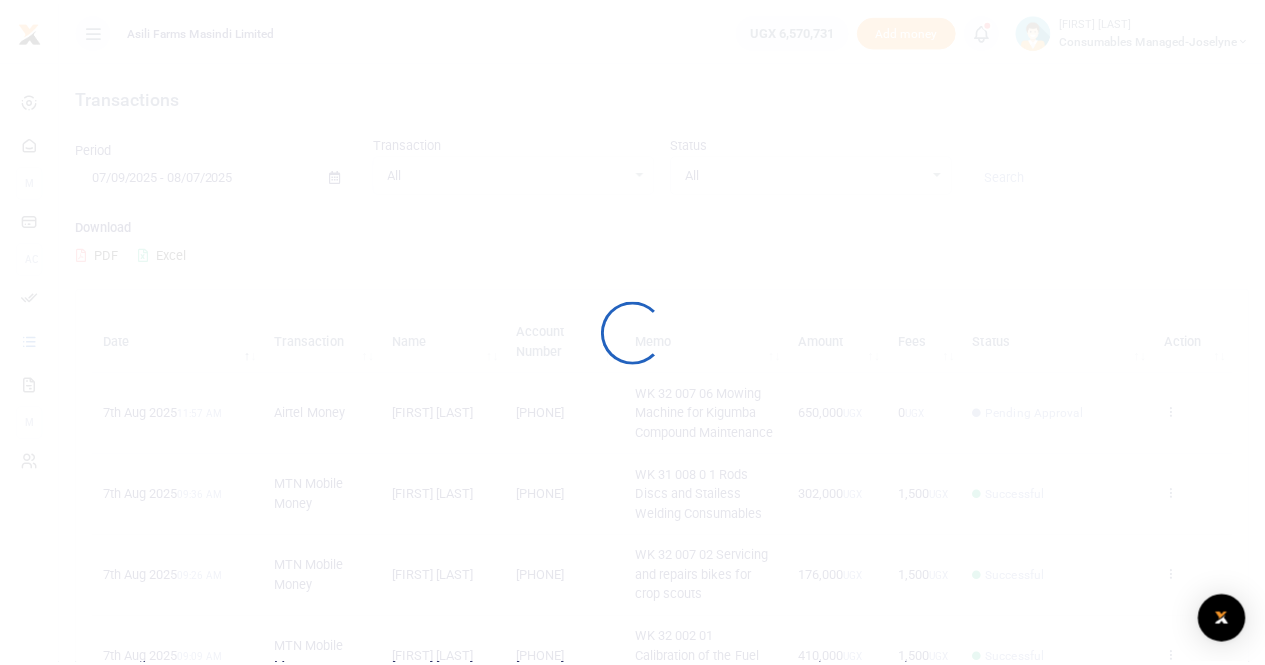 scroll, scrollTop: 0, scrollLeft: 0, axis: both 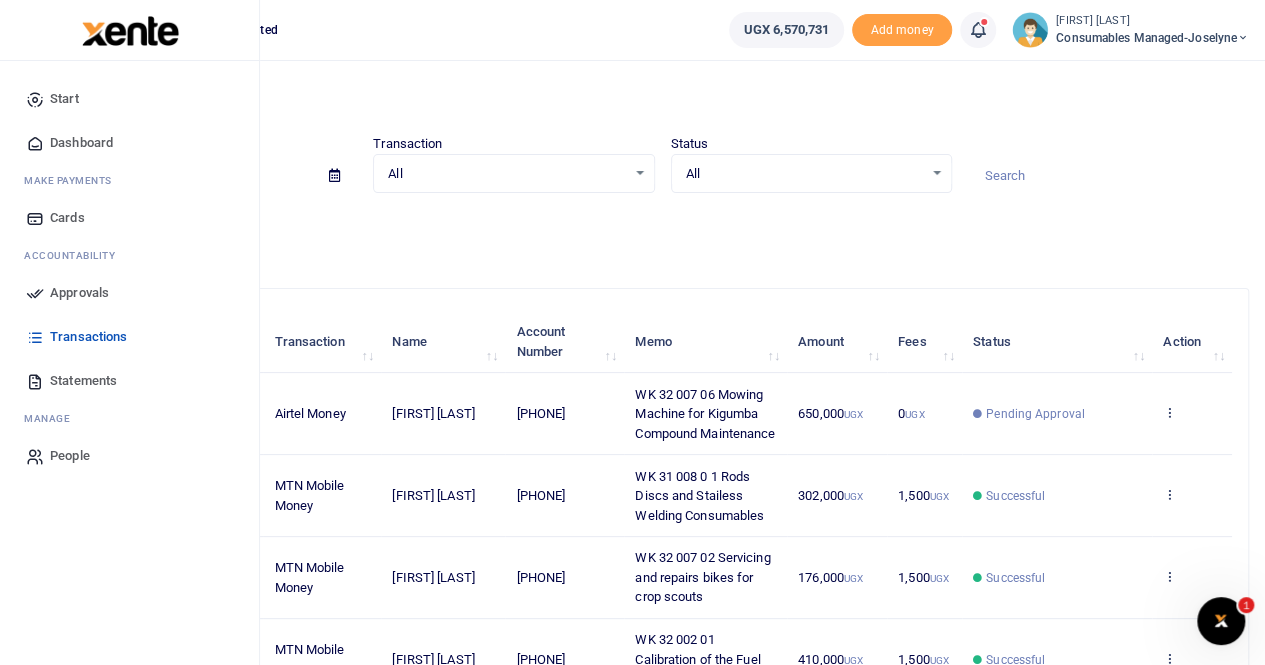 click on "Approvals" at bounding box center (79, 293) 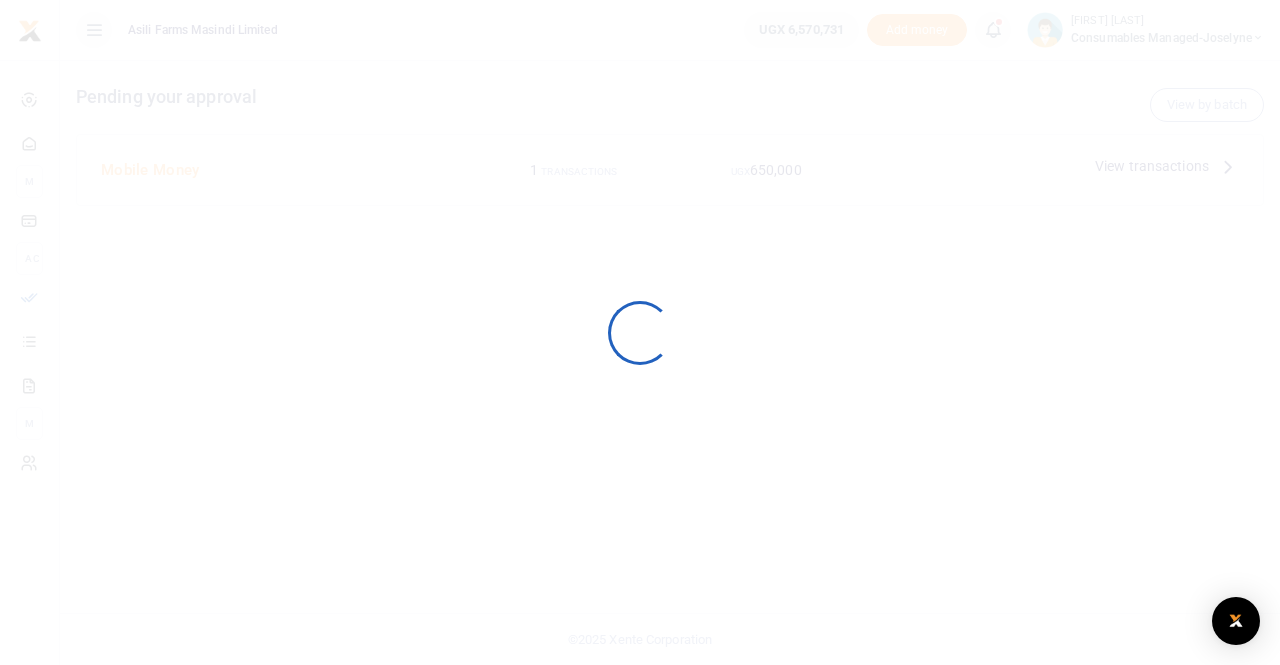 scroll, scrollTop: 0, scrollLeft: 0, axis: both 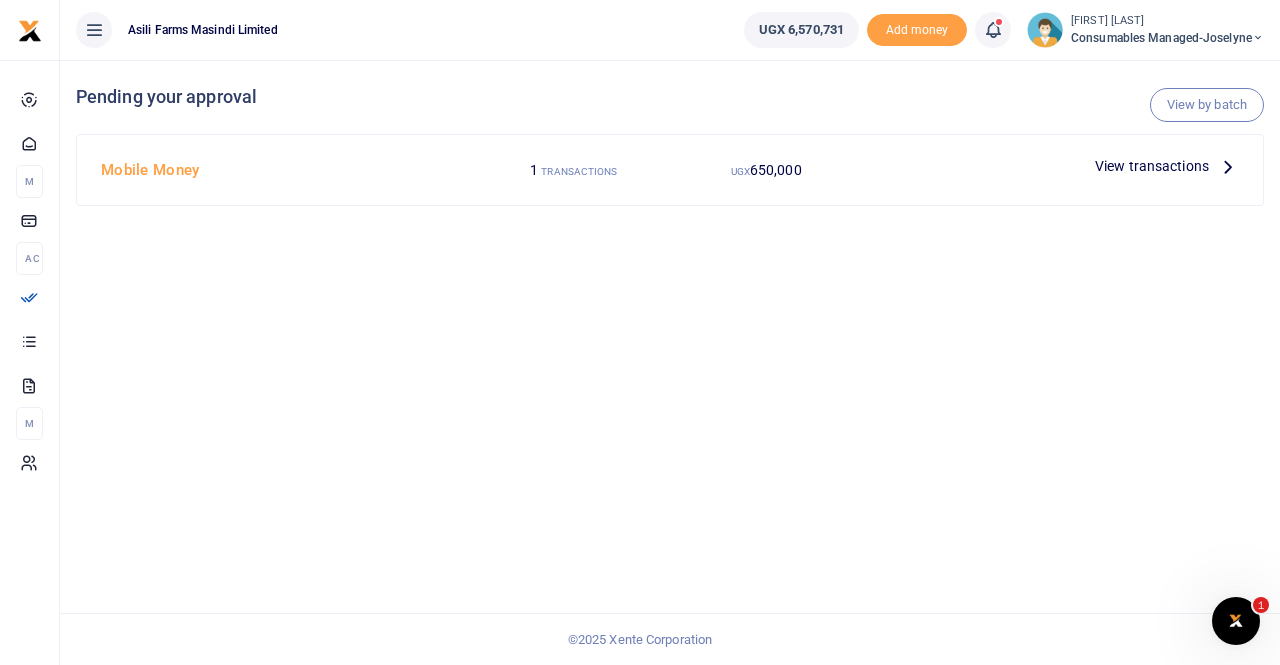click on "View transactions" at bounding box center (1152, 166) 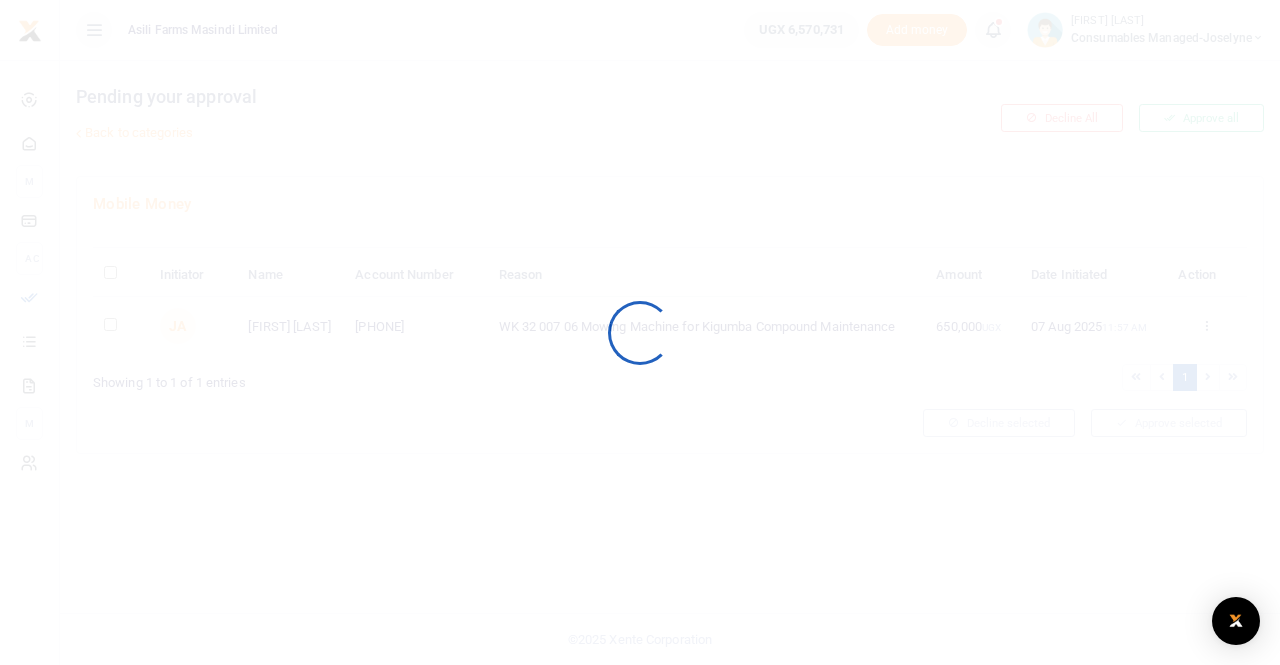 scroll, scrollTop: 0, scrollLeft: 0, axis: both 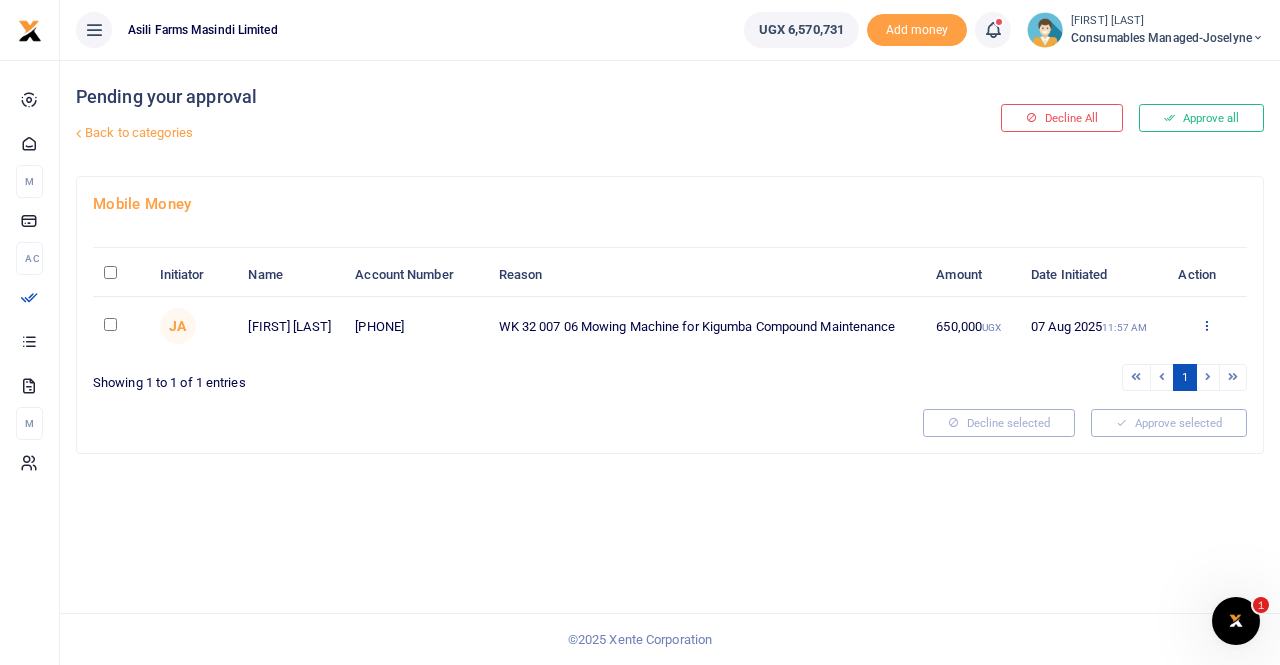 click at bounding box center (1206, 325) 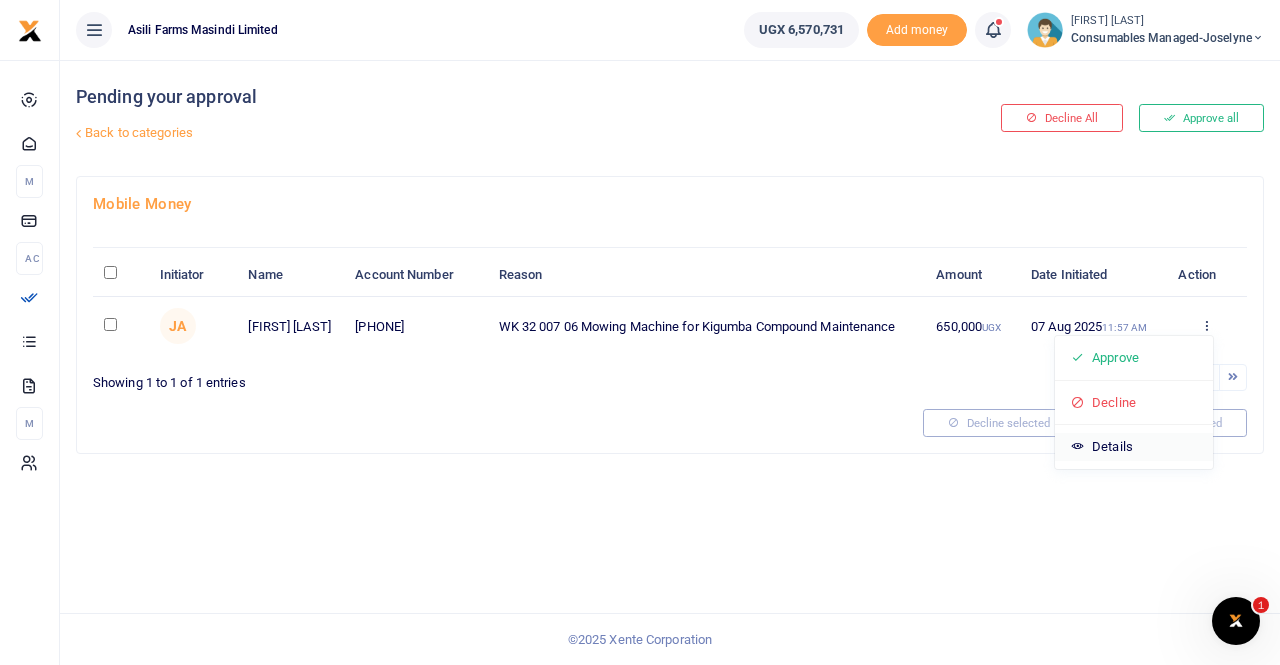 click on "Details" at bounding box center (1134, 447) 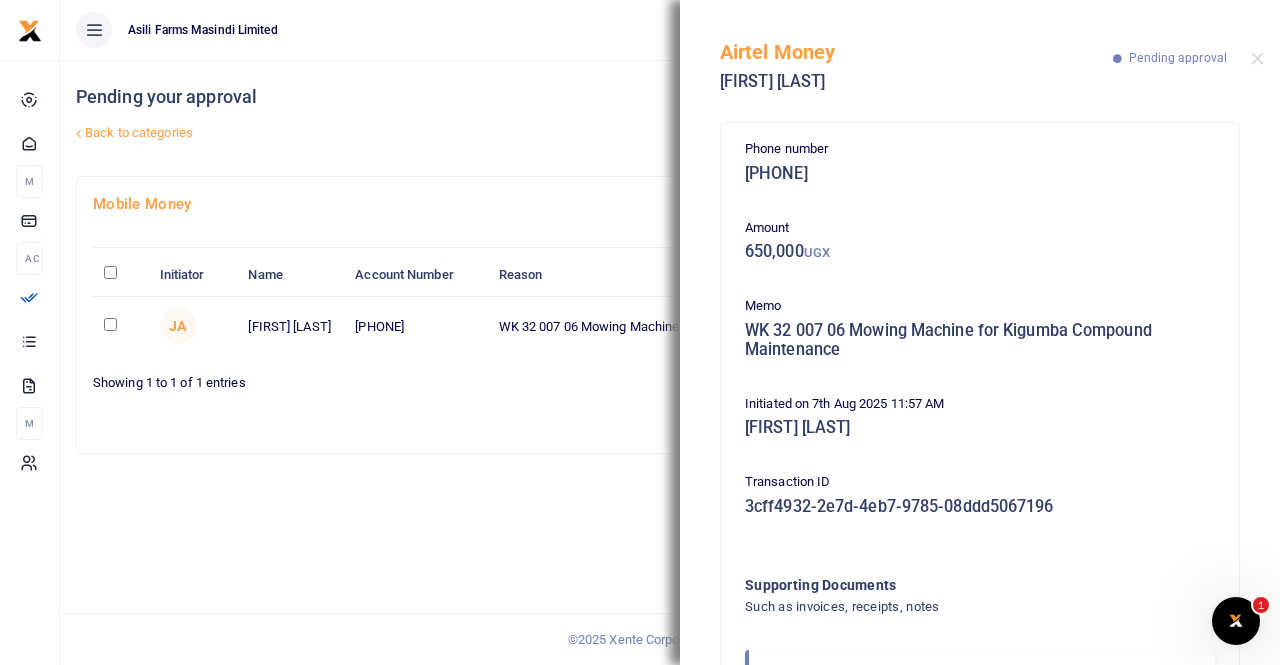 scroll, scrollTop: 0, scrollLeft: 0, axis: both 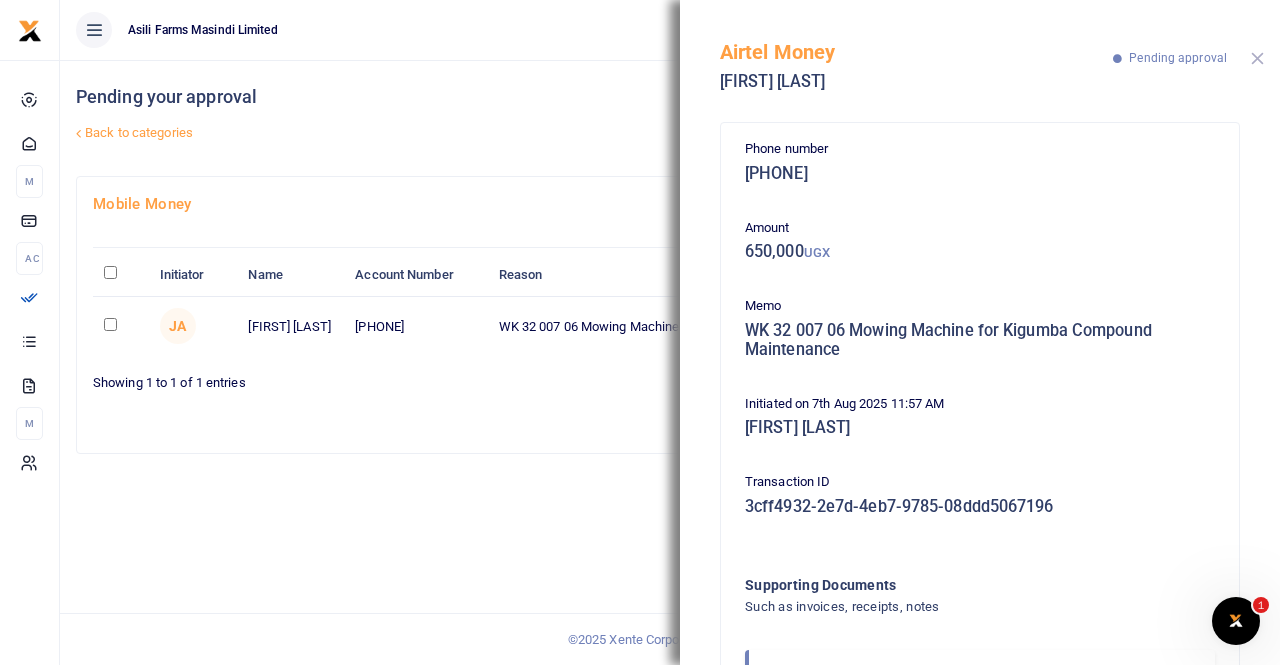 click at bounding box center (1257, 58) 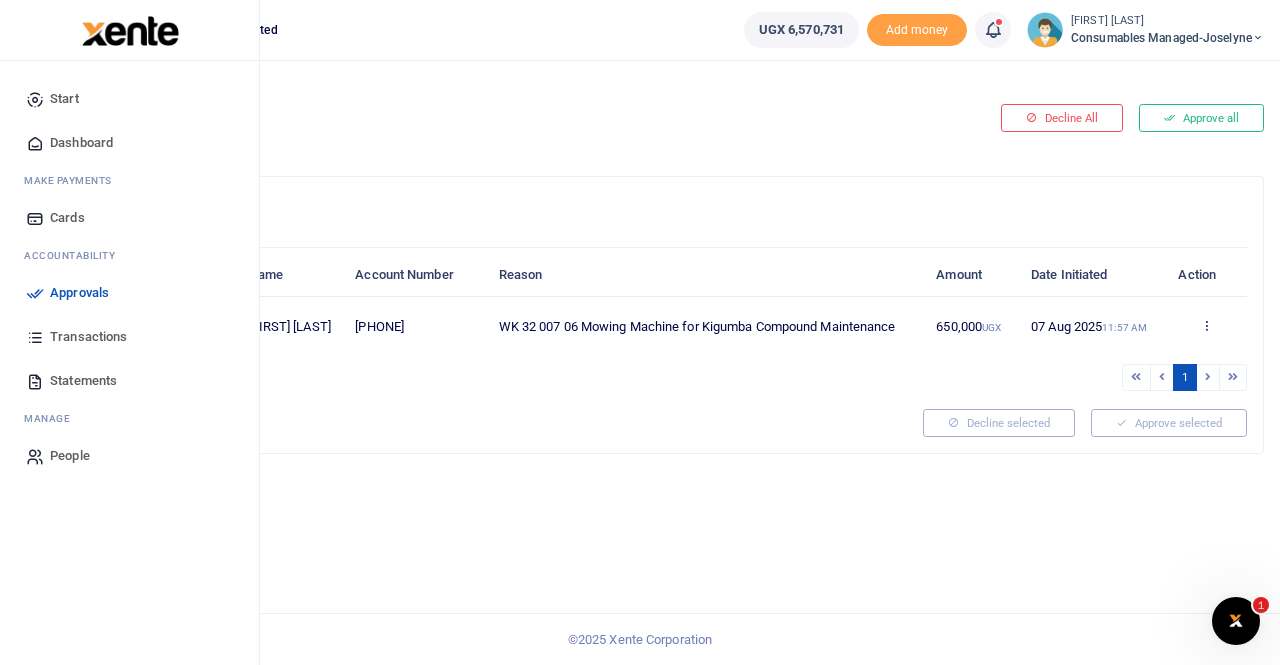 click on "Transactions" at bounding box center [88, 337] 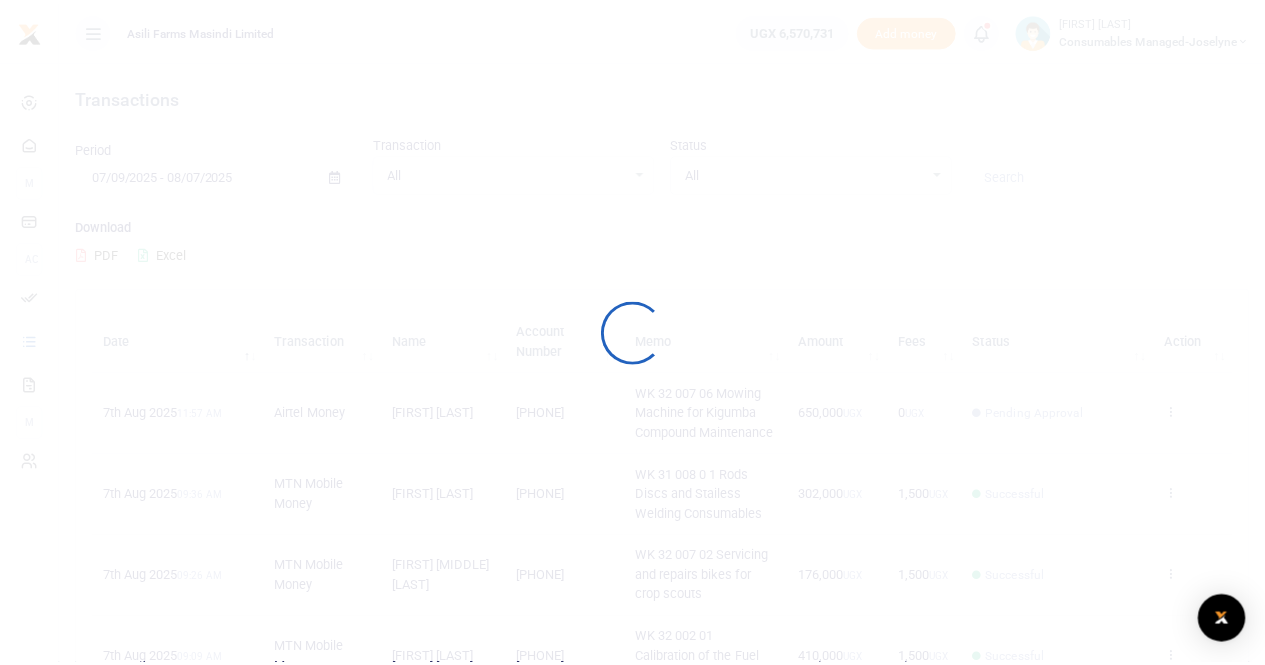scroll, scrollTop: 0, scrollLeft: 0, axis: both 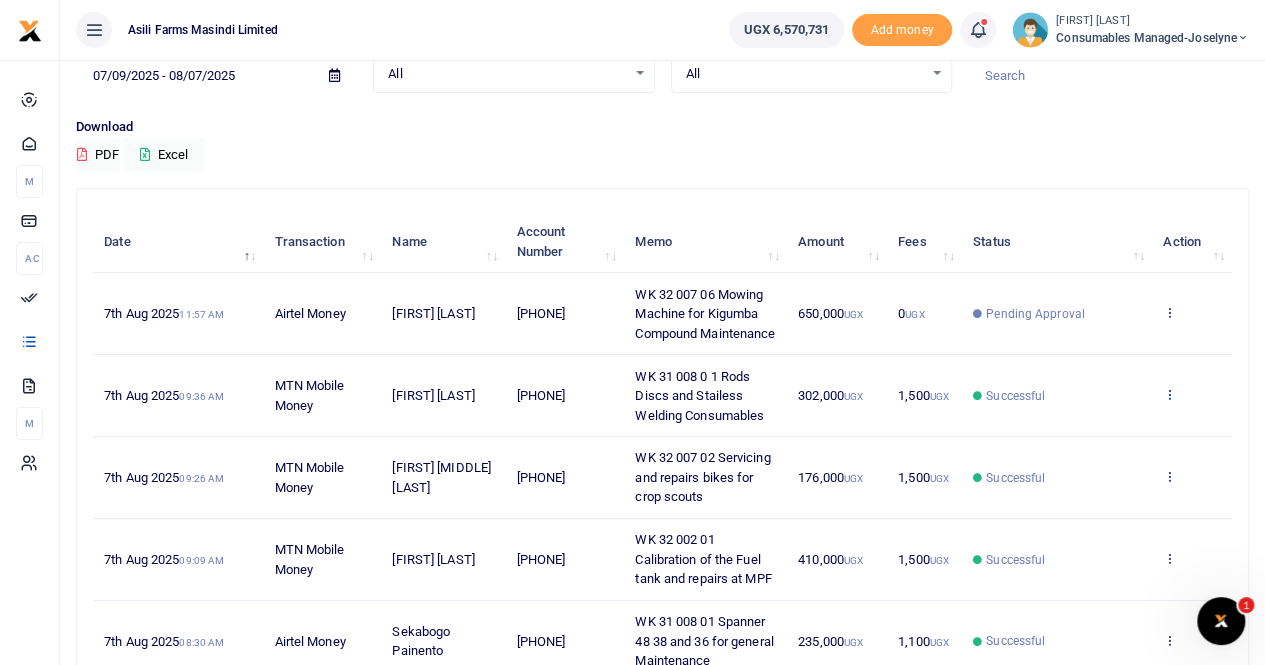 click at bounding box center (1169, 394) 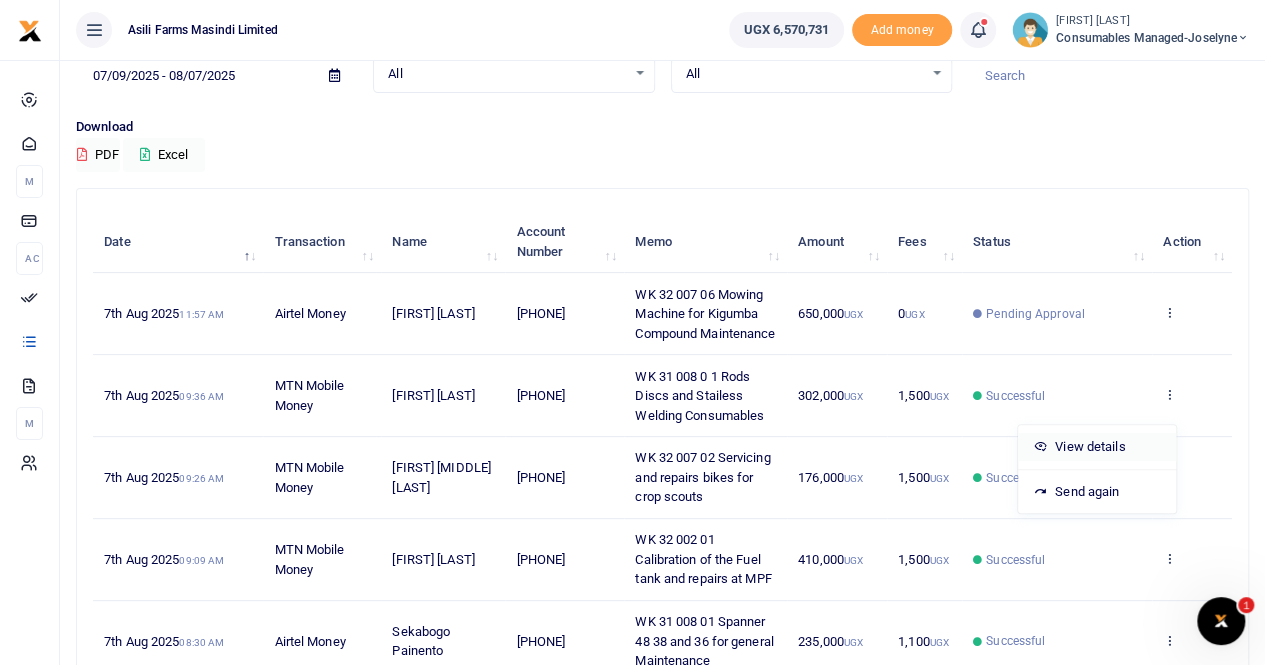click on "View details" at bounding box center [1097, 447] 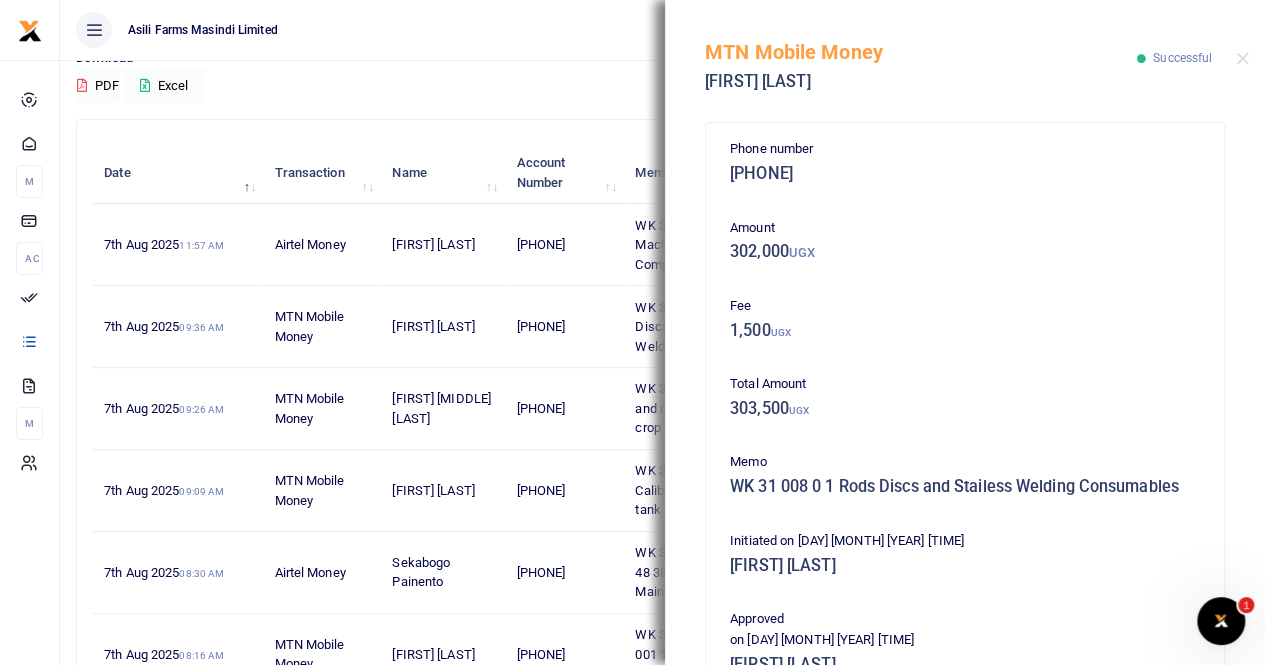 scroll, scrollTop: 697, scrollLeft: 0, axis: vertical 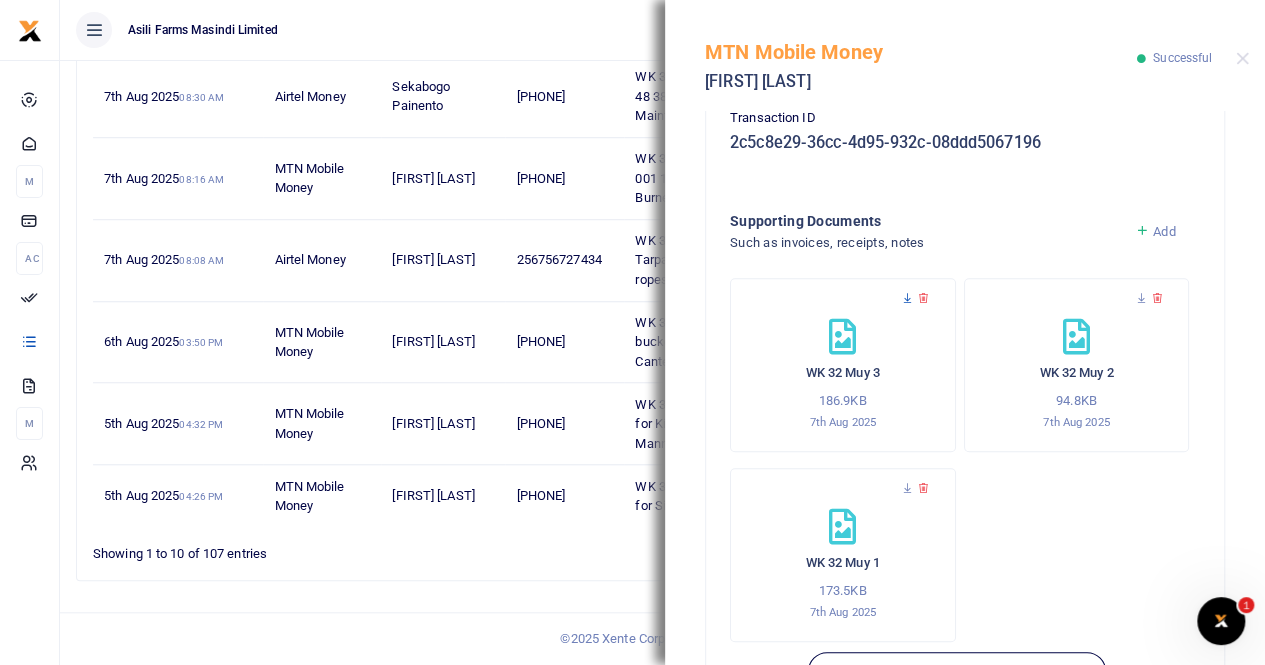 click at bounding box center [907, 298] 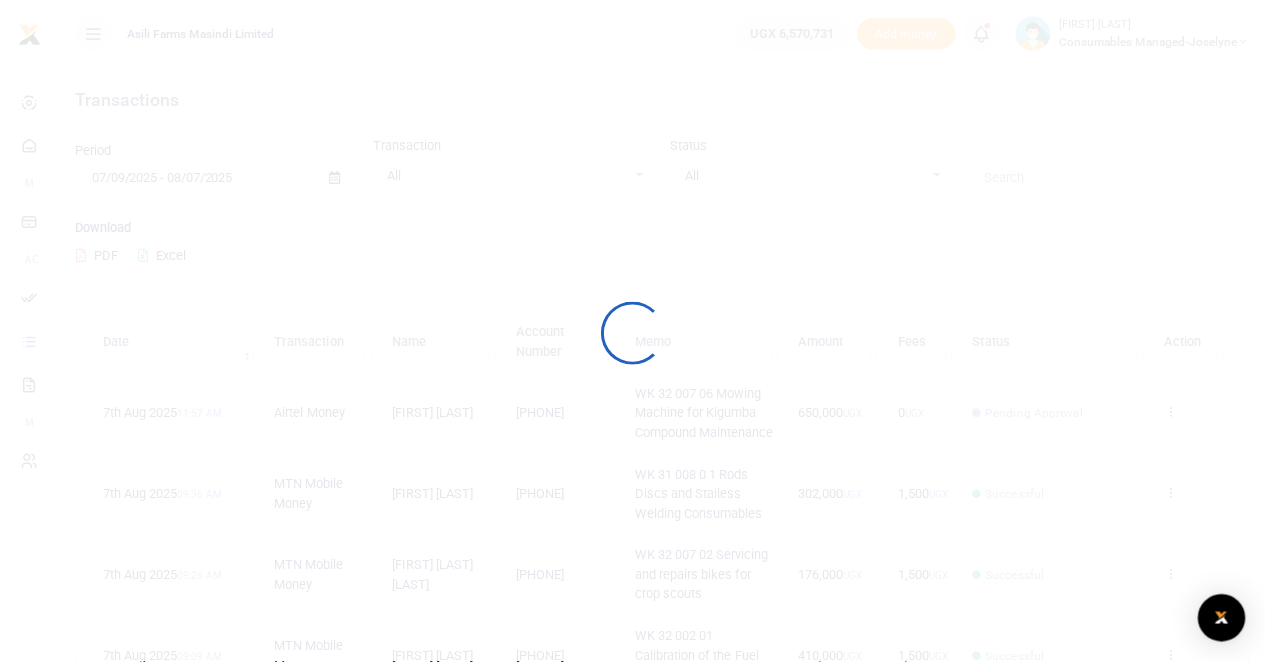 scroll, scrollTop: 0, scrollLeft: 0, axis: both 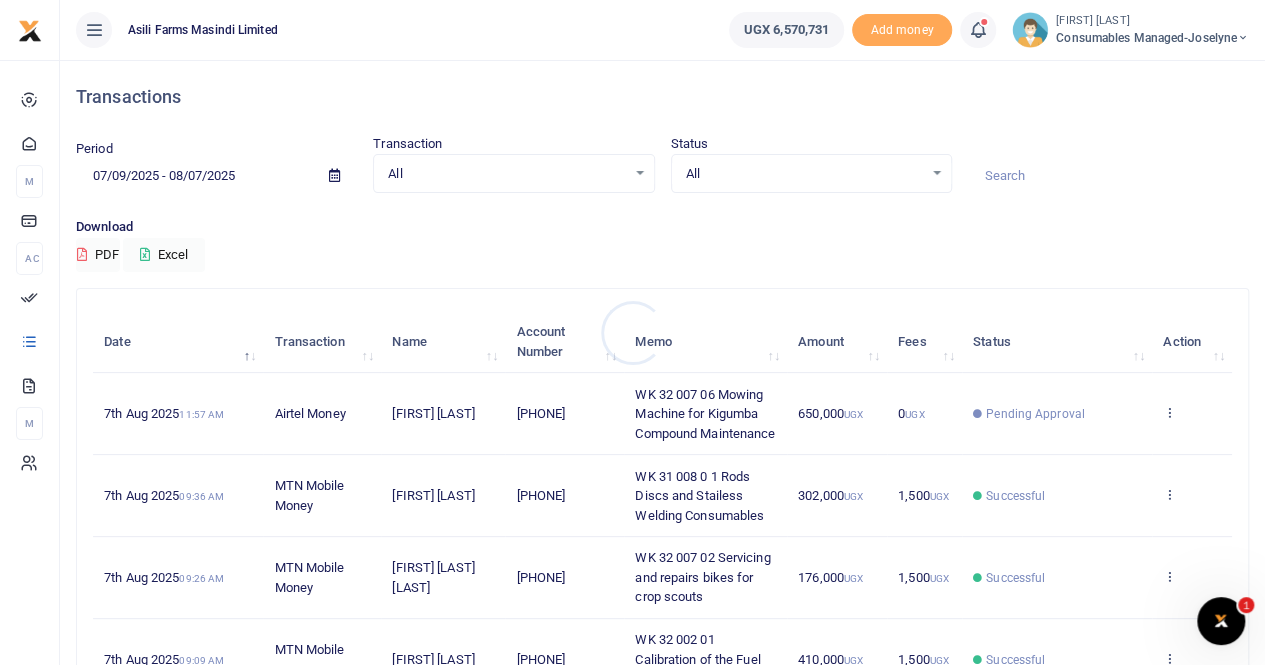 click at bounding box center [632, 332] 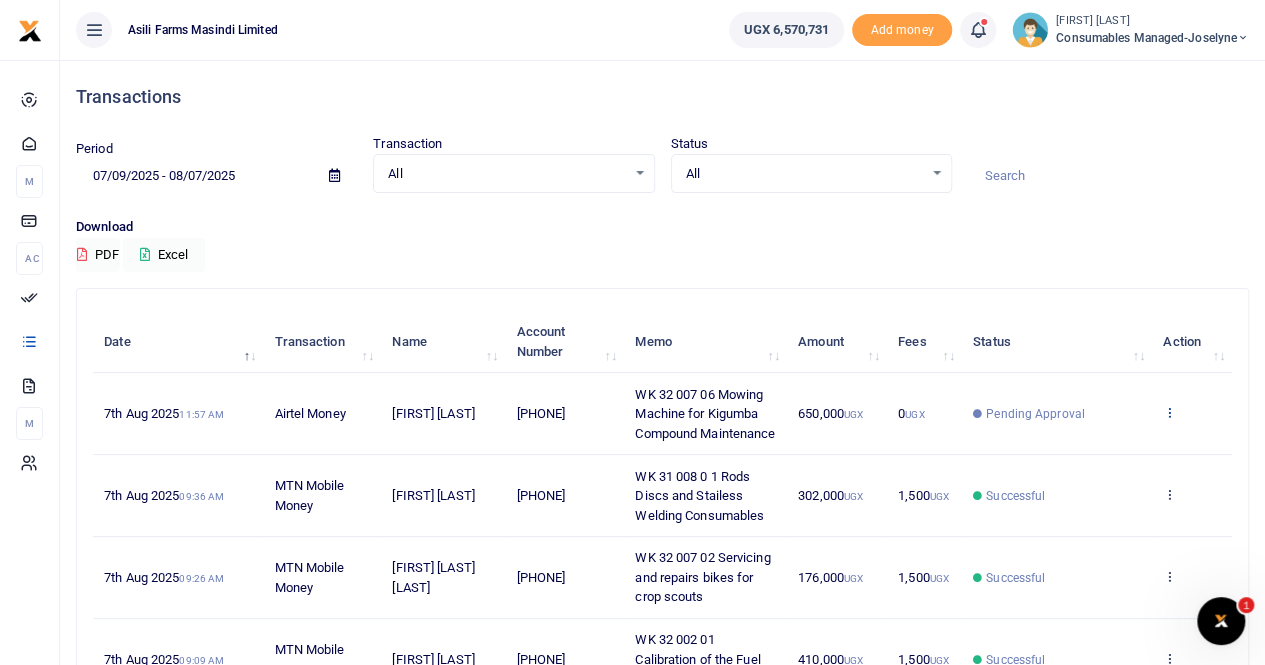 click at bounding box center [1169, 412] 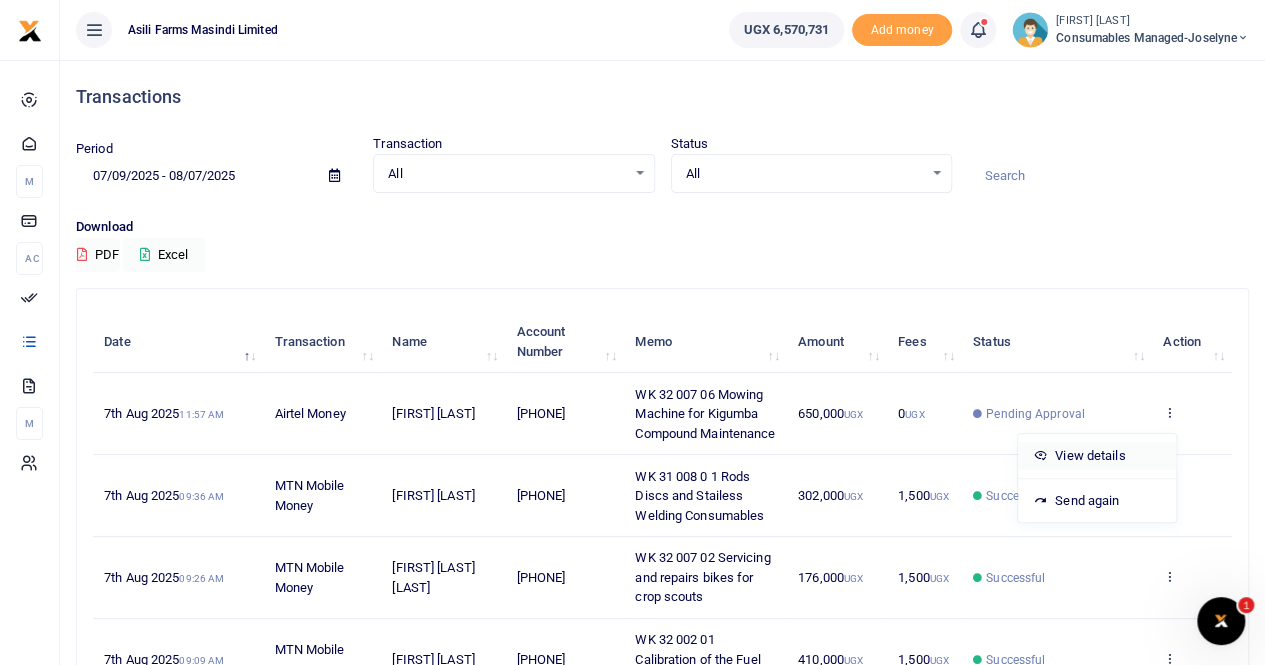 click on "View details" at bounding box center [1097, 456] 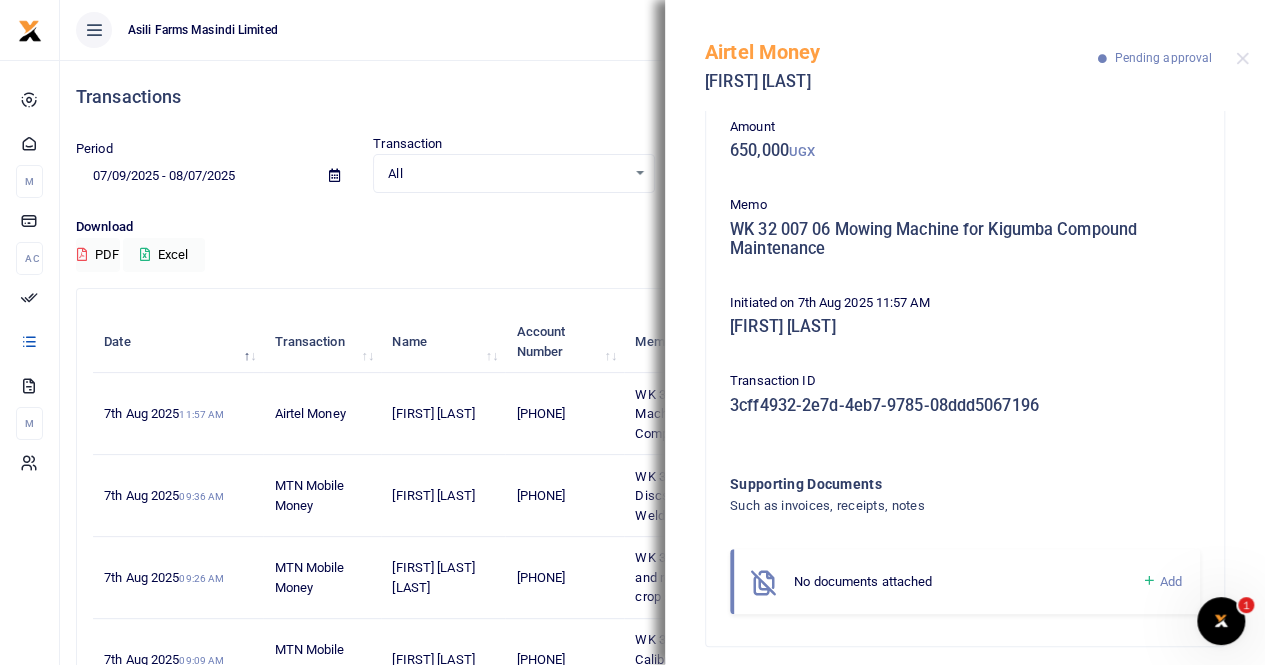 scroll, scrollTop: 114, scrollLeft: 0, axis: vertical 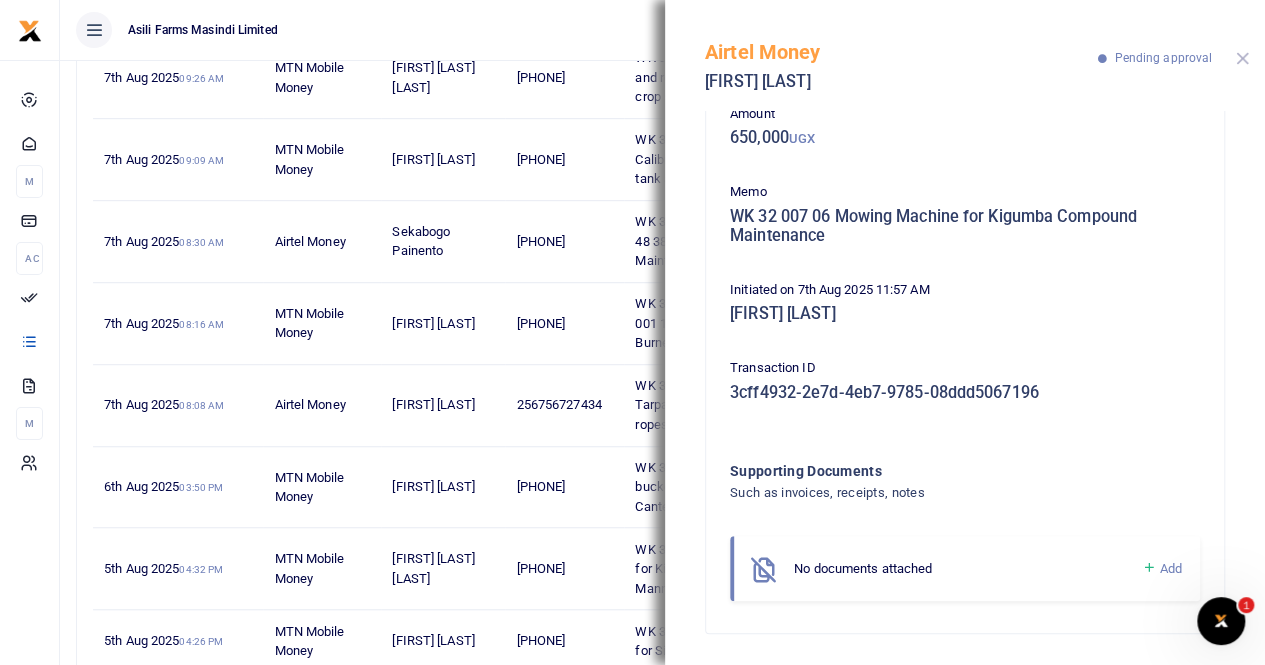 click at bounding box center (1242, 58) 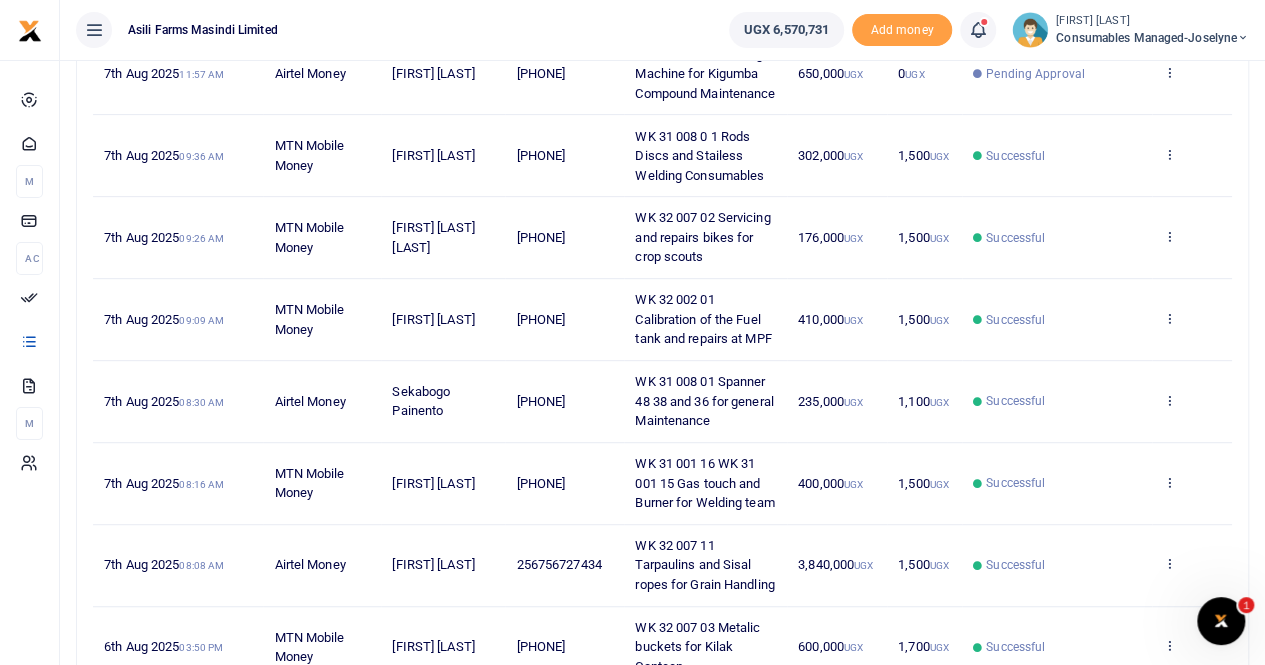 scroll, scrollTop: 200, scrollLeft: 0, axis: vertical 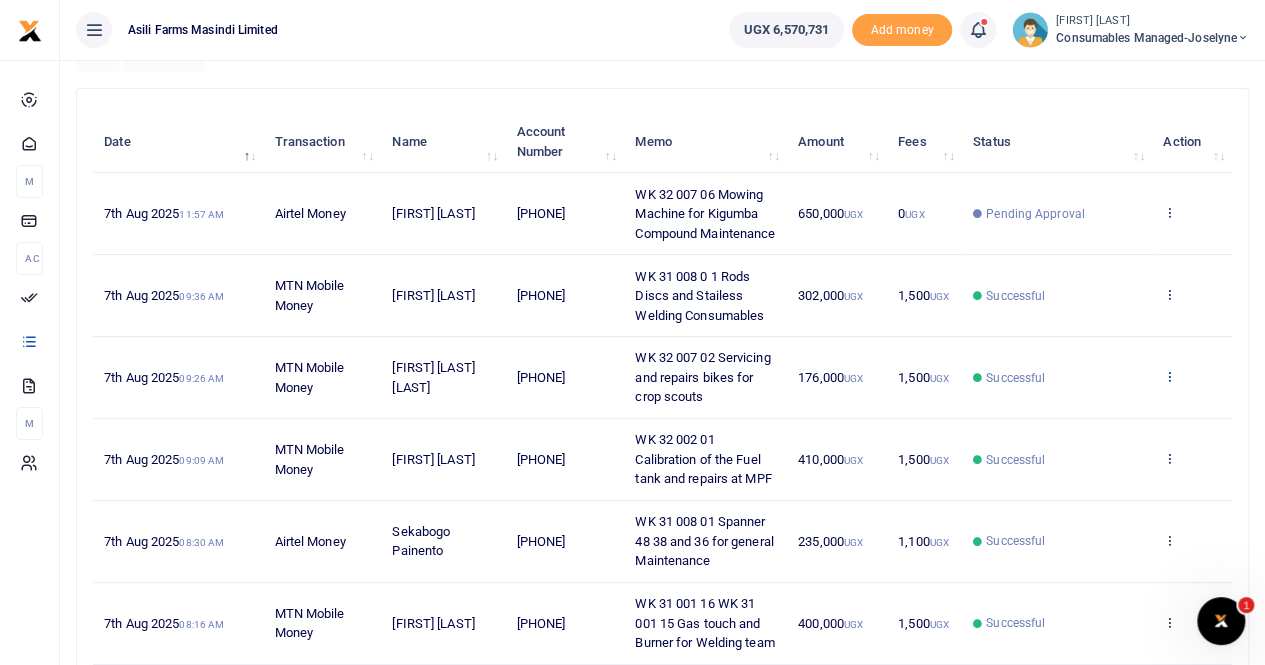 click at bounding box center [1169, 376] 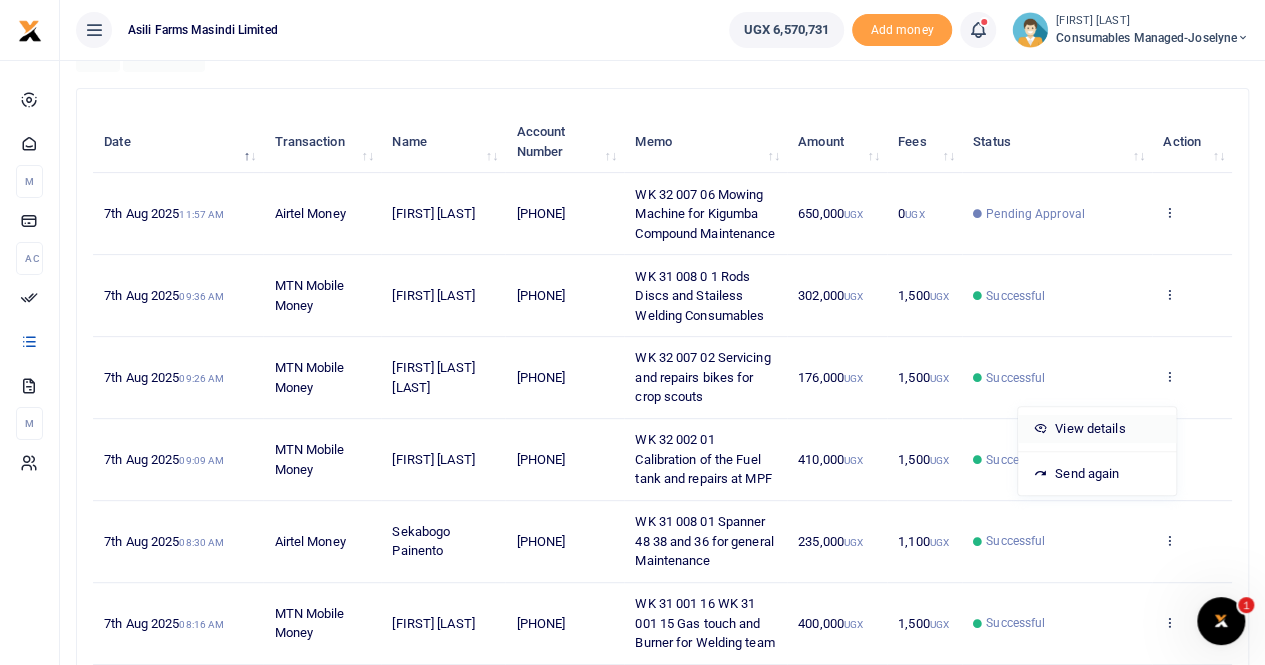 click on "View details" at bounding box center [1097, 429] 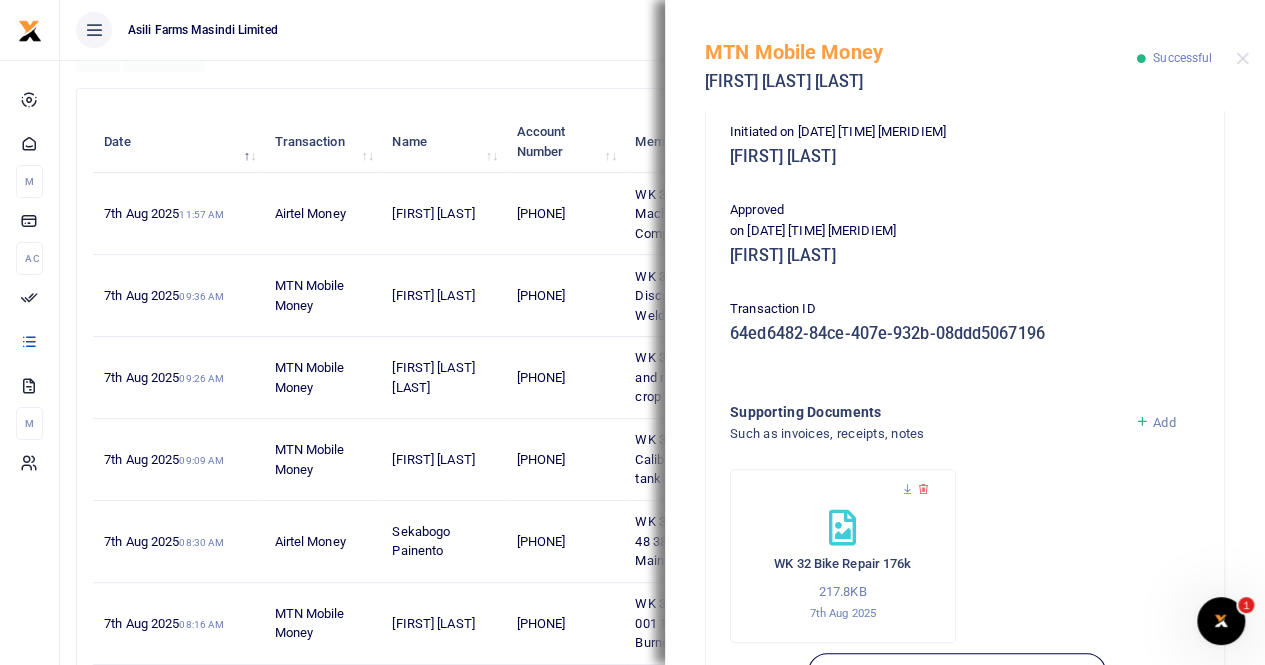 scroll, scrollTop: 482, scrollLeft: 0, axis: vertical 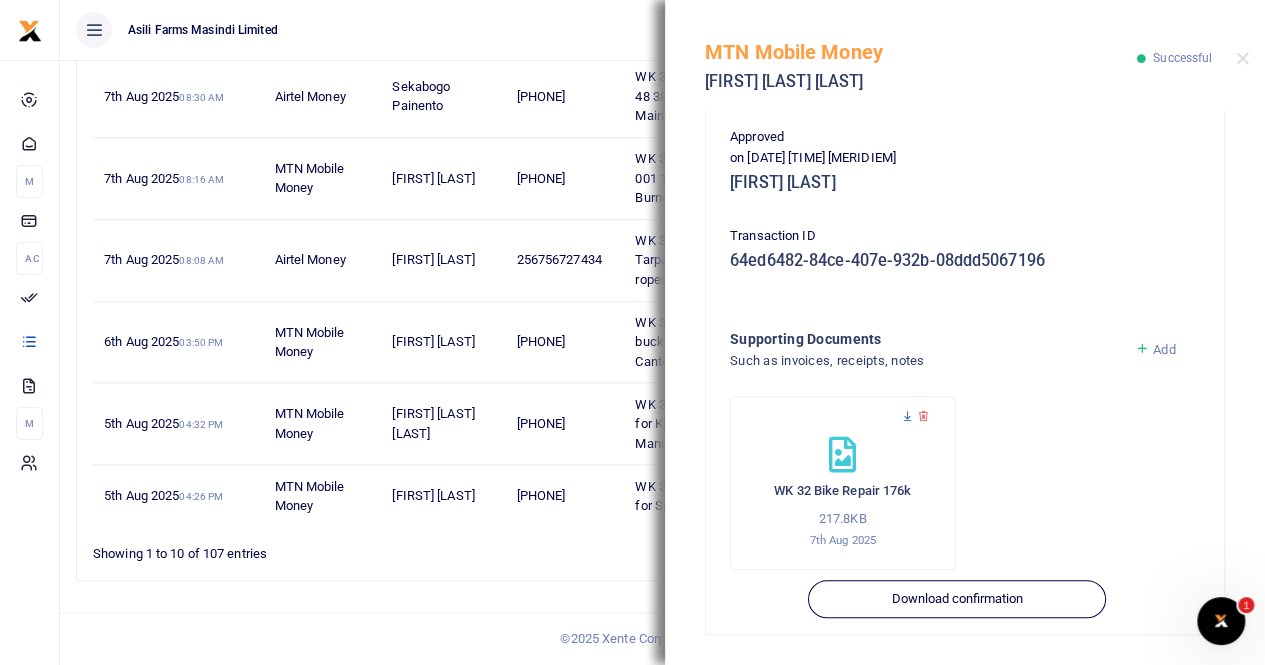 click at bounding box center [907, 416] 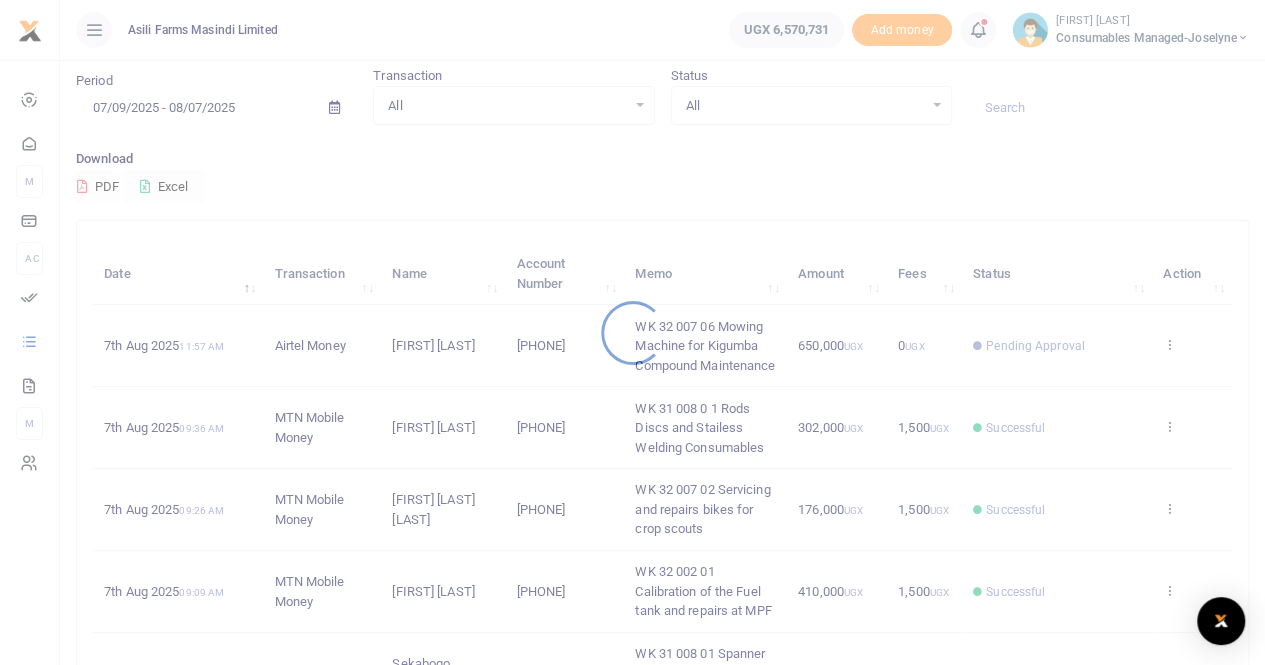 scroll, scrollTop: 100, scrollLeft: 0, axis: vertical 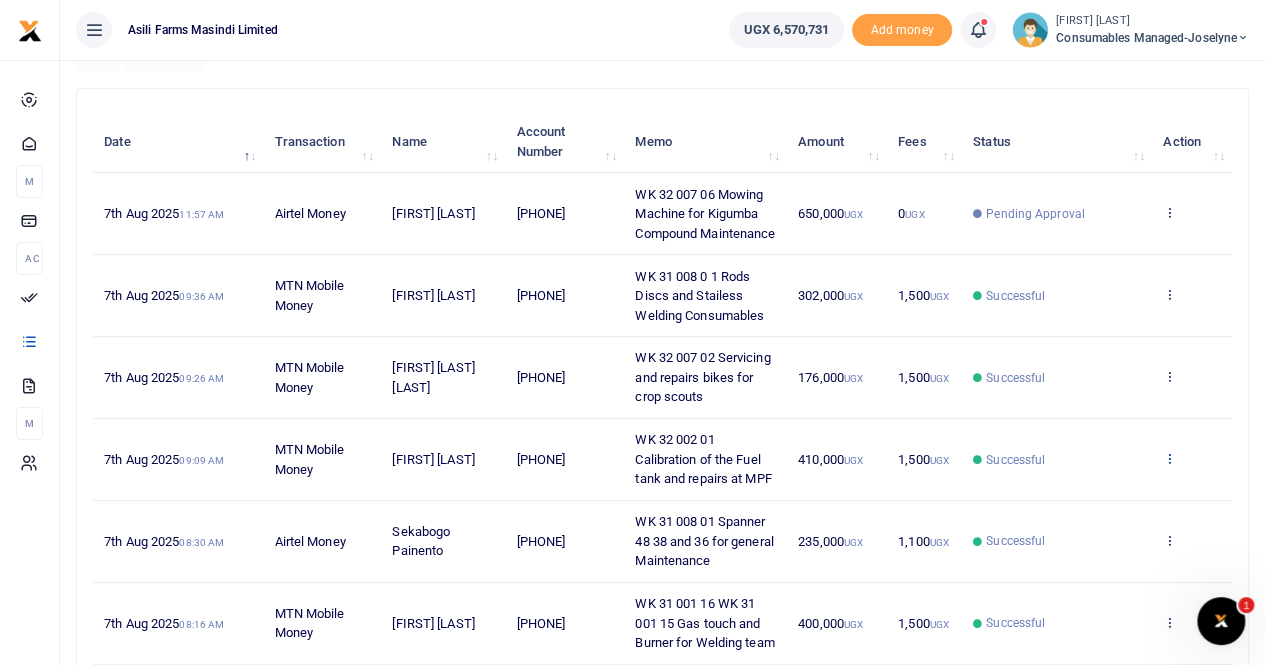 click at bounding box center (1169, 458) 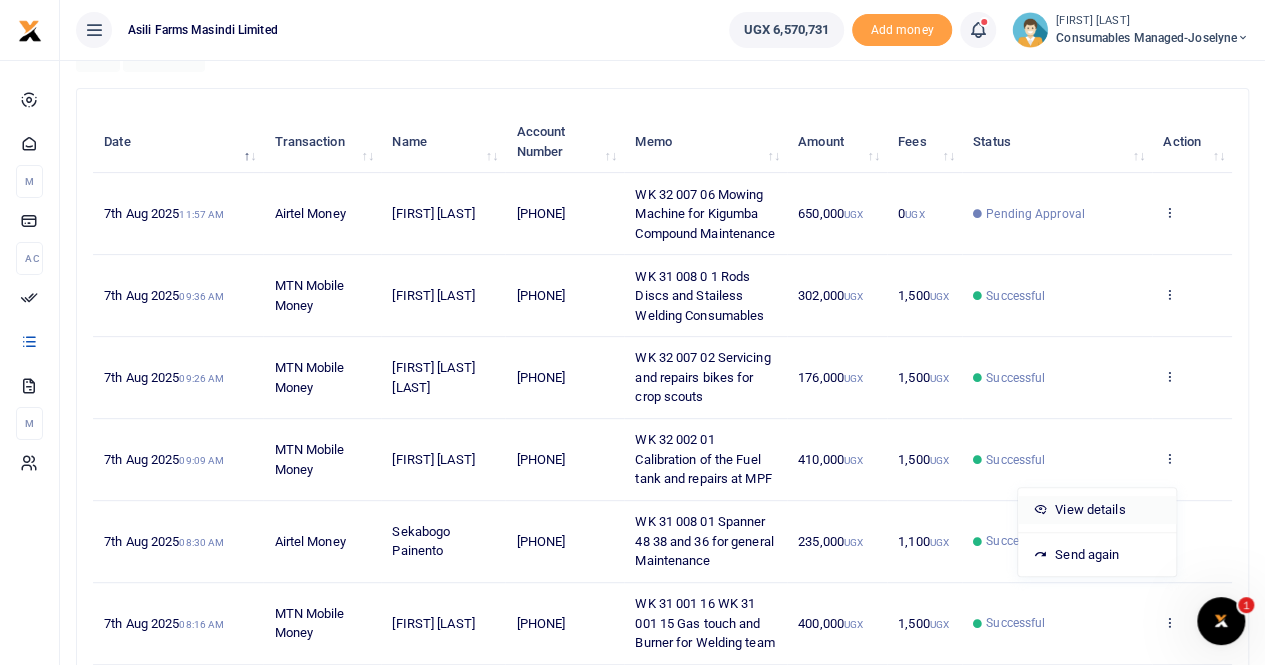 click on "View details" at bounding box center [1097, 510] 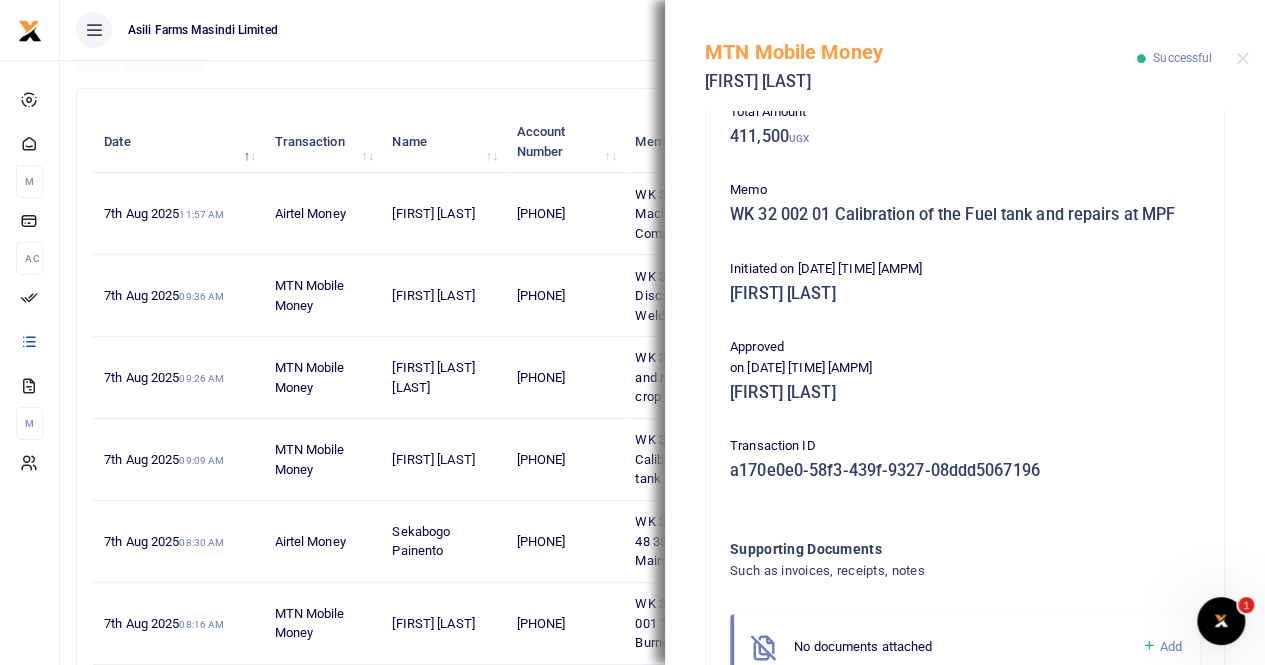 scroll, scrollTop: 197, scrollLeft: 0, axis: vertical 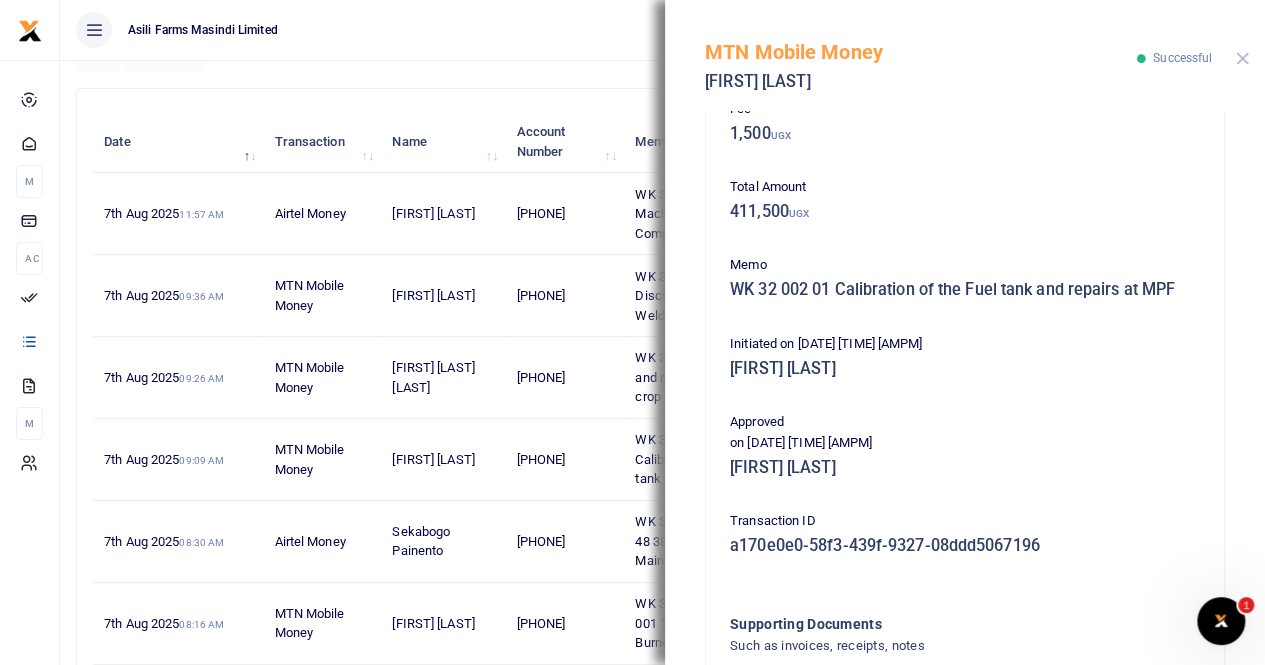 click at bounding box center (1242, 58) 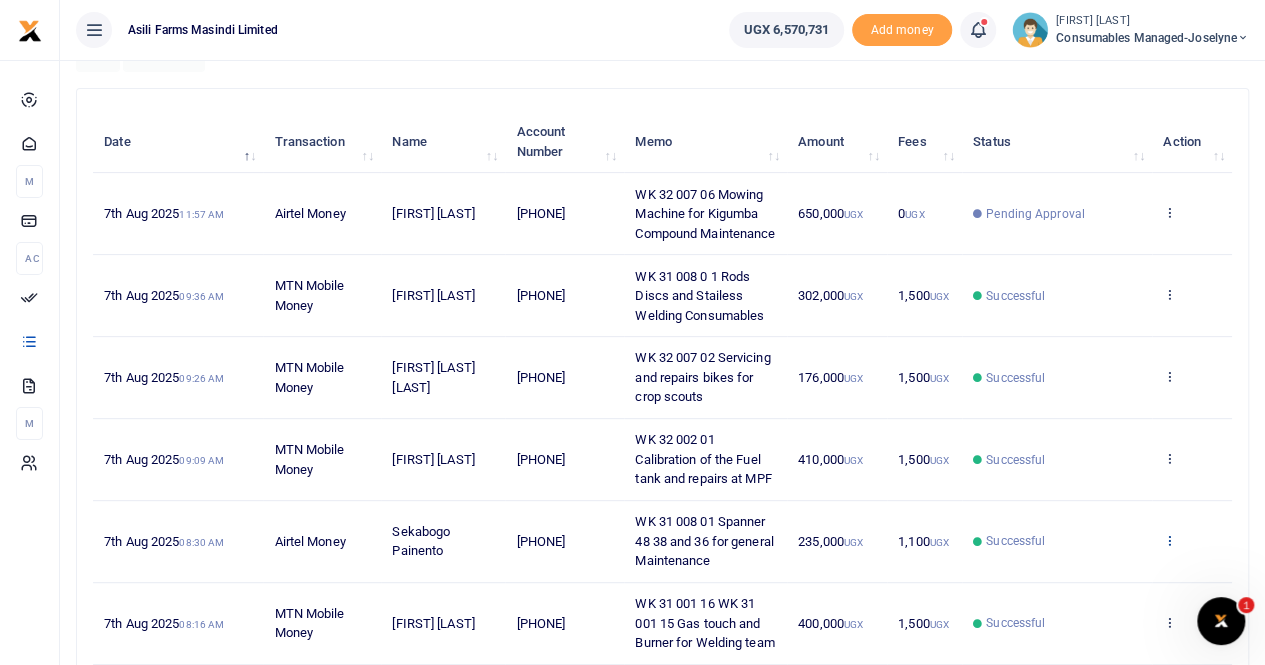 click at bounding box center (1169, 540) 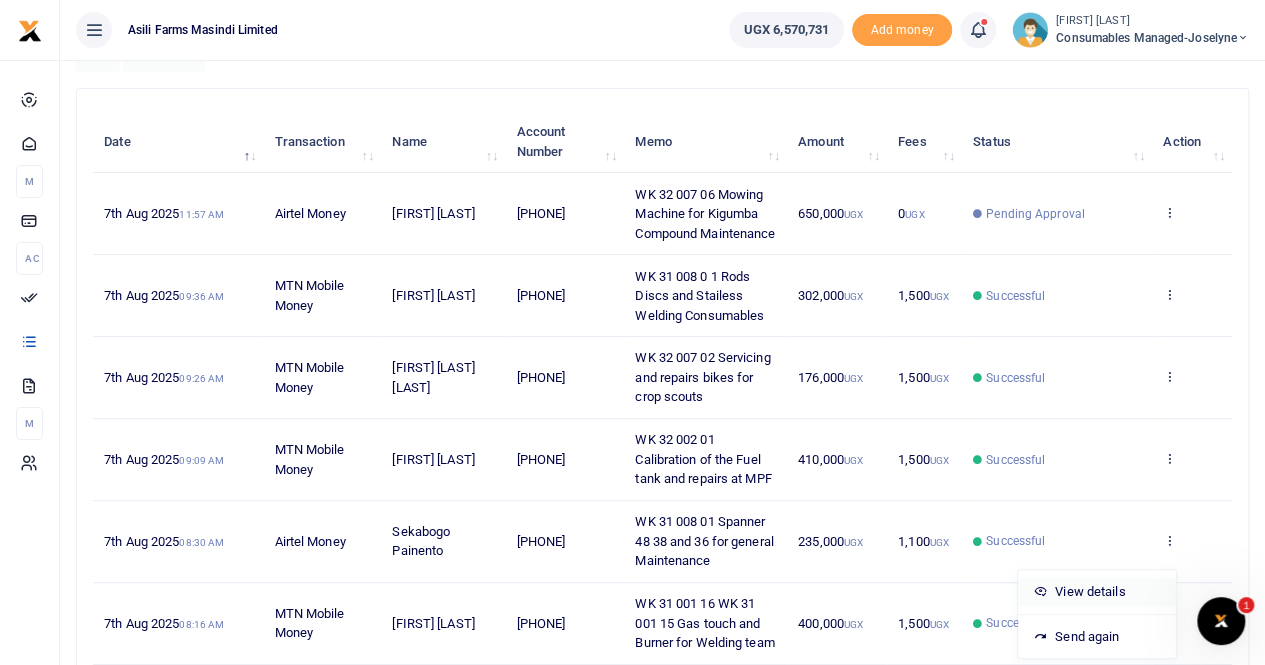 click on "View details" at bounding box center (1097, 592) 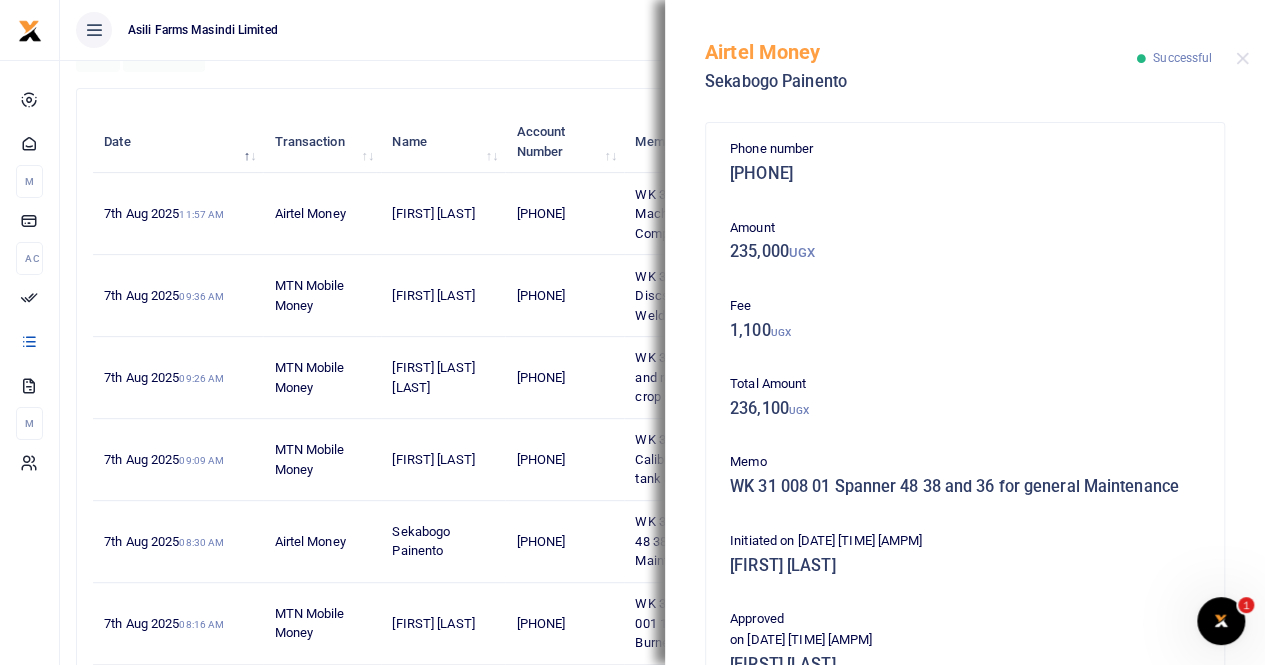 scroll, scrollTop: 482, scrollLeft: 0, axis: vertical 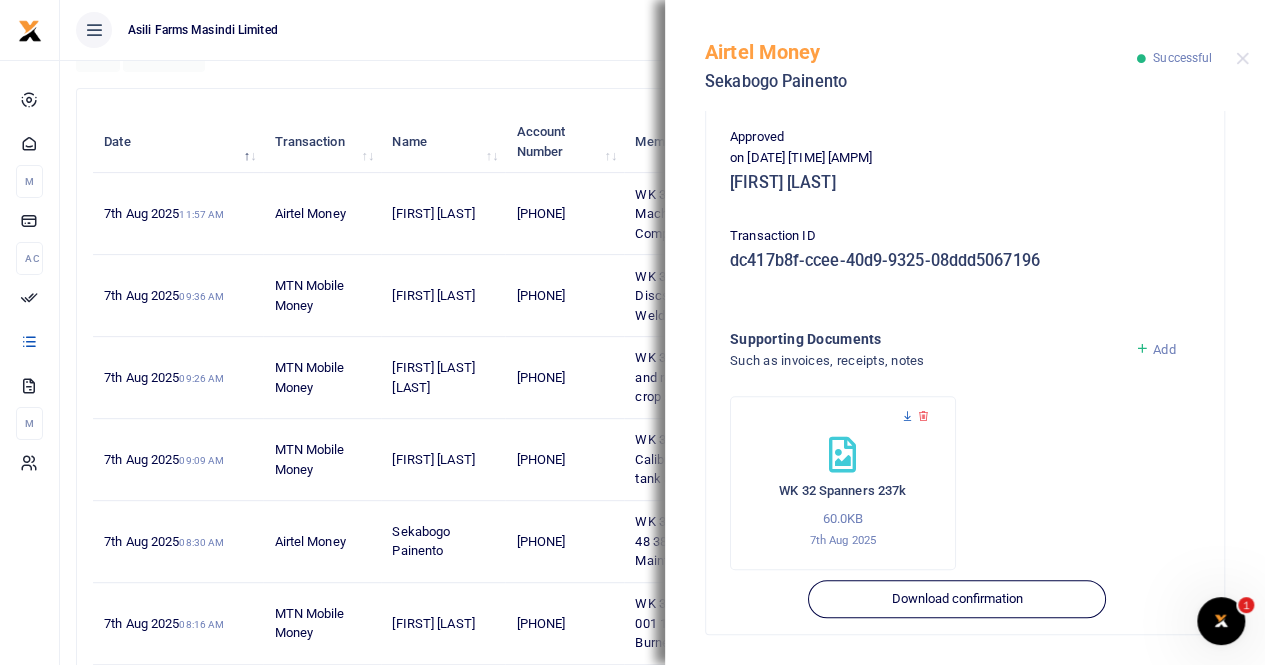 click at bounding box center [907, 416] 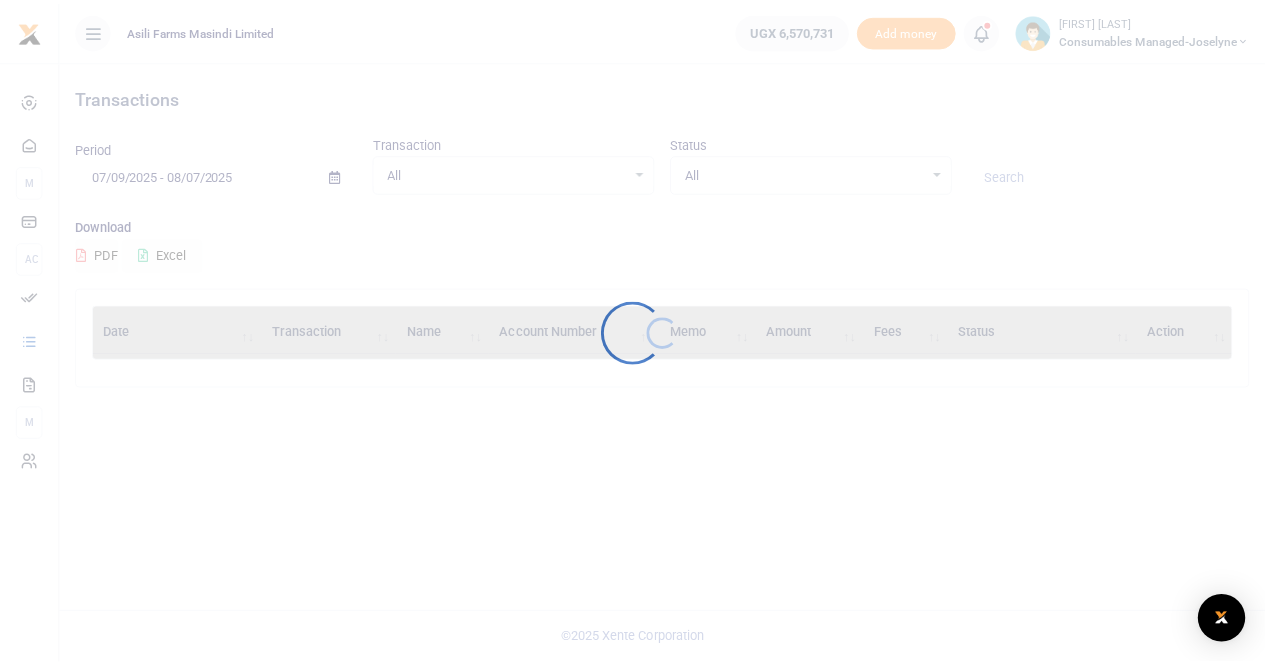 scroll, scrollTop: 0, scrollLeft: 0, axis: both 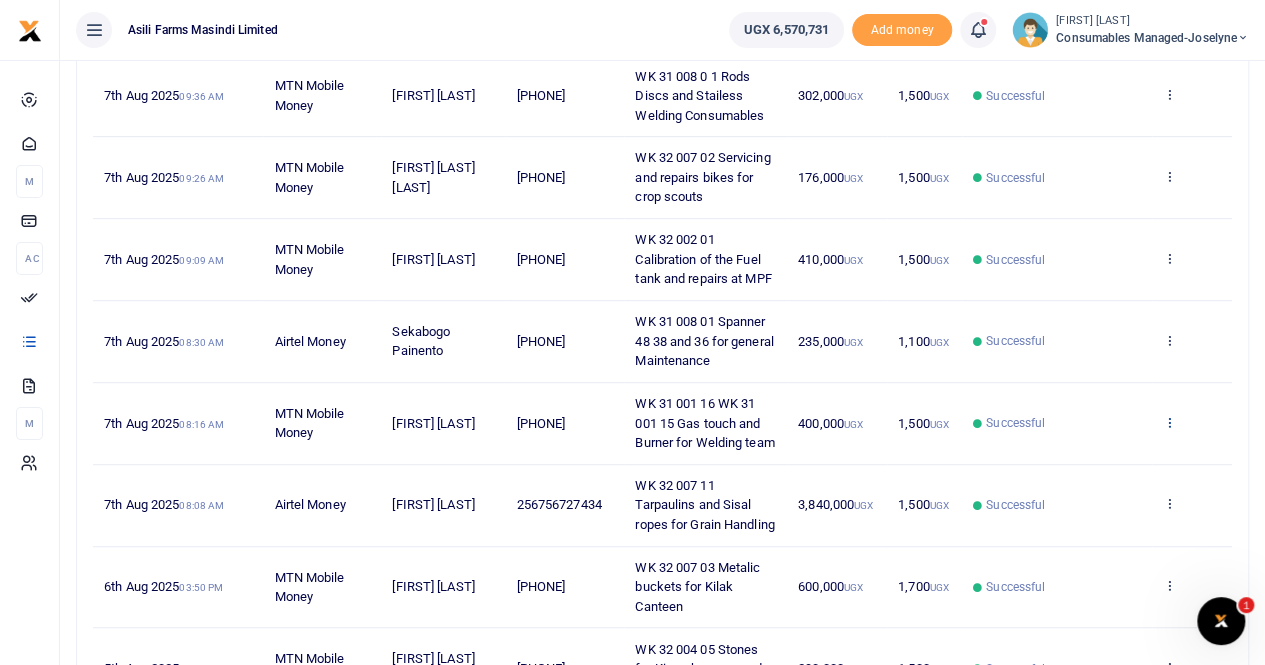 click at bounding box center (1169, 422) 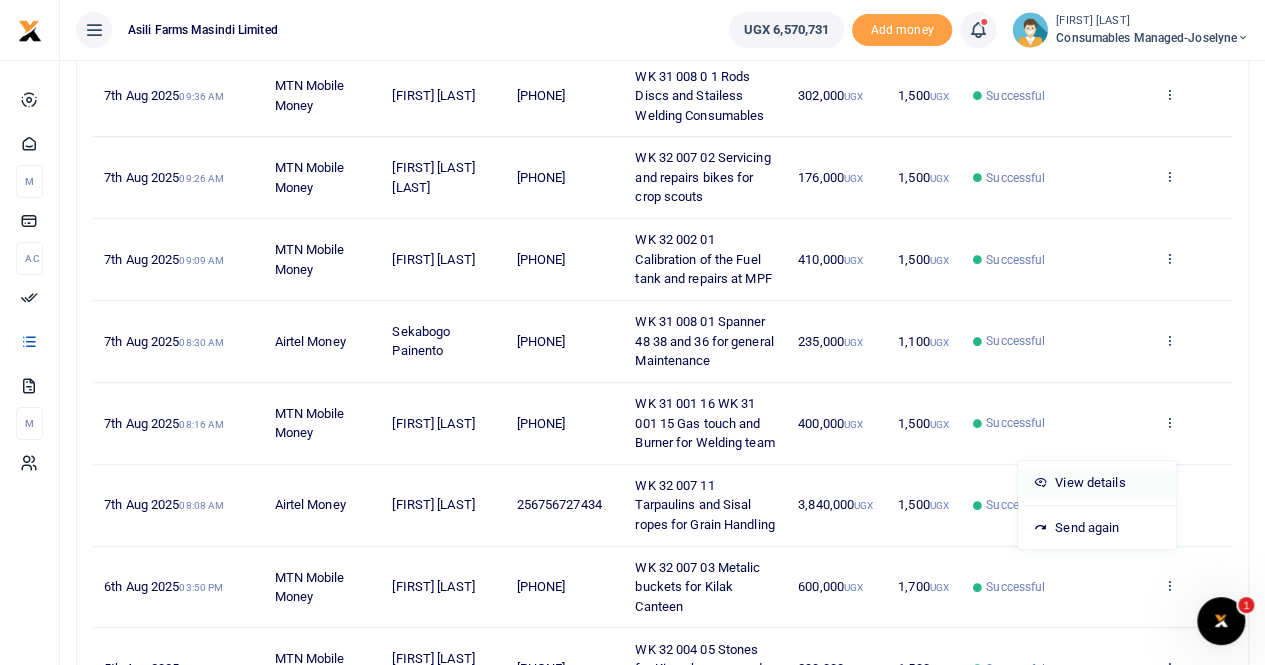 click on "View details" at bounding box center (1097, 483) 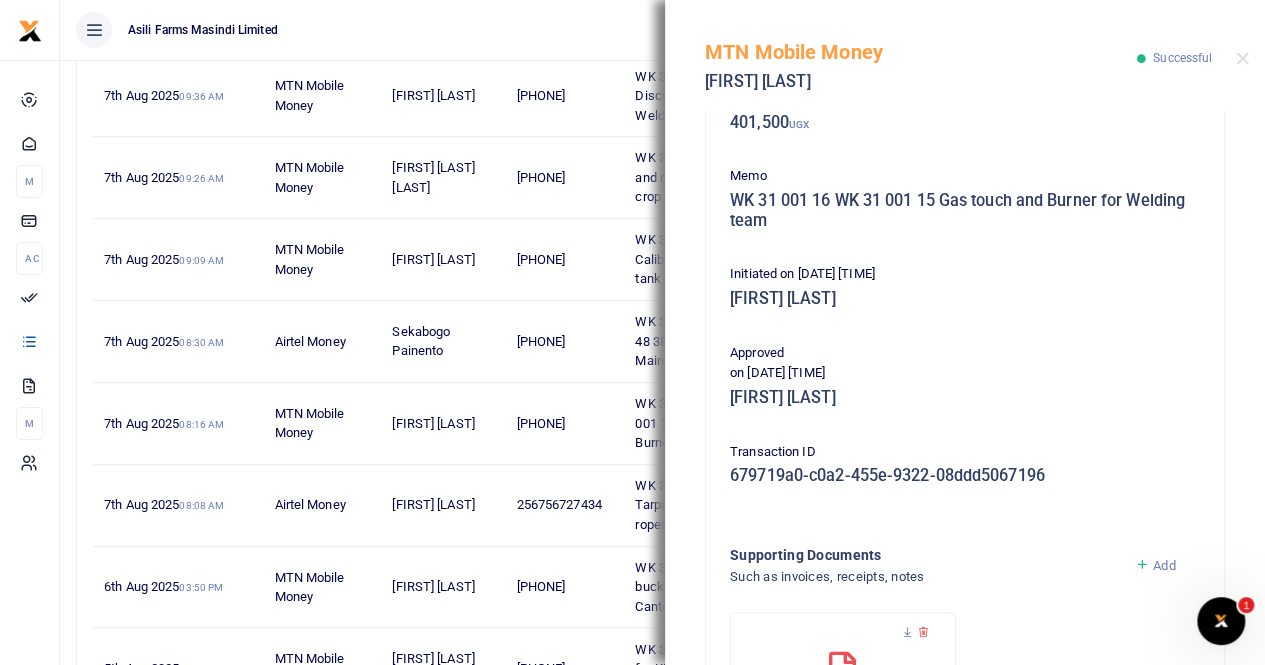scroll, scrollTop: 501, scrollLeft: 0, axis: vertical 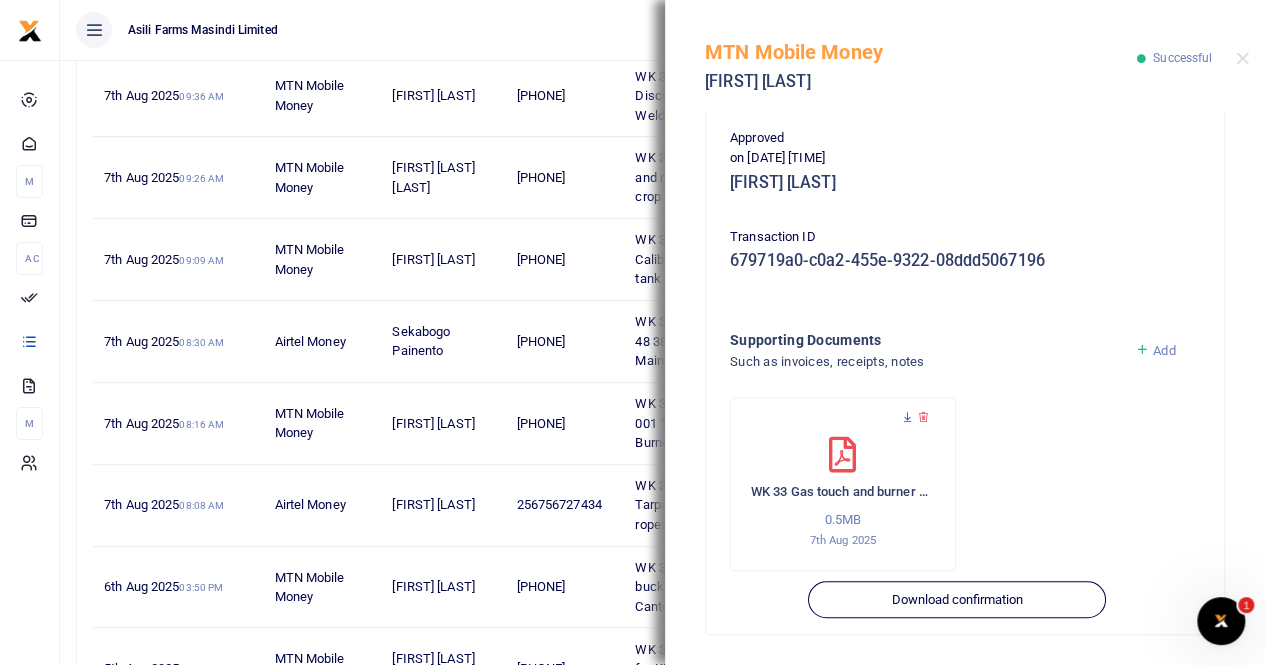 click at bounding box center [907, 417] 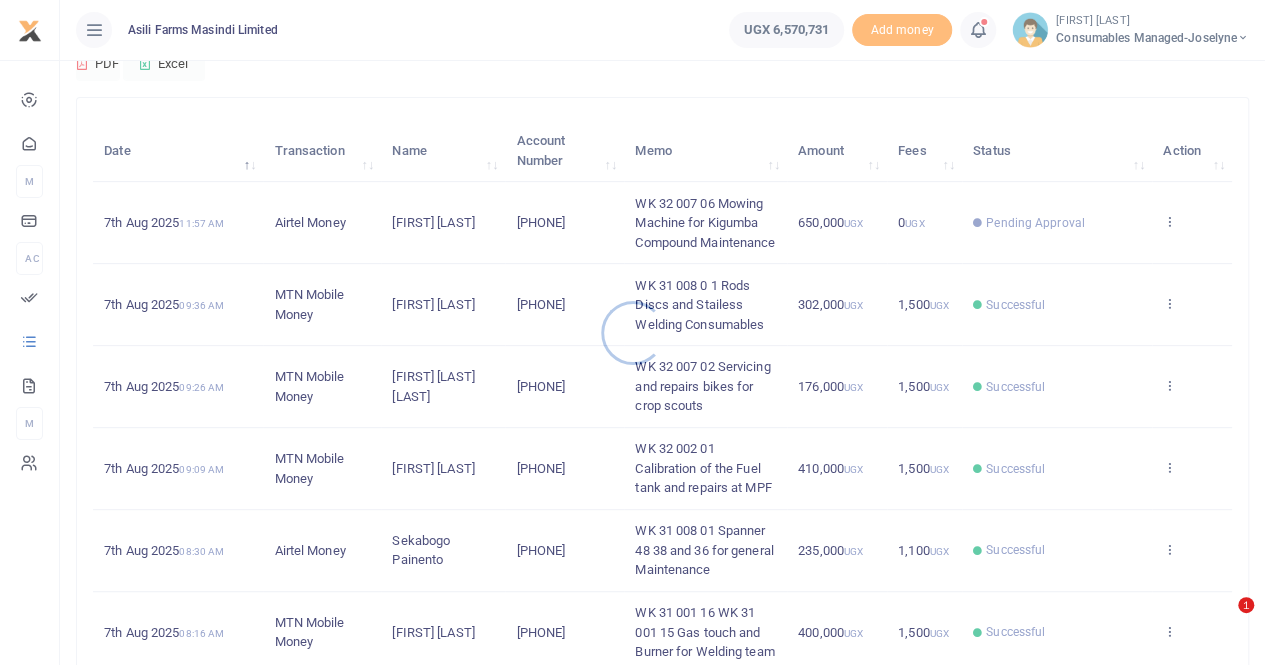 scroll, scrollTop: 200, scrollLeft: 0, axis: vertical 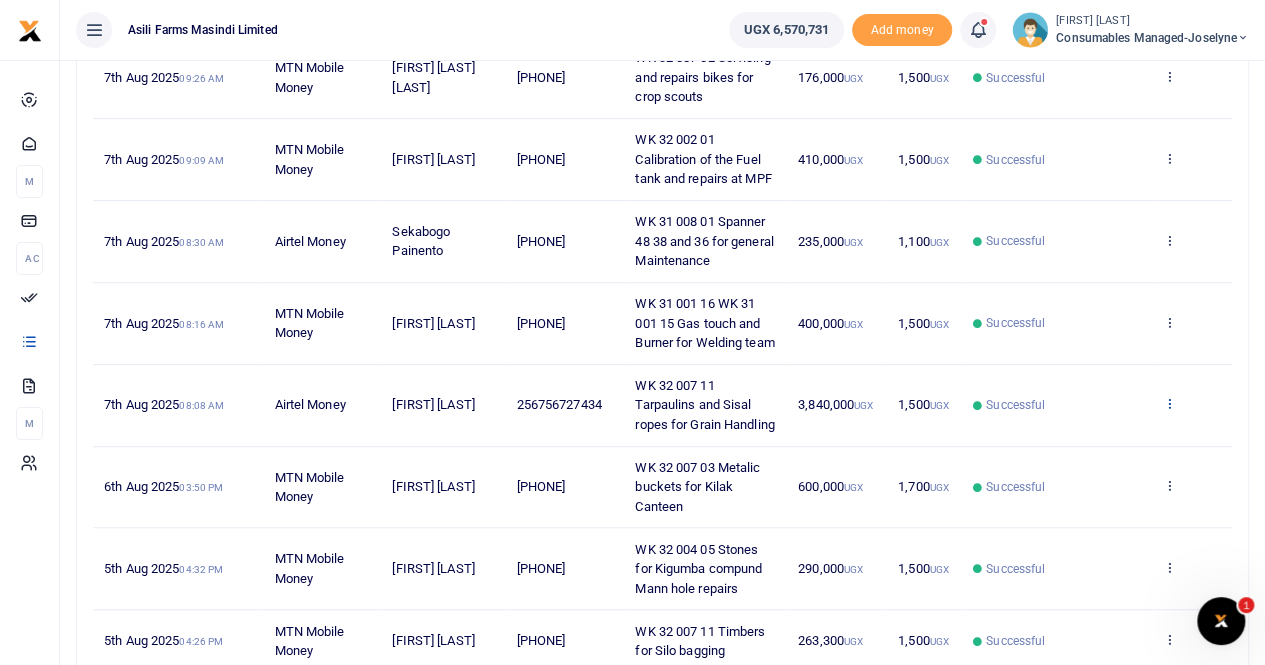 click at bounding box center [1169, 403] 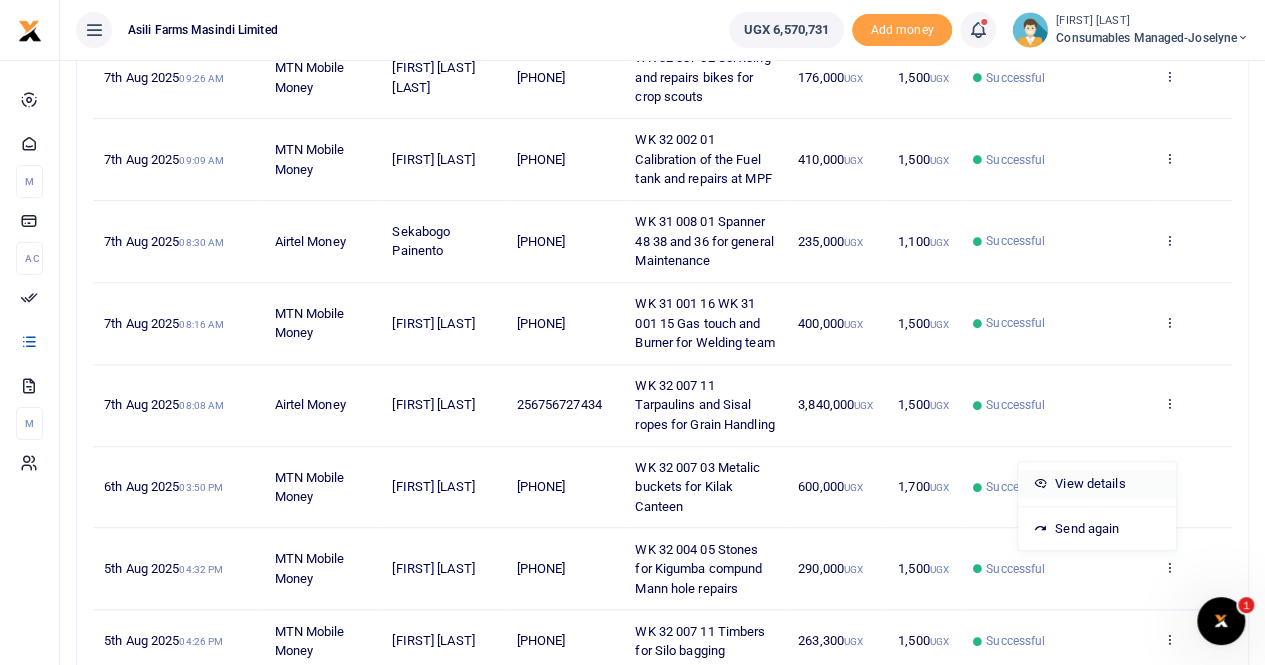click on "View details" at bounding box center [1097, 484] 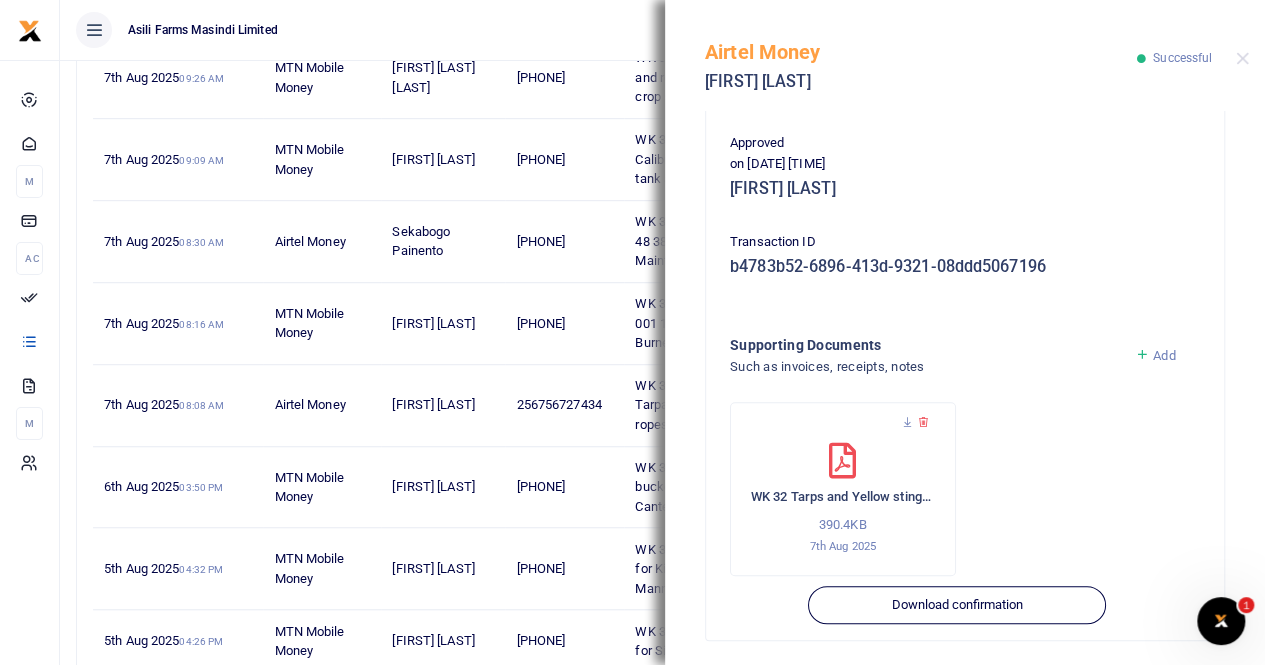 scroll, scrollTop: 482, scrollLeft: 0, axis: vertical 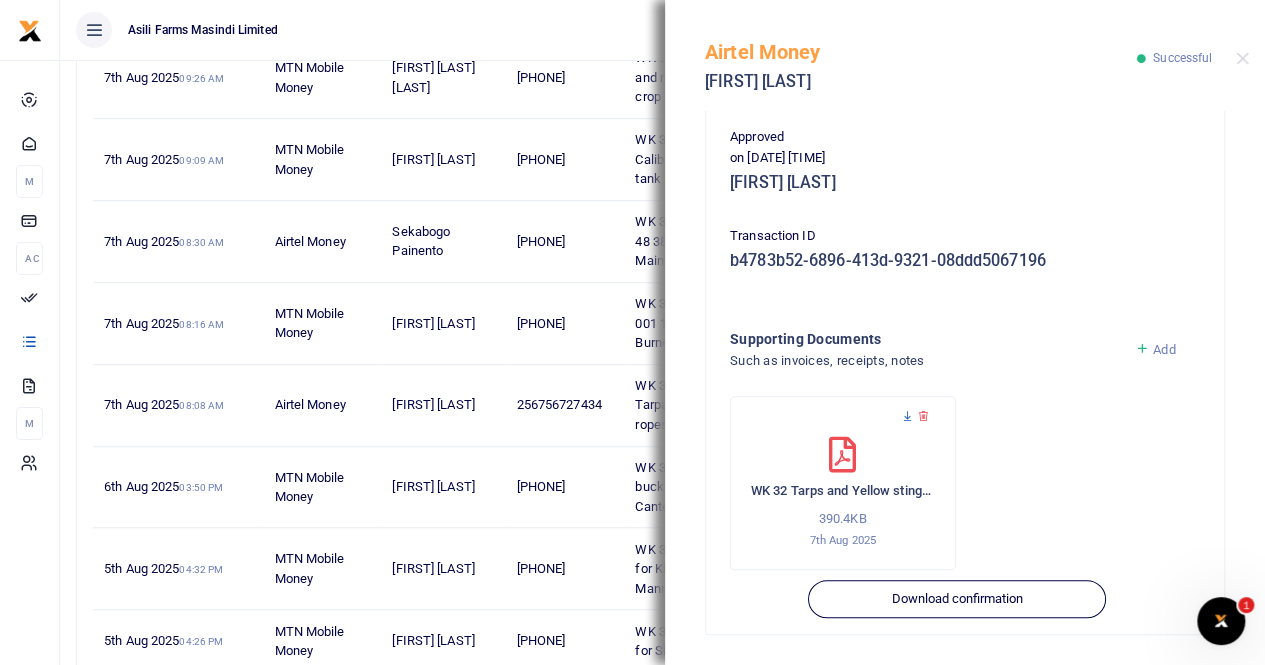 click at bounding box center [907, 416] 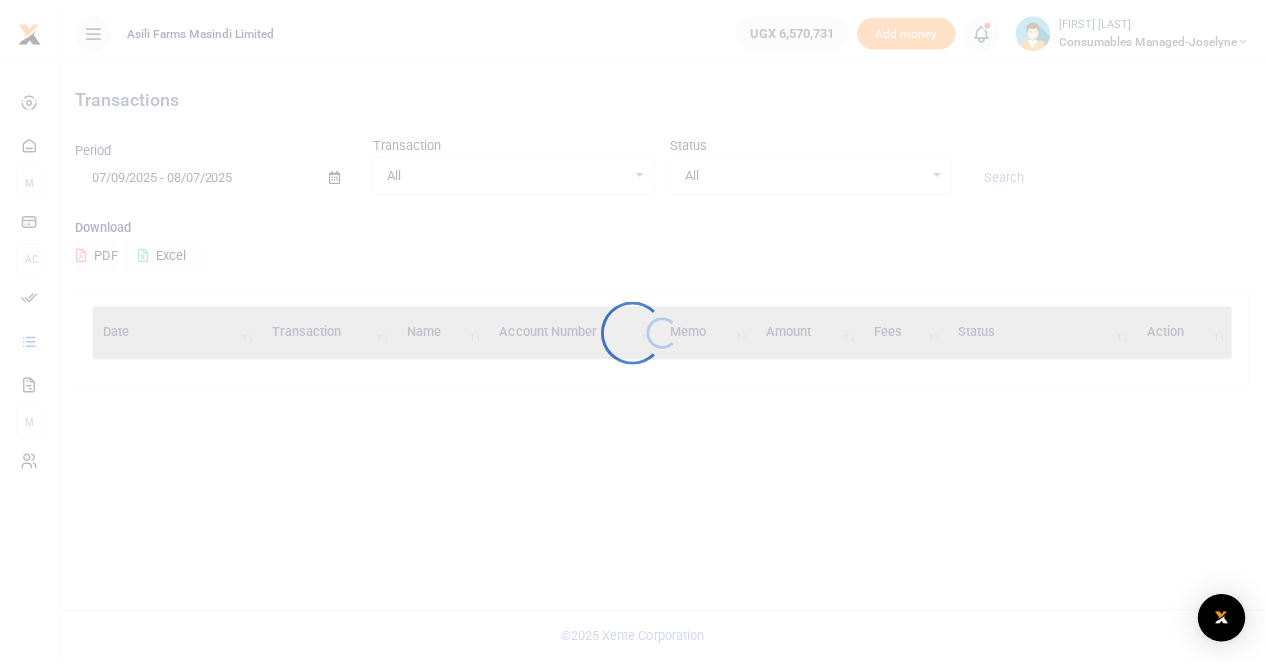 scroll, scrollTop: 0, scrollLeft: 0, axis: both 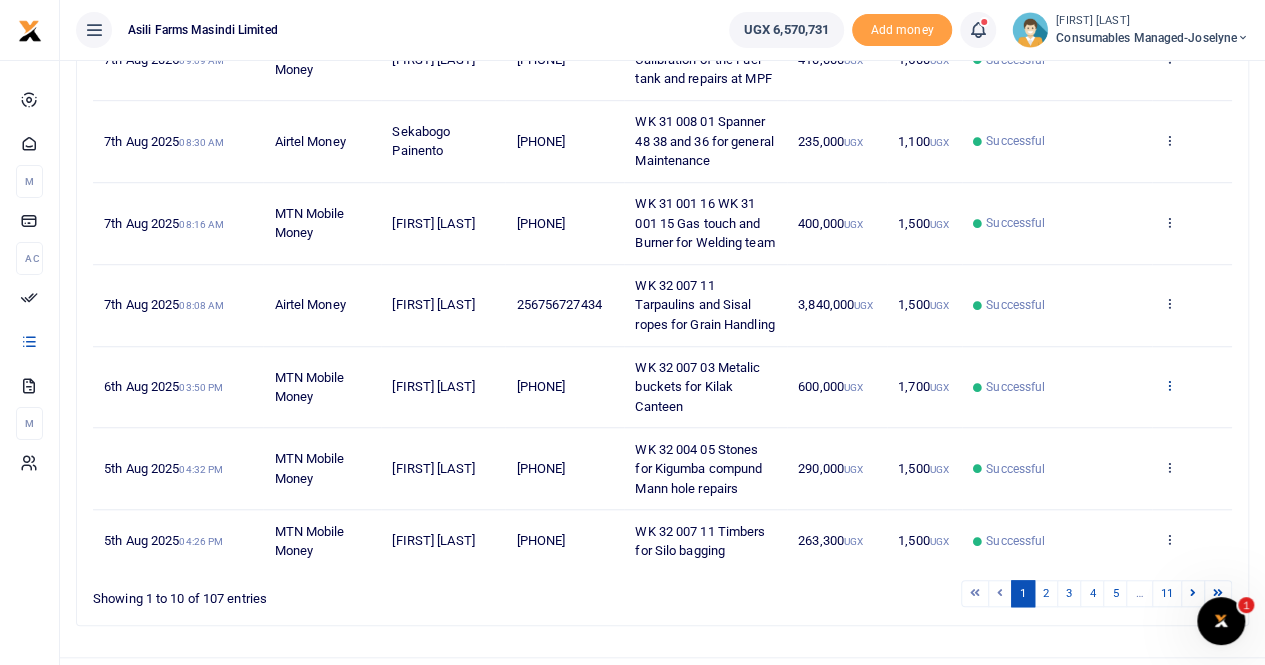 click at bounding box center (1169, 385) 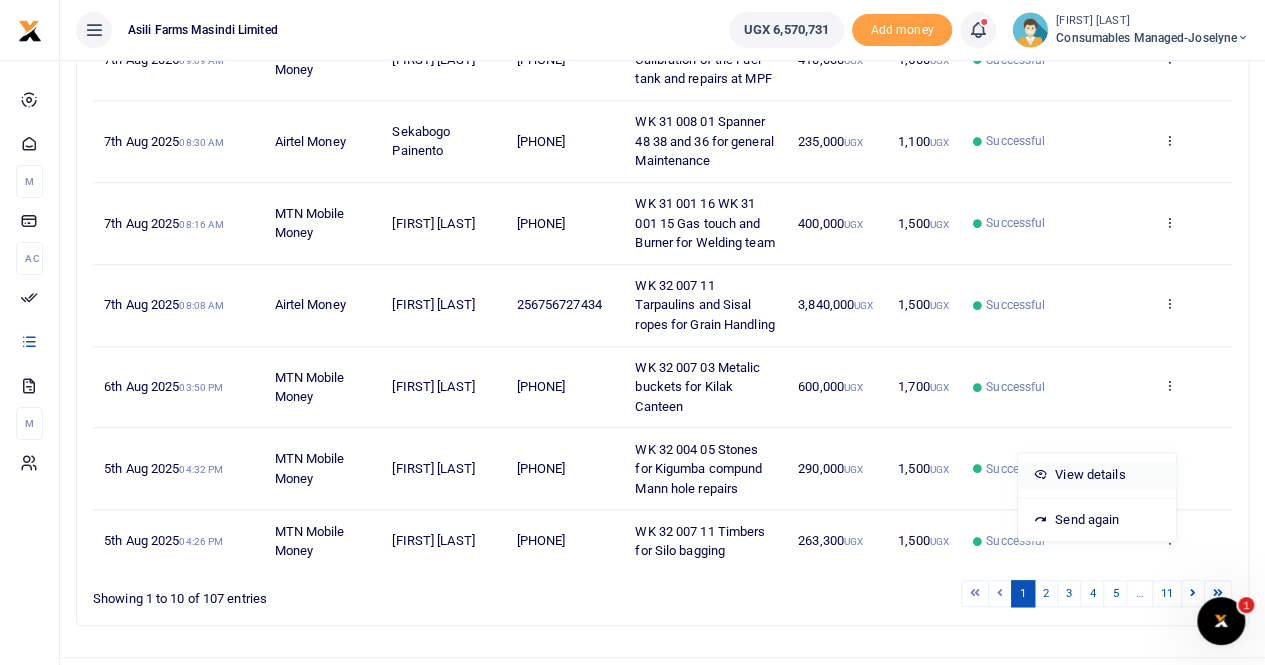 click on "View details" at bounding box center [1097, 475] 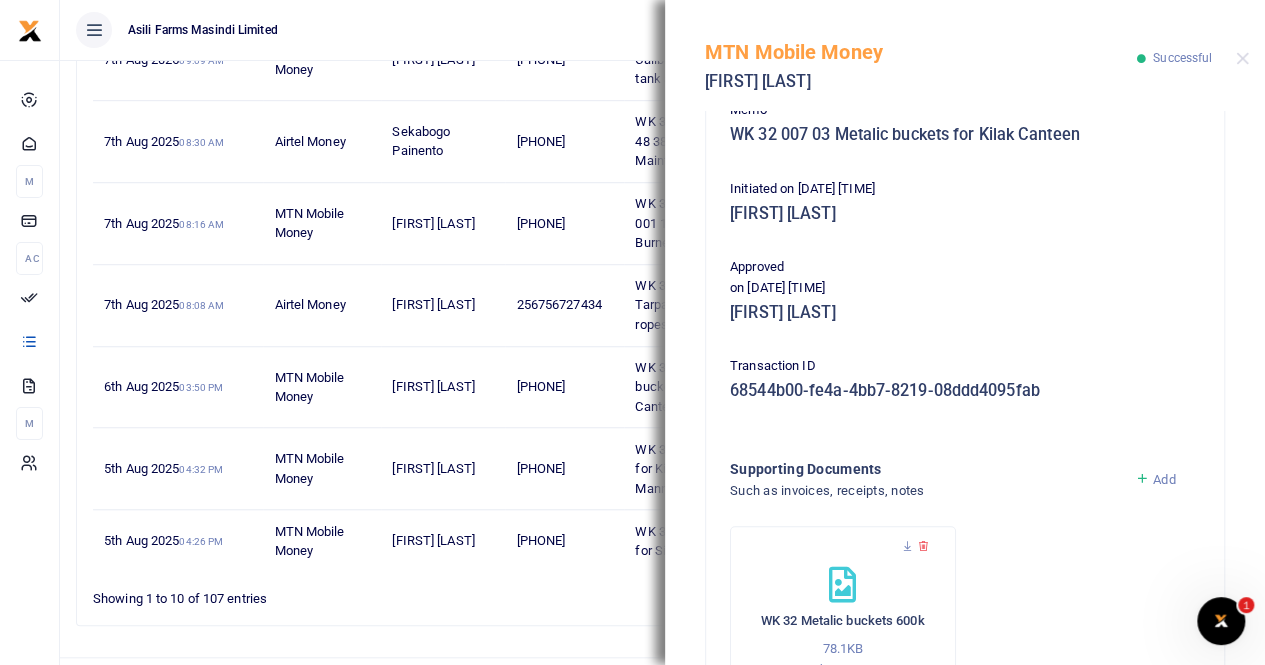 scroll, scrollTop: 482, scrollLeft: 0, axis: vertical 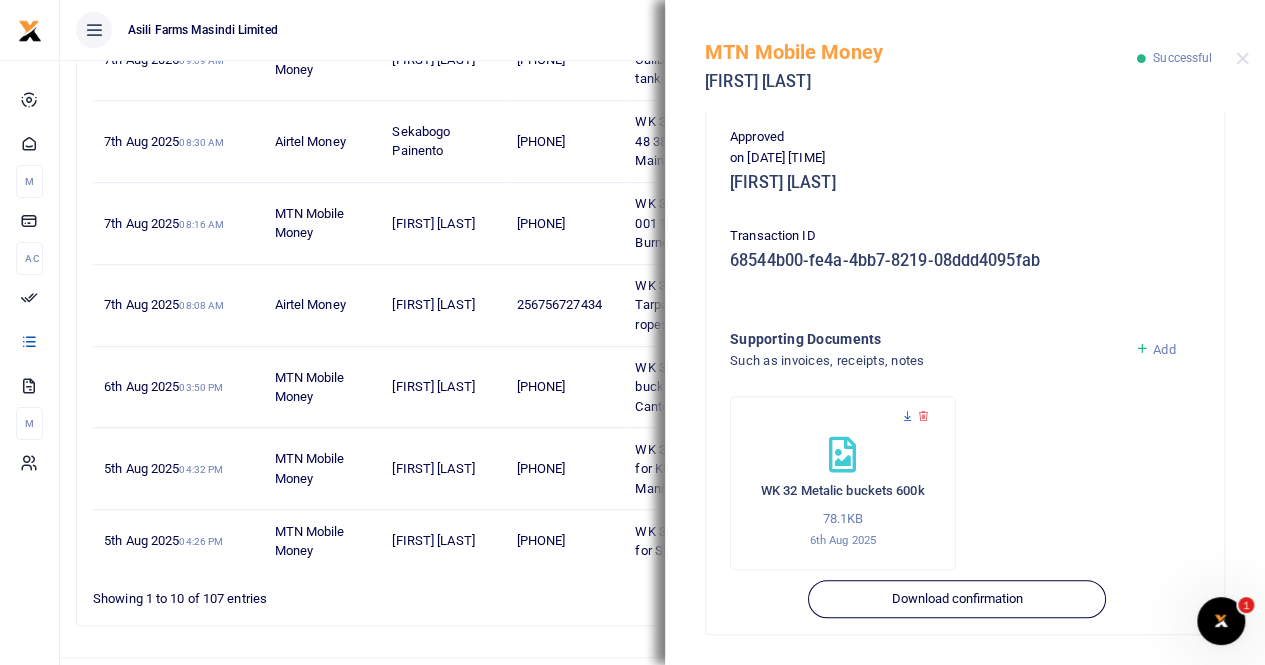 click at bounding box center (907, 416) 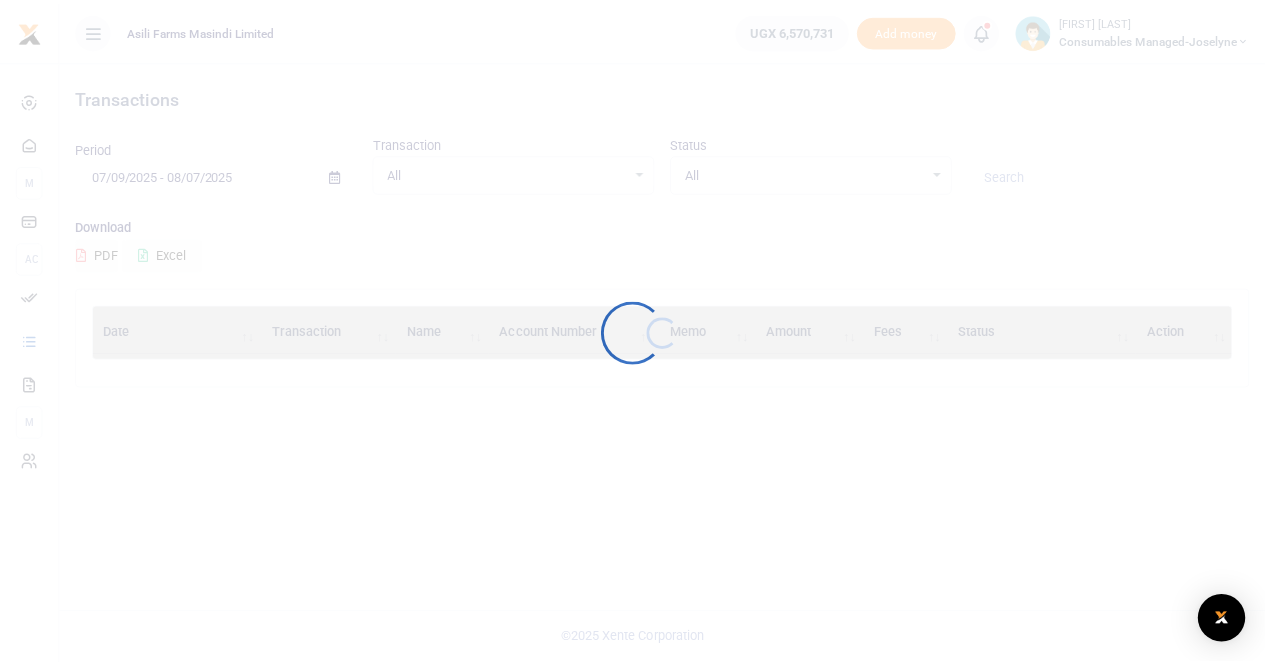 scroll, scrollTop: 0, scrollLeft: 0, axis: both 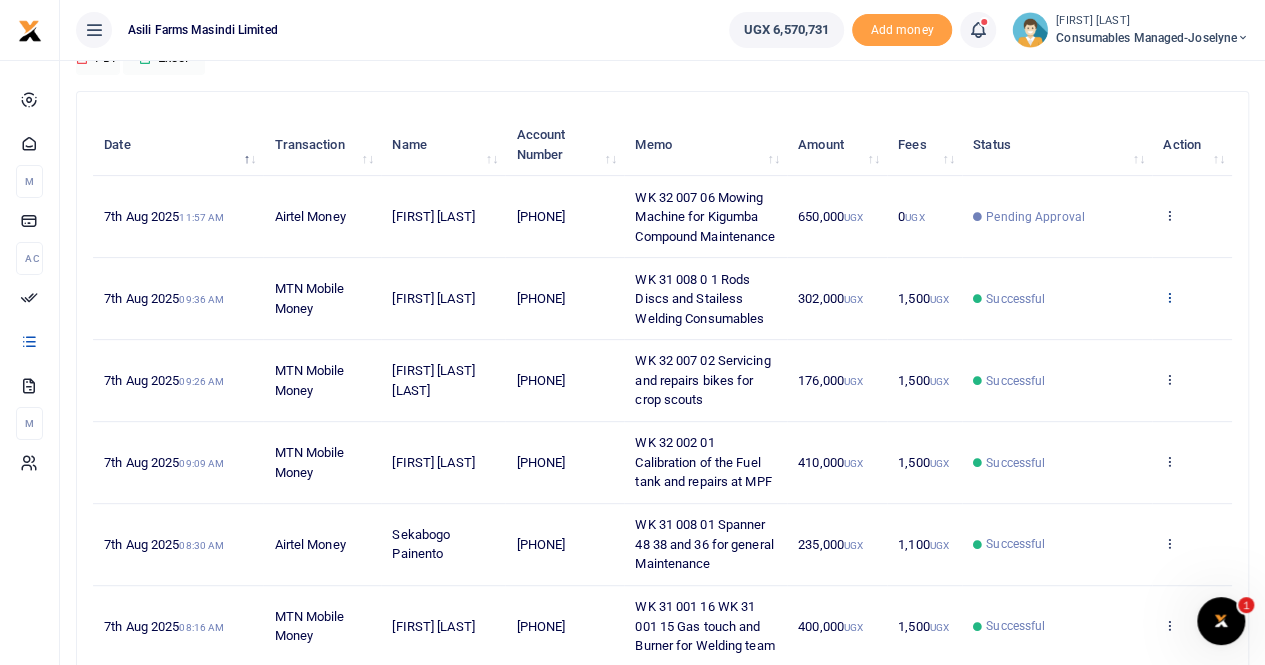 click at bounding box center [1169, 297] 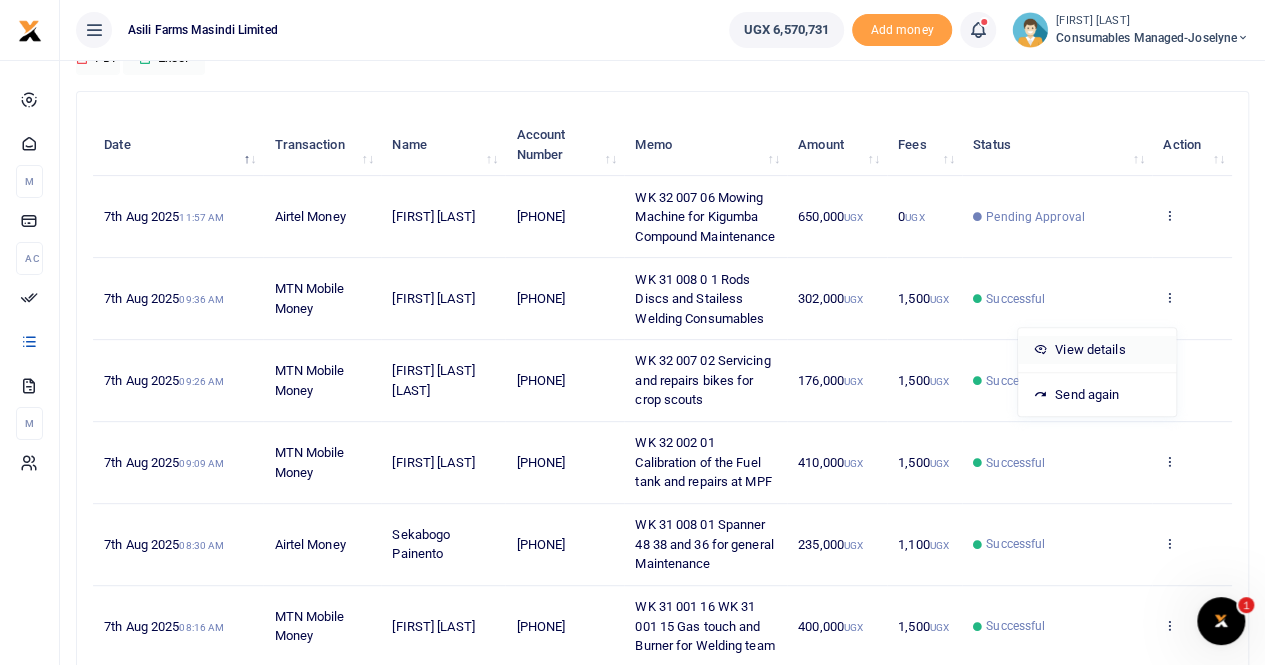 click on "View details" at bounding box center (1097, 350) 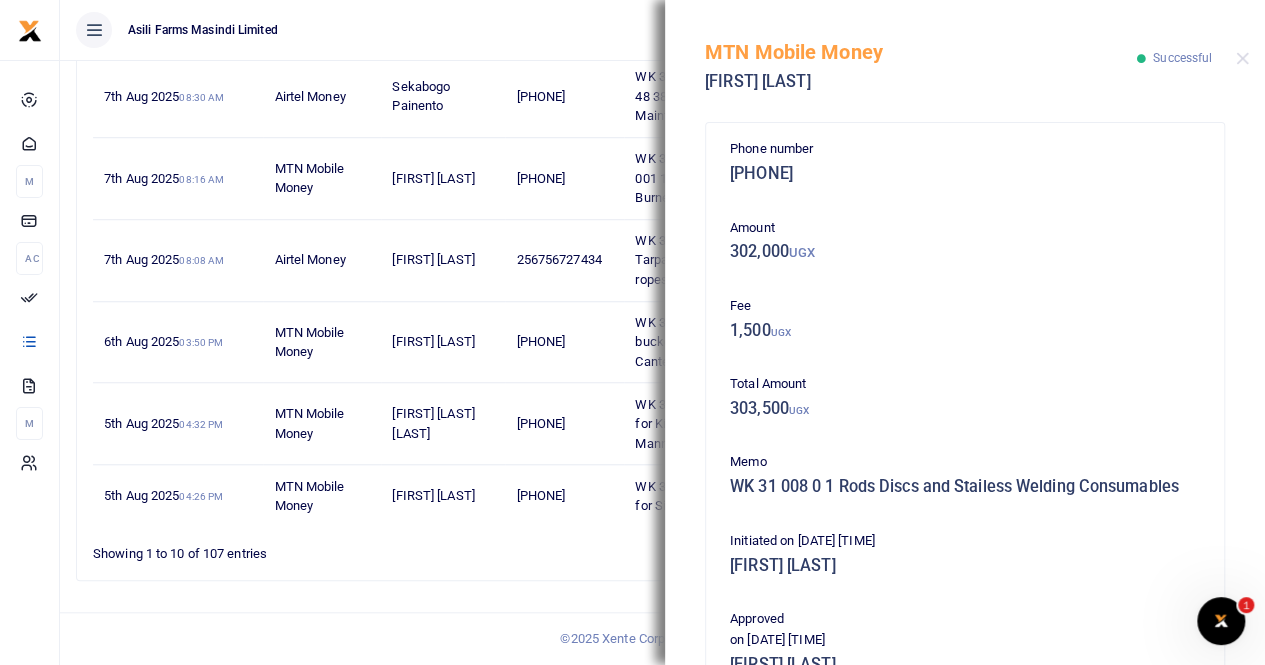 scroll, scrollTop: 697, scrollLeft: 0, axis: vertical 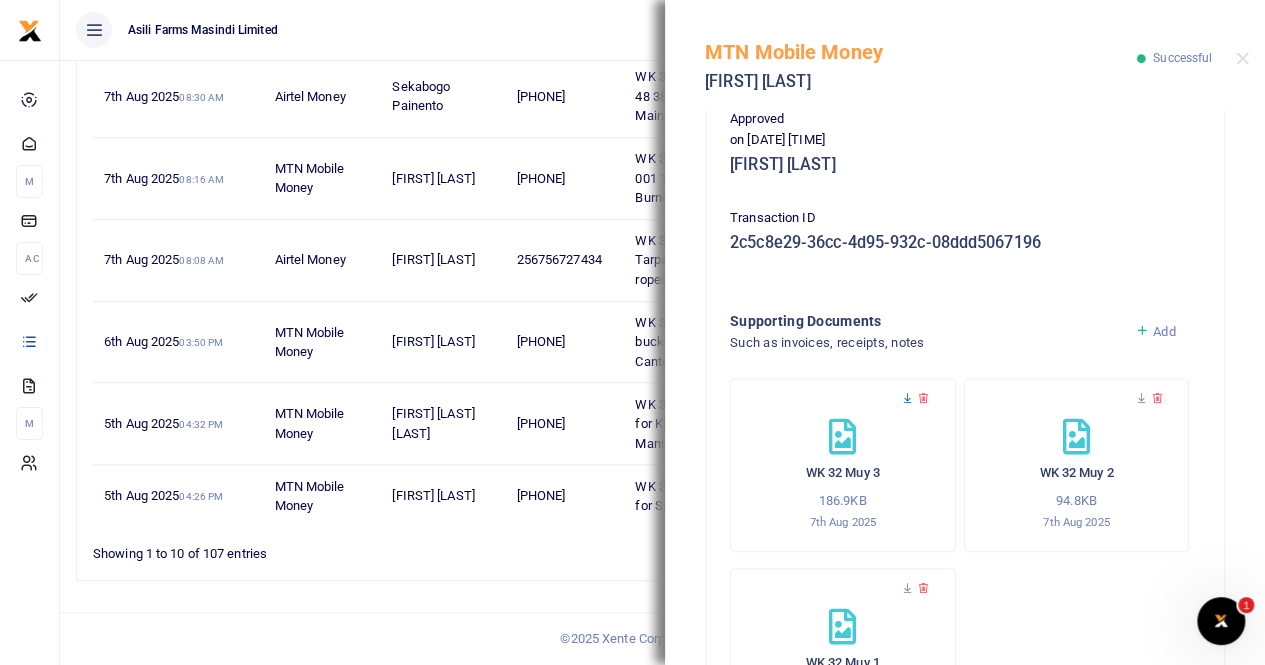 click at bounding box center (907, 398) 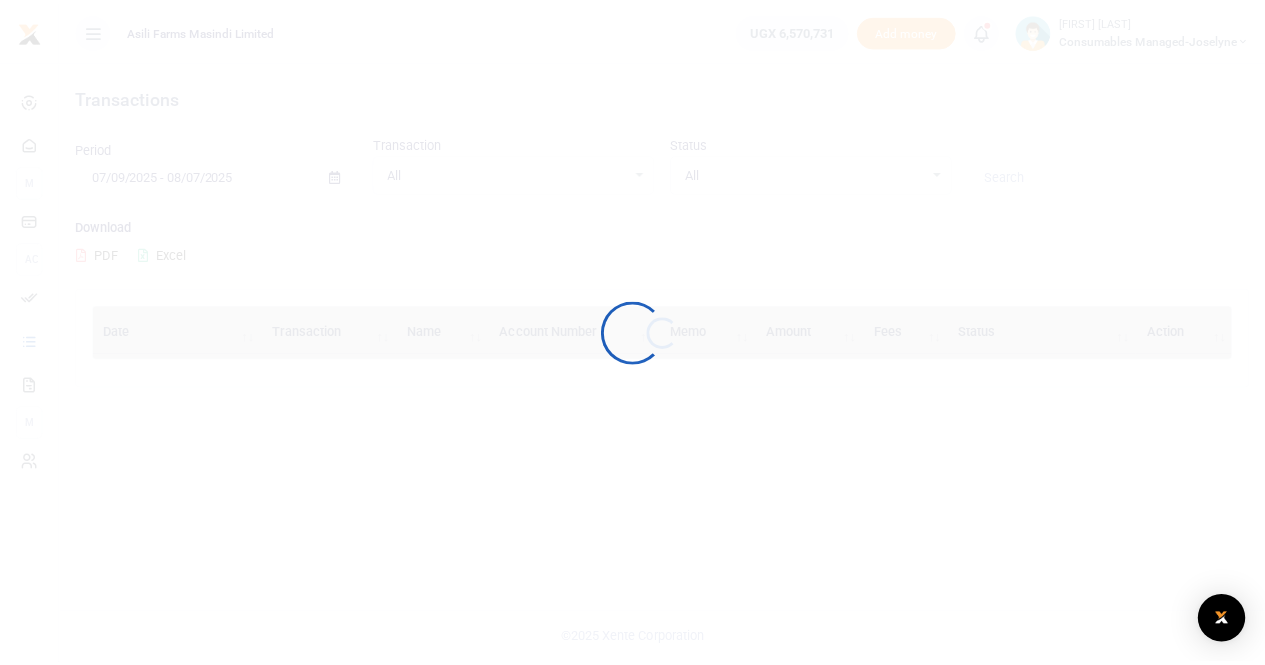 scroll, scrollTop: 0, scrollLeft: 0, axis: both 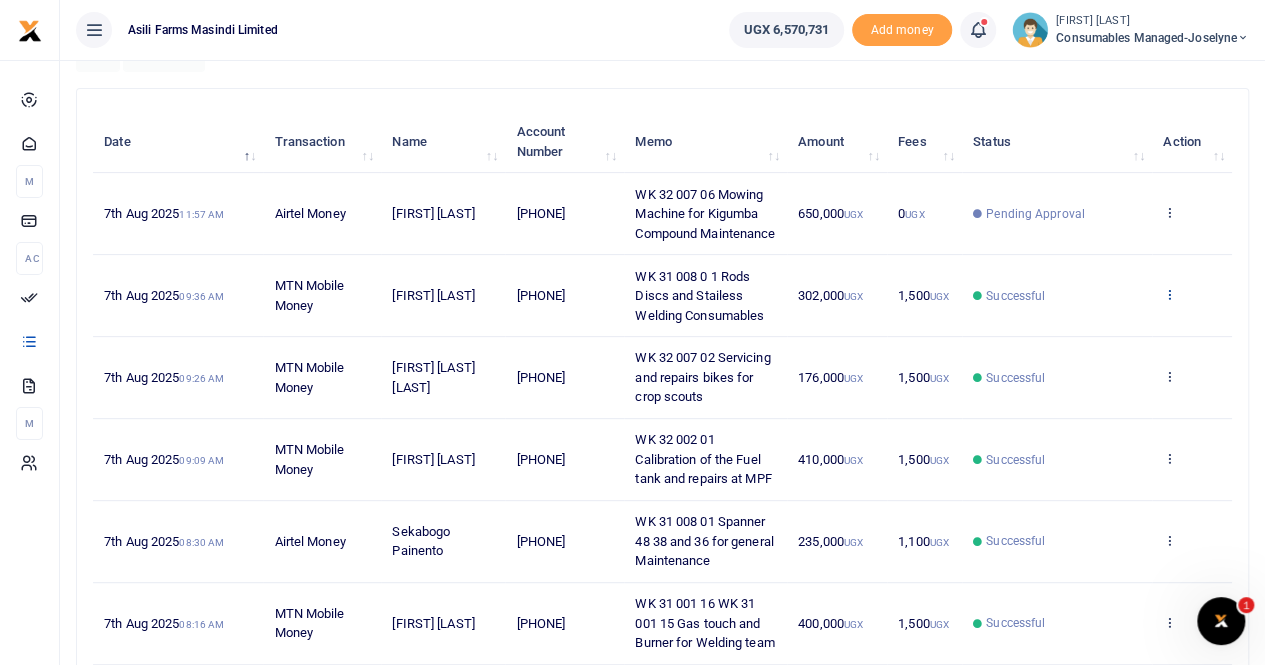 click at bounding box center (1169, 294) 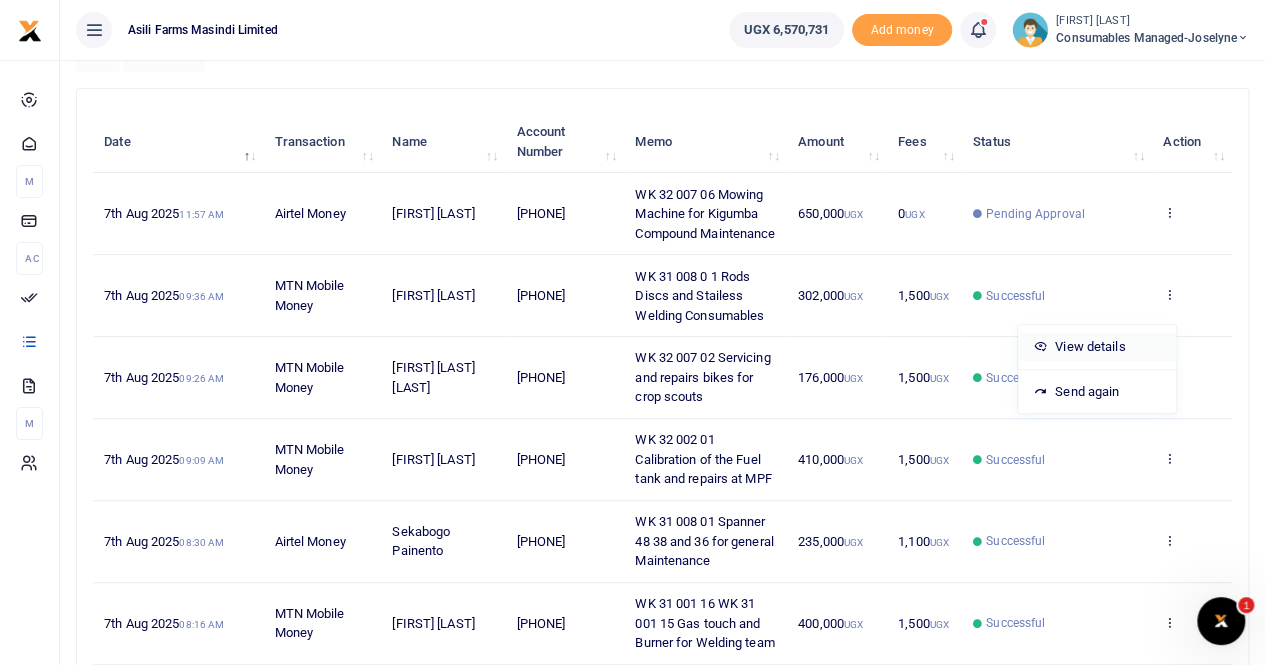 click on "View details" at bounding box center [1097, 347] 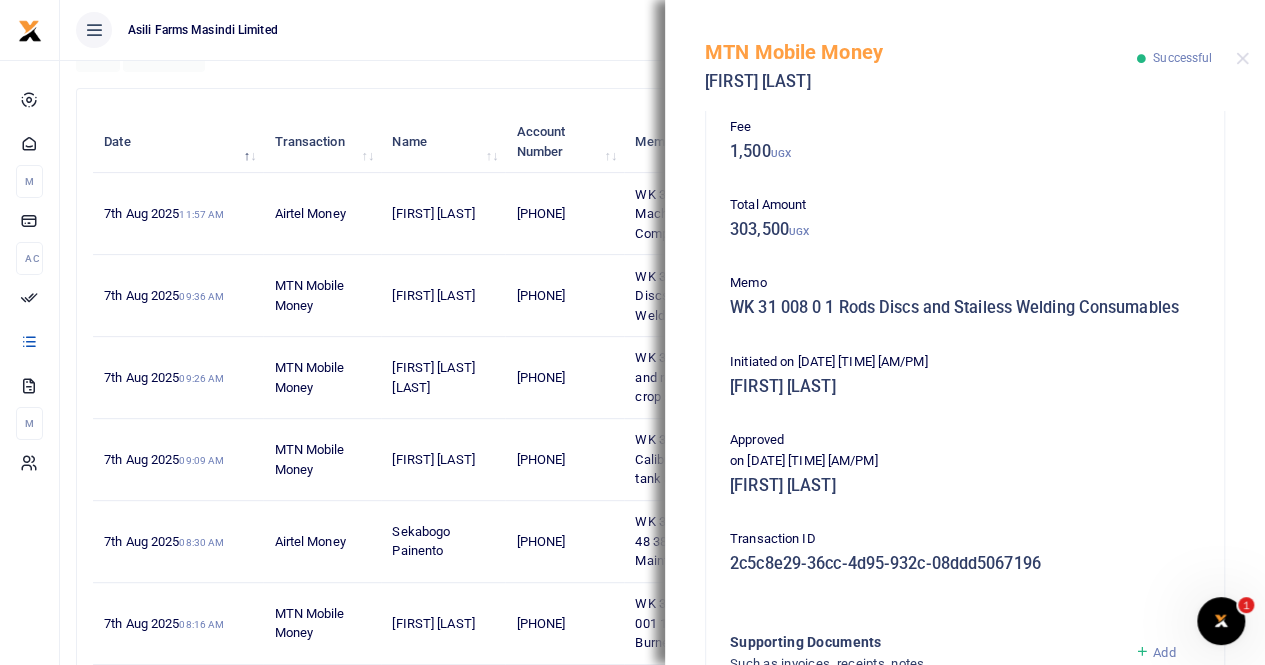 scroll, scrollTop: 400, scrollLeft: 0, axis: vertical 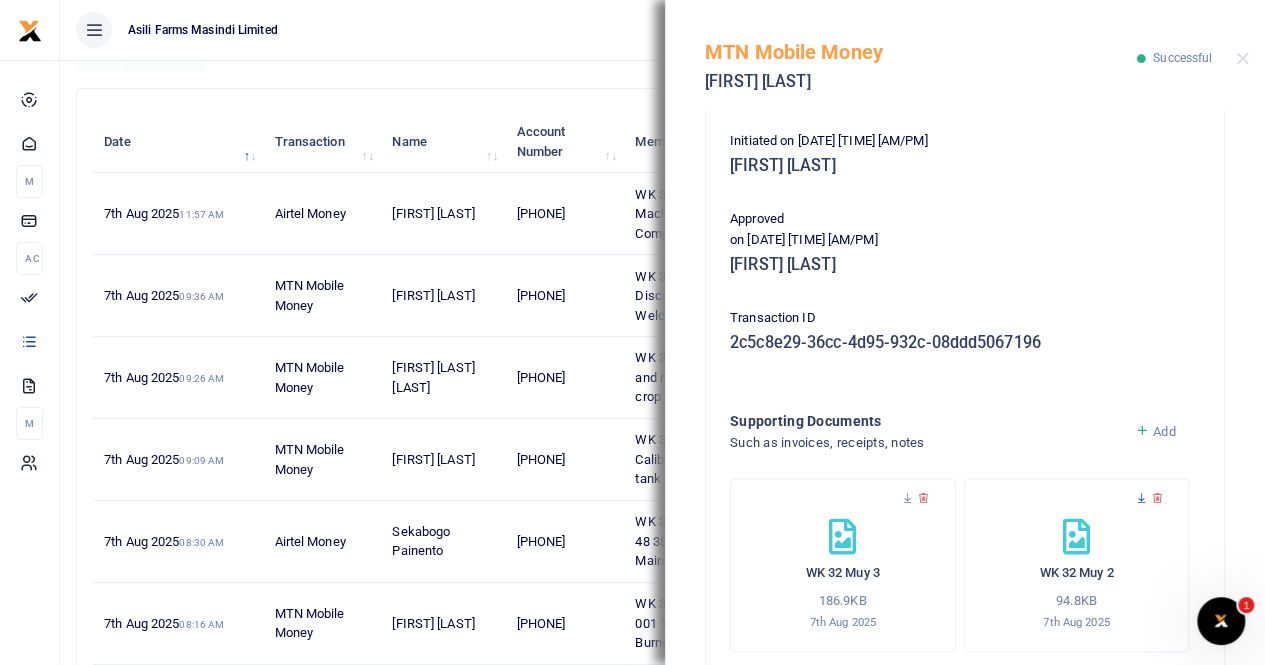 click at bounding box center (1141, 498) 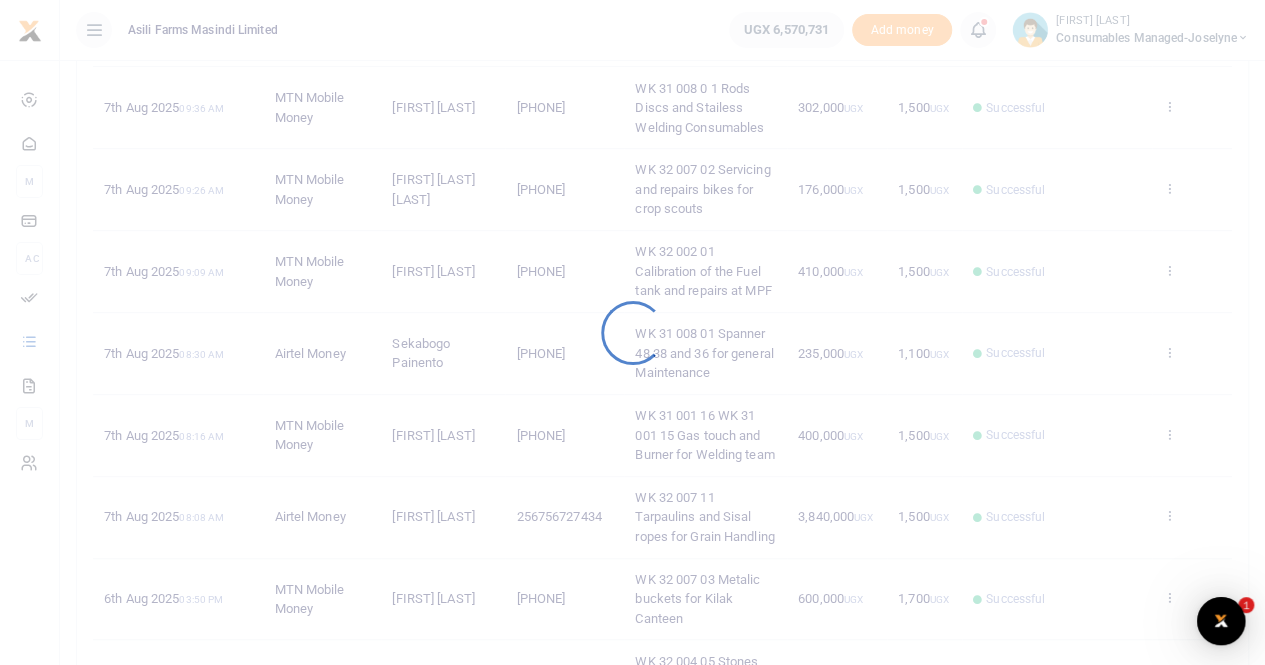 scroll, scrollTop: 400, scrollLeft: 0, axis: vertical 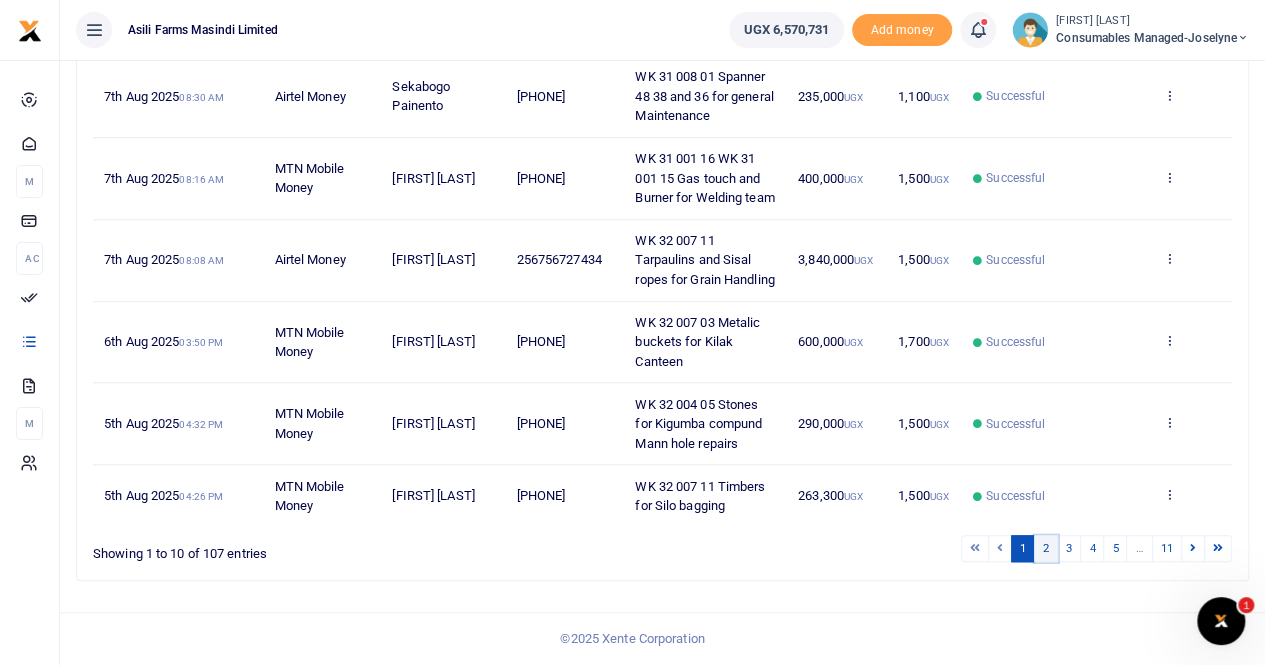 click on "2" at bounding box center (1046, 548) 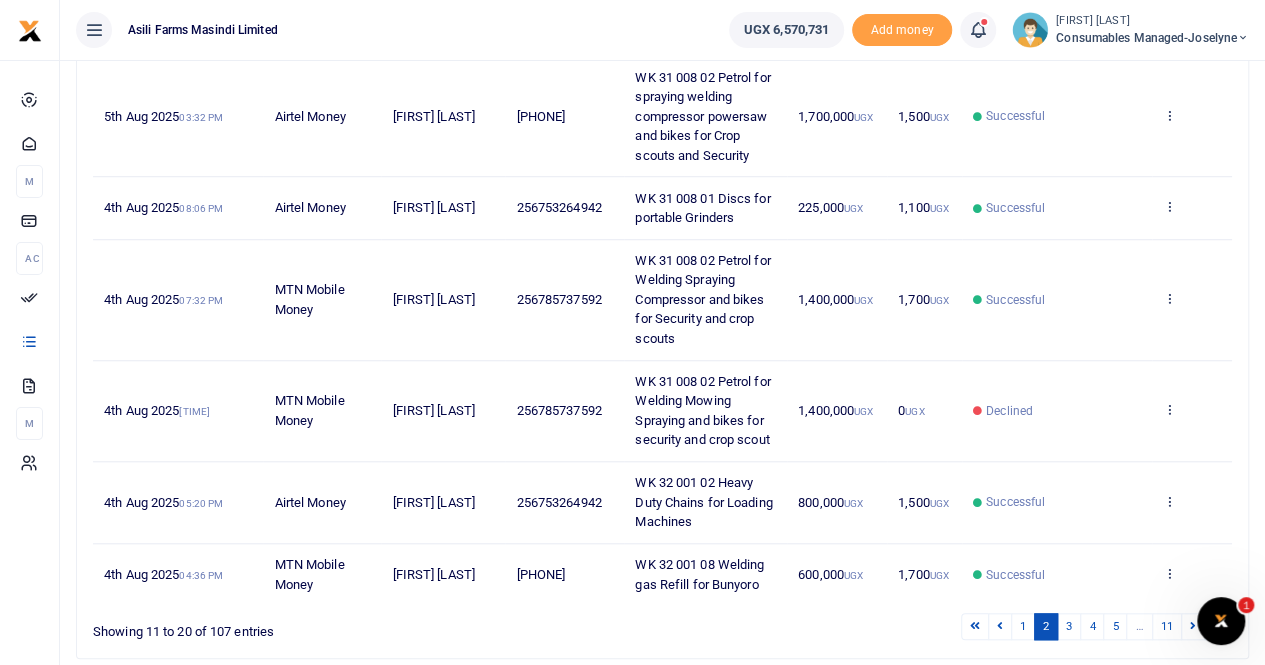 scroll, scrollTop: 697, scrollLeft: 0, axis: vertical 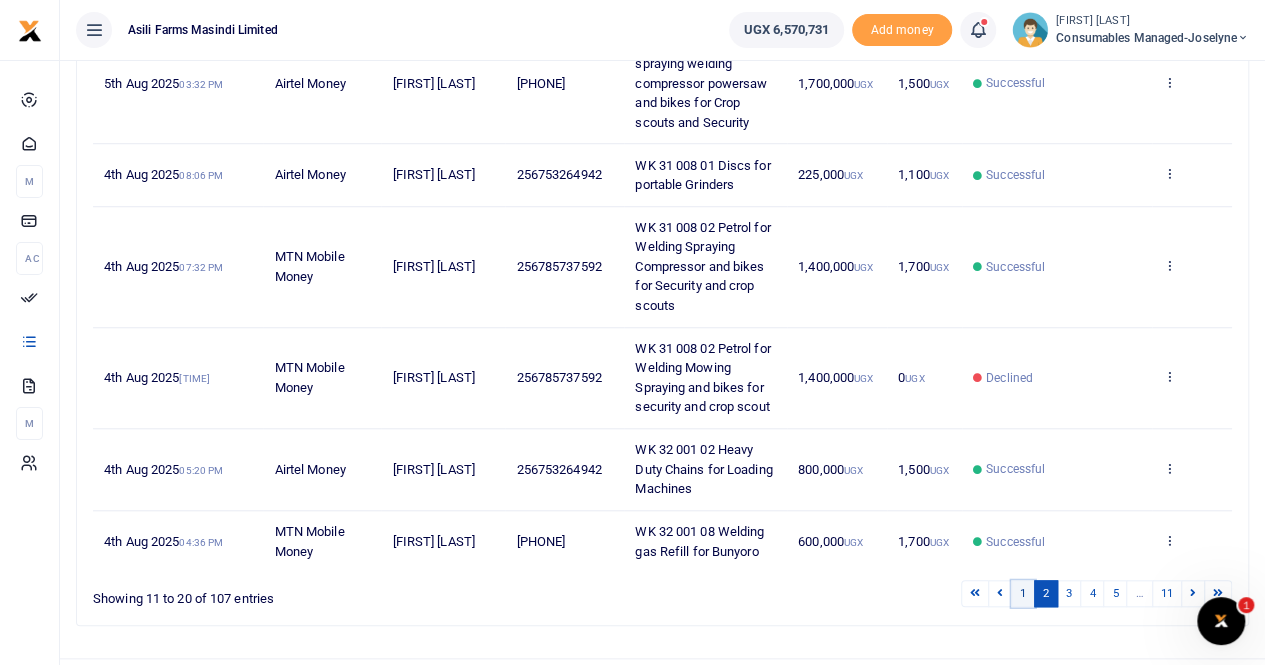 click on "1" at bounding box center (1023, 593) 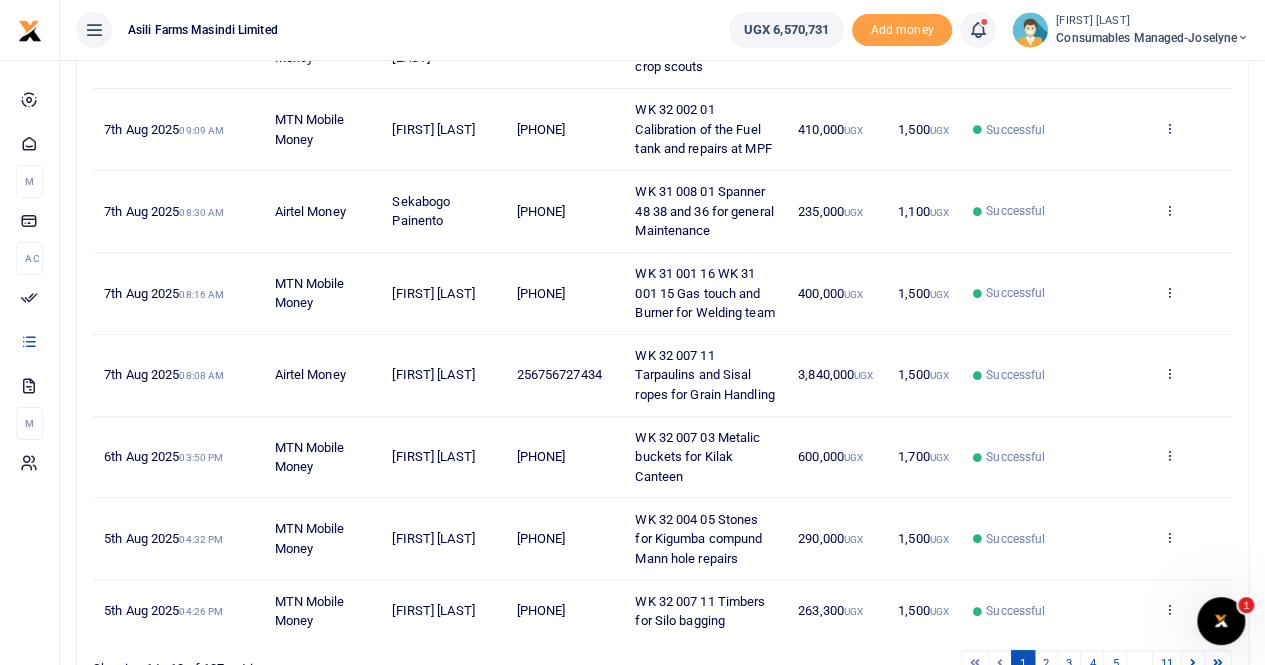 scroll, scrollTop: 597, scrollLeft: 0, axis: vertical 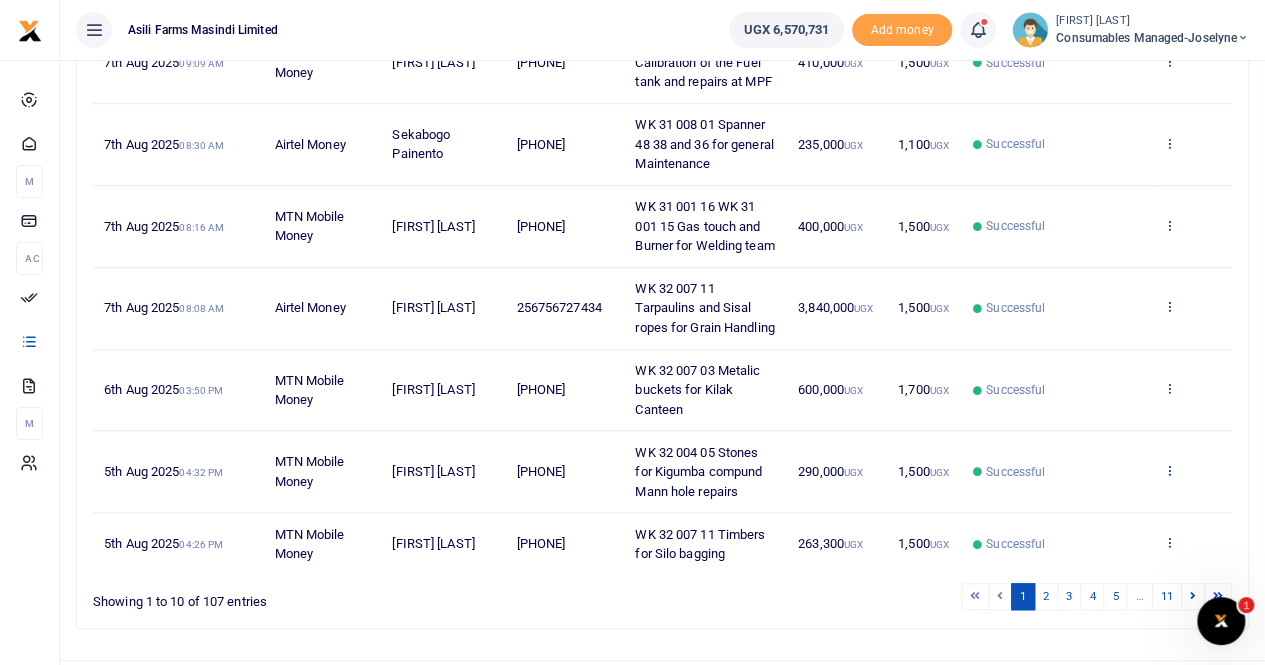 click at bounding box center [1169, 470] 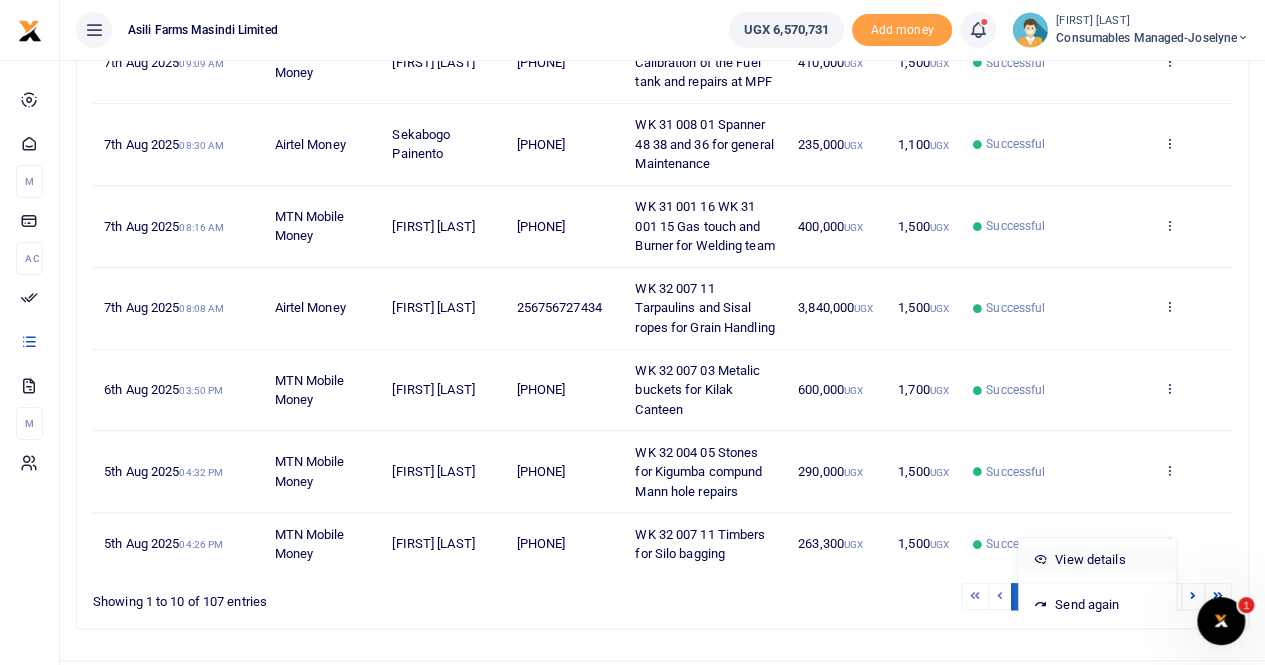 click on "View details" at bounding box center [1097, 560] 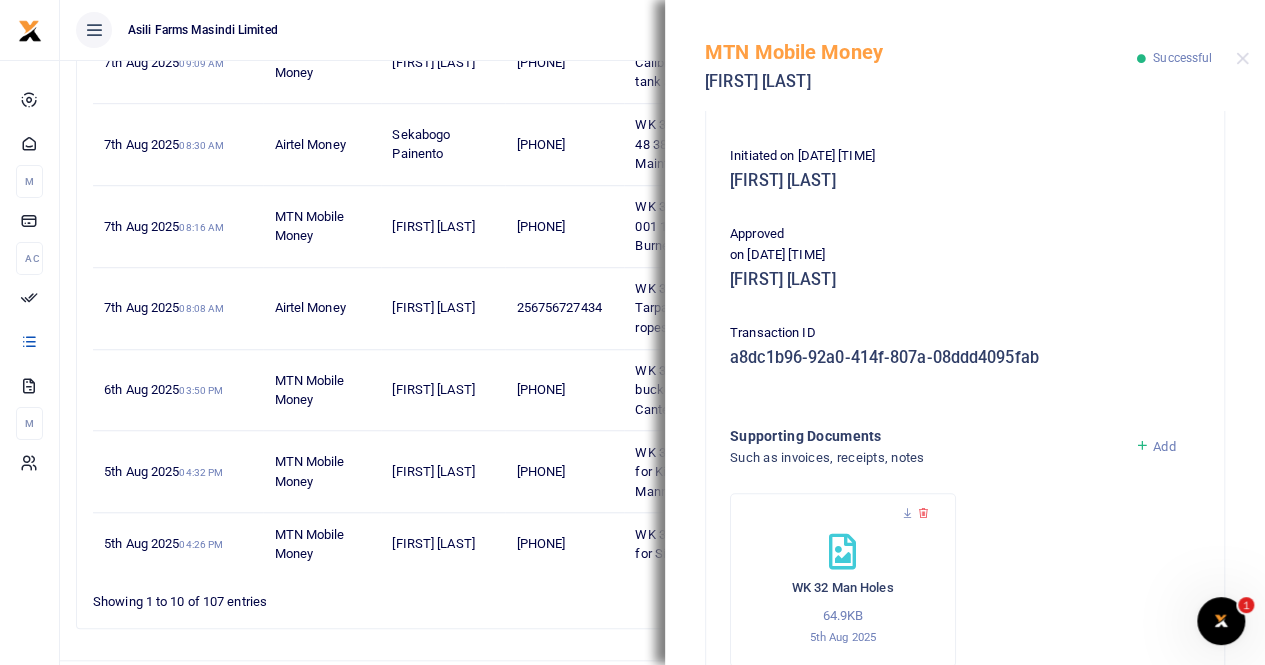 scroll, scrollTop: 500, scrollLeft: 0, axis: vertical 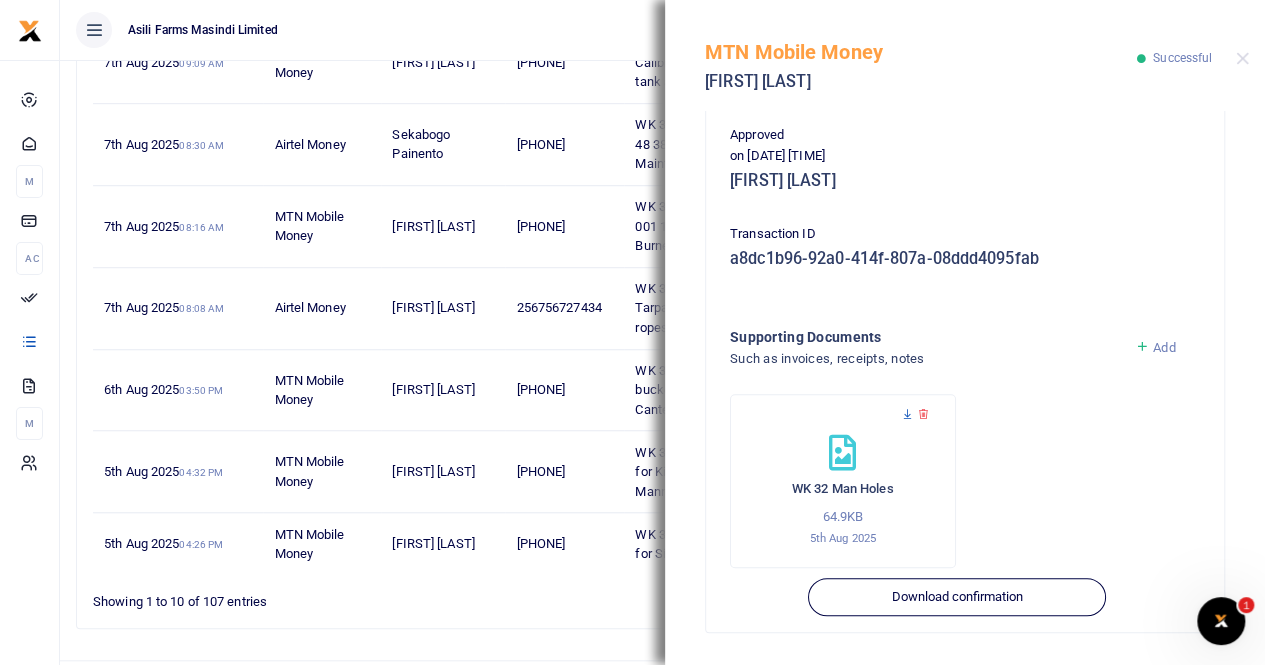 click at bounding box center (907, 414) 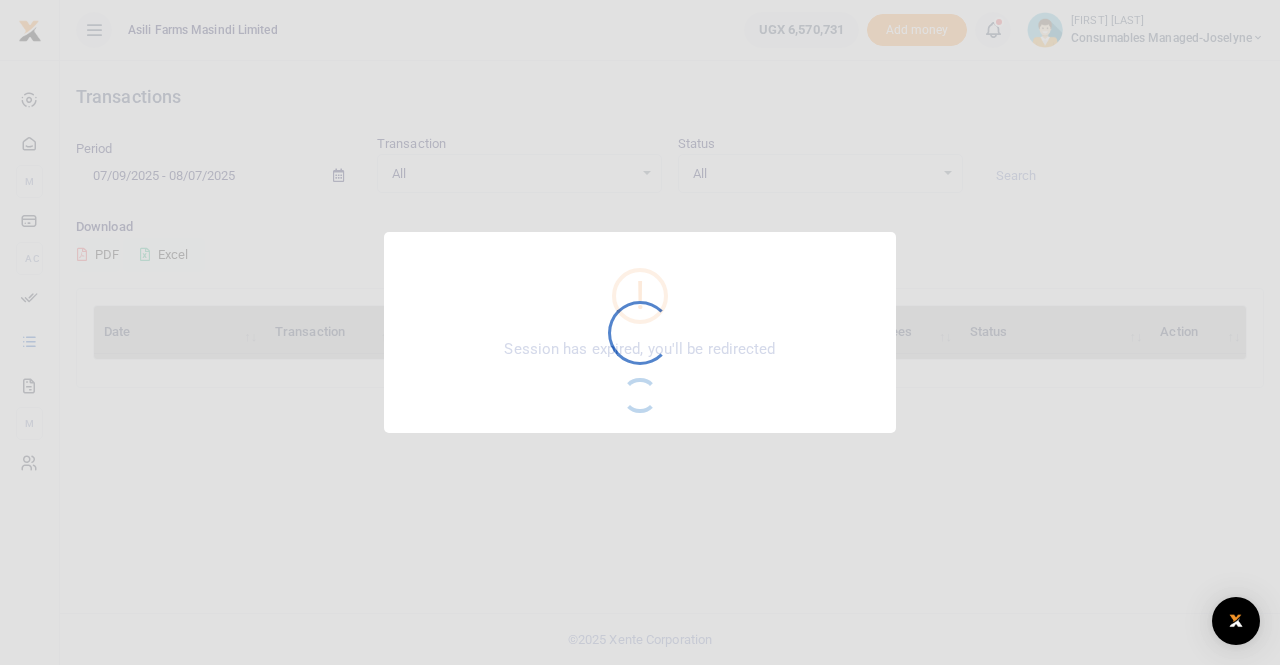 scroll, scrollTop: 0, scrollLeft: 0, axis: both 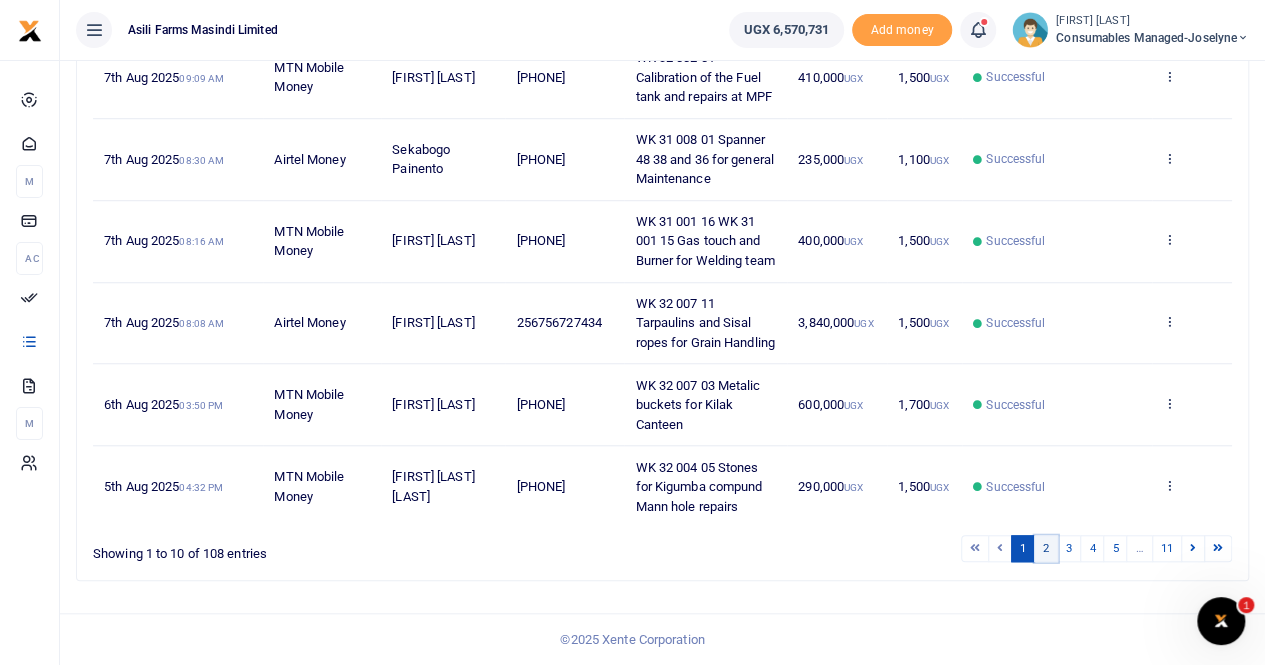 click on "2" at bounding box center (1046, 548) 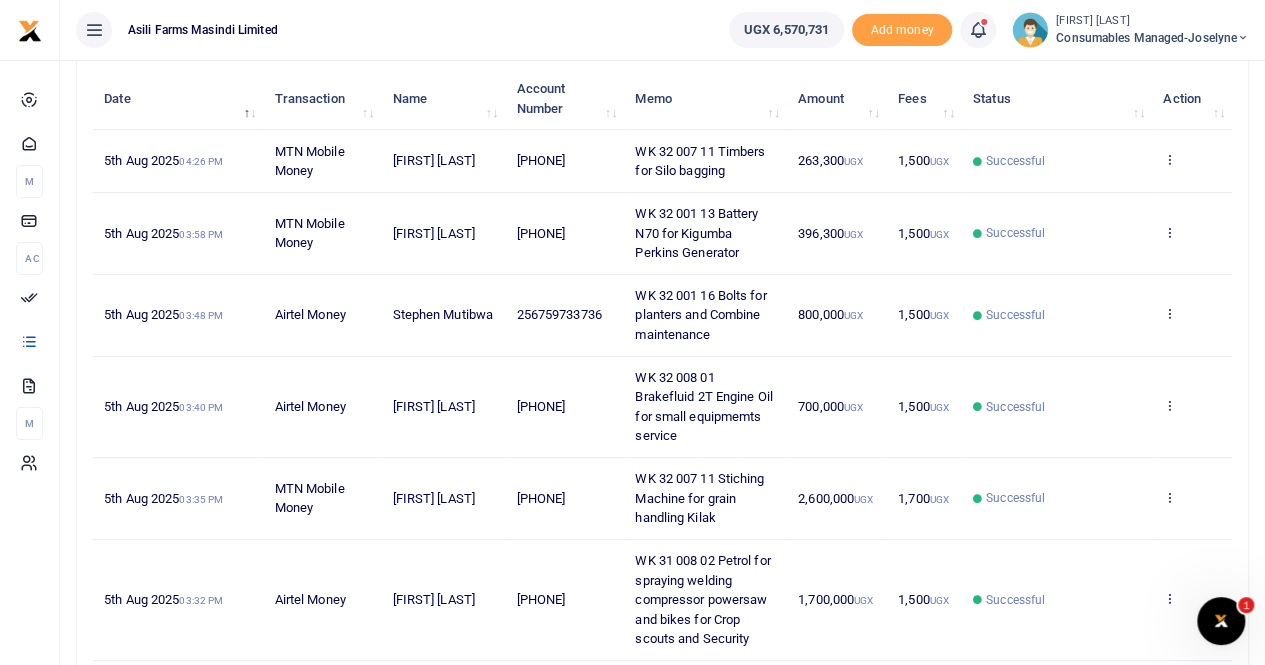 scroll, scrollTop: 200, scrollLeft: 0, axis: vertical 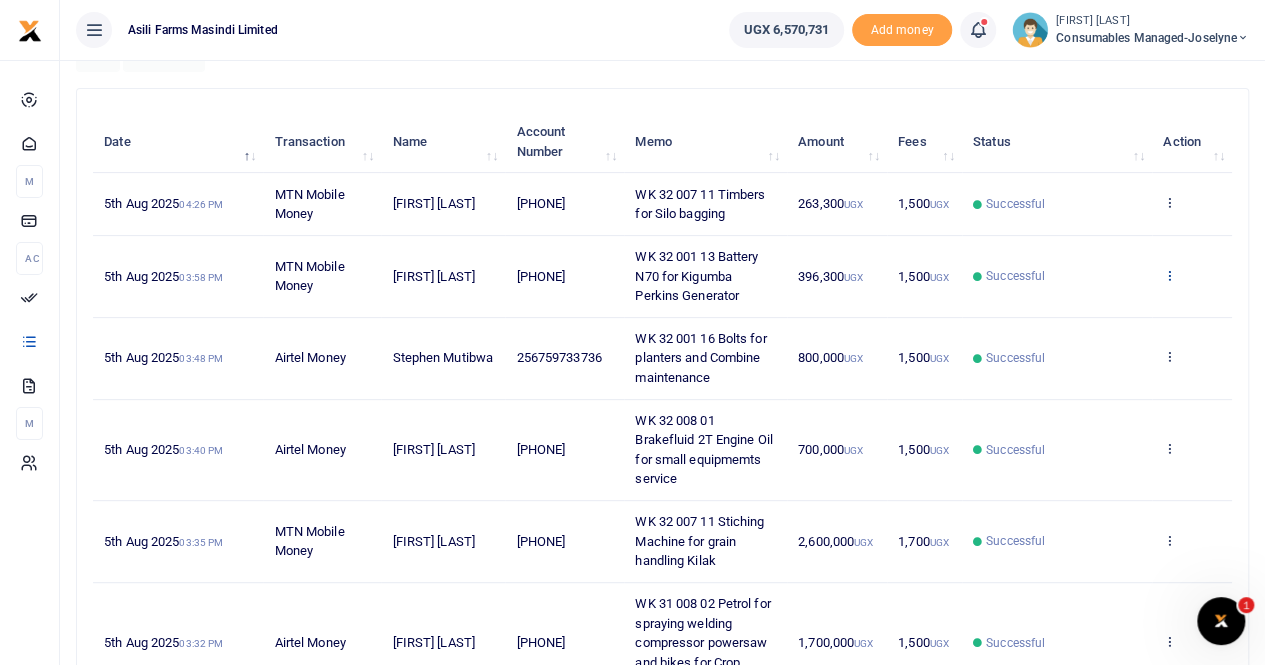 click at bounding box center (1169, 275) 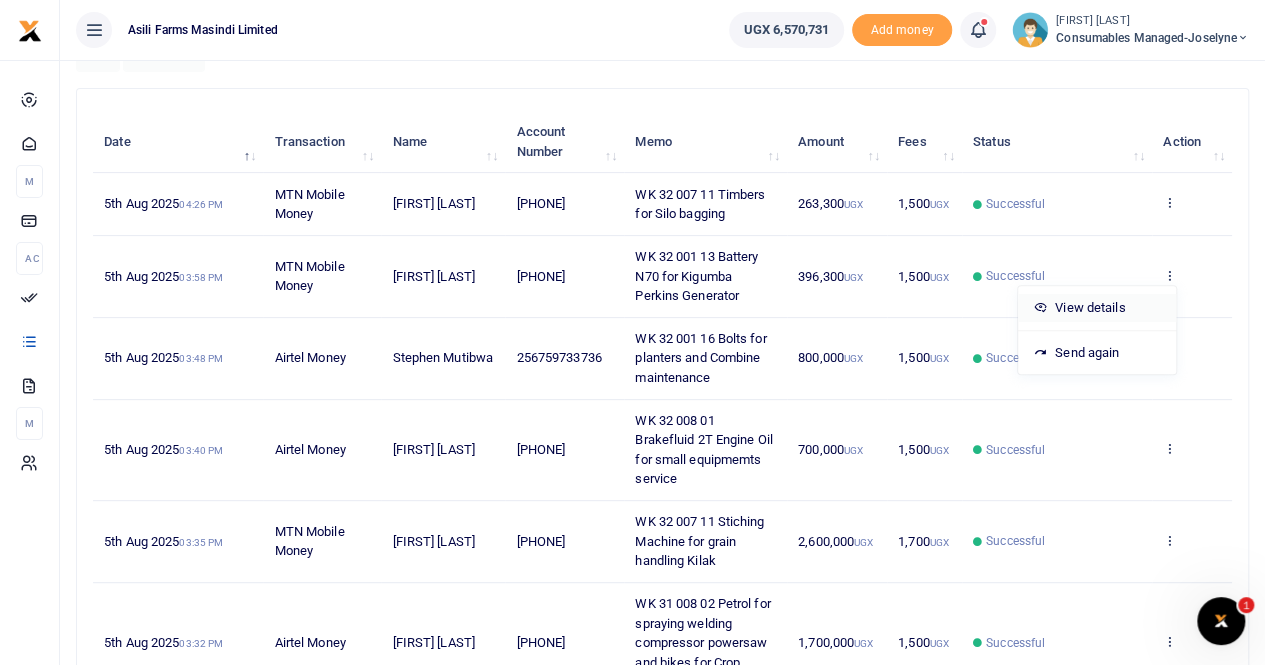 click on "View details" at bounding box center [1097, 308] 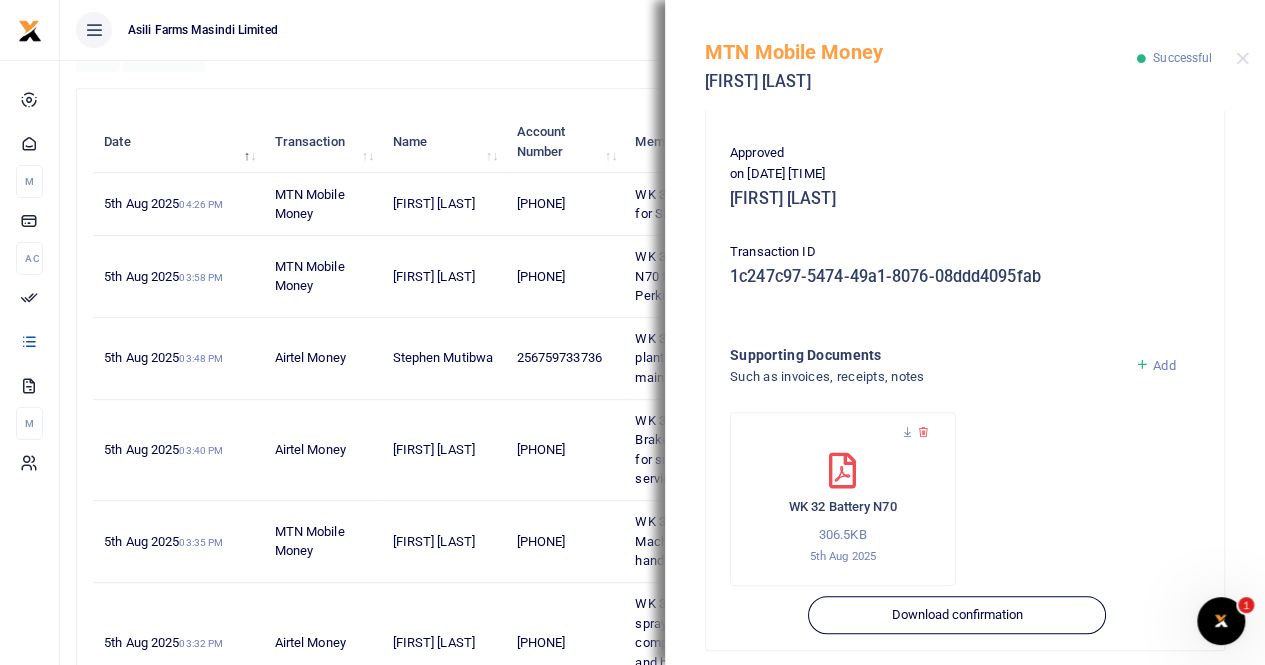 scroll, scrollTop: 482, scrollLeft: 0, axis: vertical 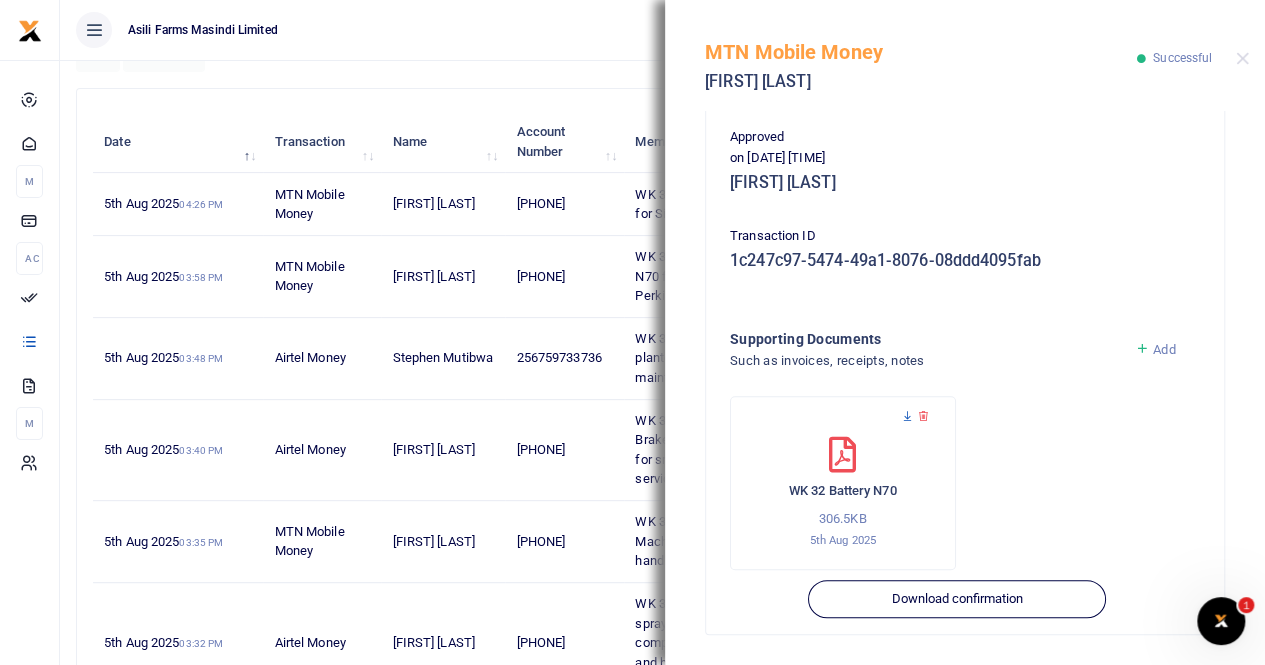 click at bounding box center (907, 416) 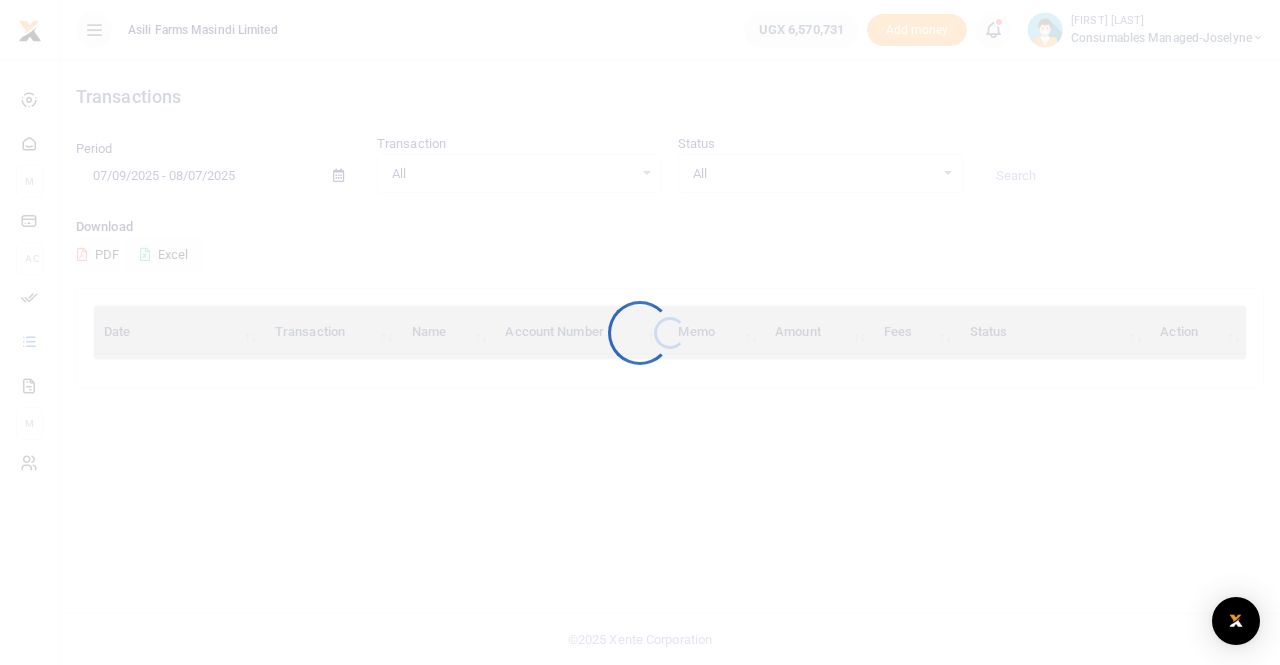 scroll, scrollTop: 0, scrollLeft: 0, axis: both 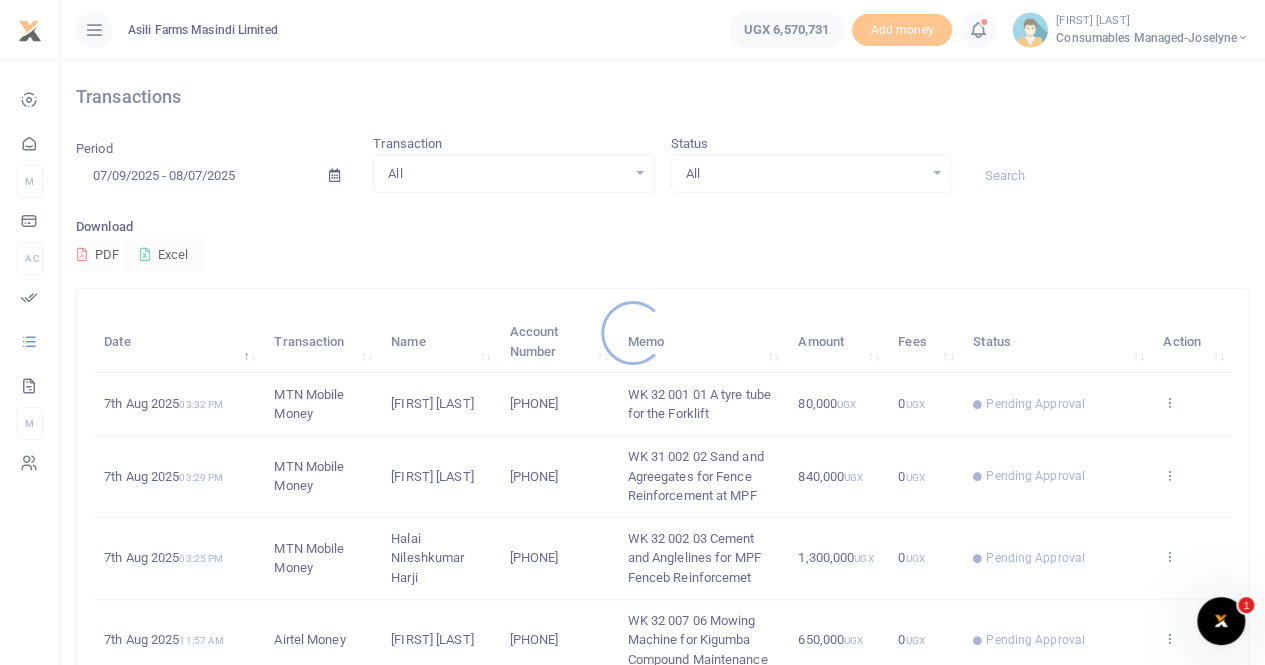 click at bounding box center (632, 332) 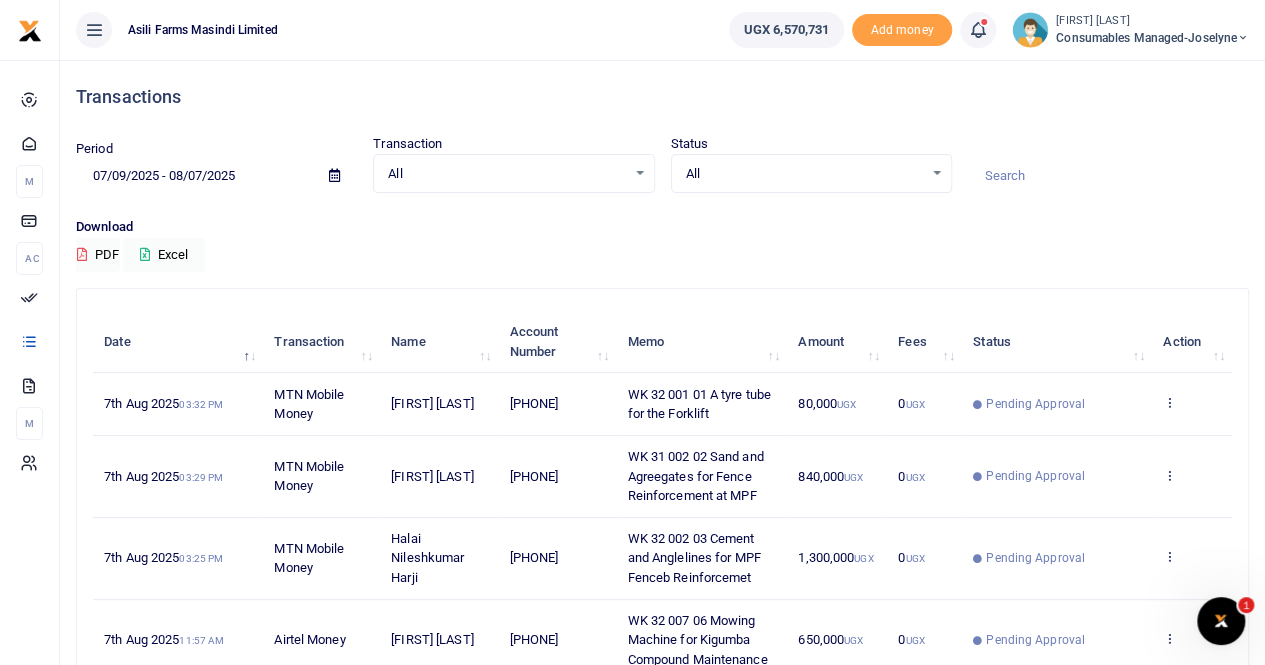 click on "Consumables managed-Joselyne" at bounding box center [1152, 38] 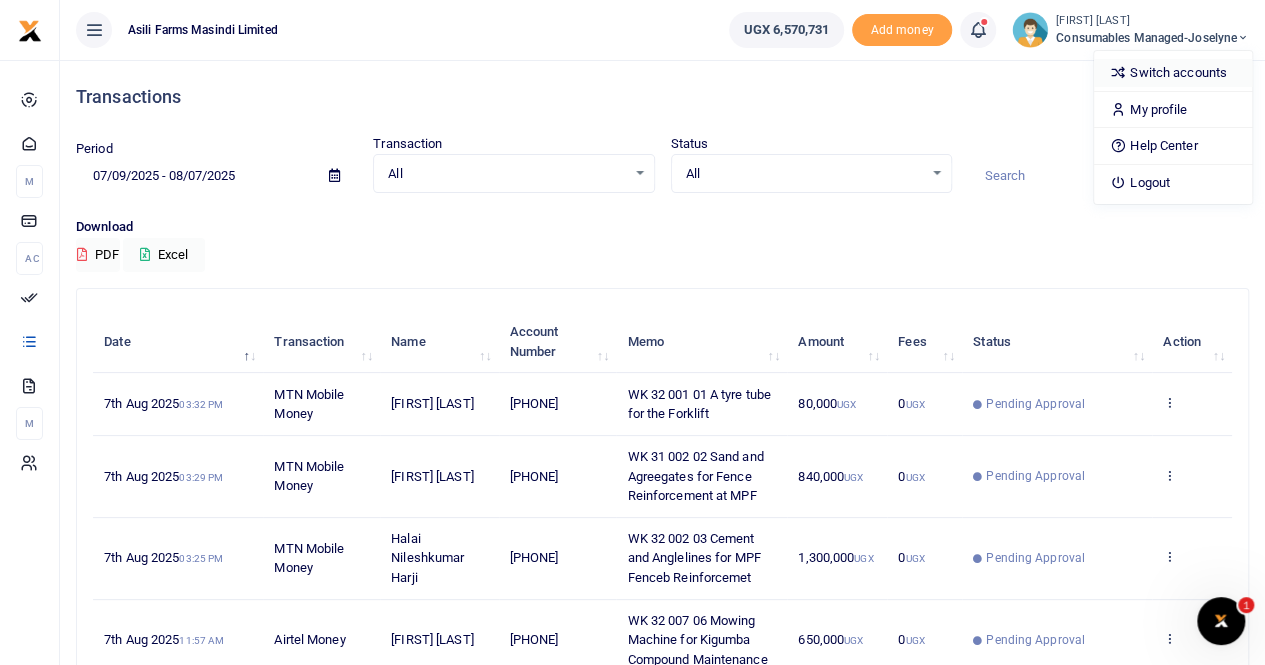 click on "Switch accounts" at bounding box center [1173, 73] 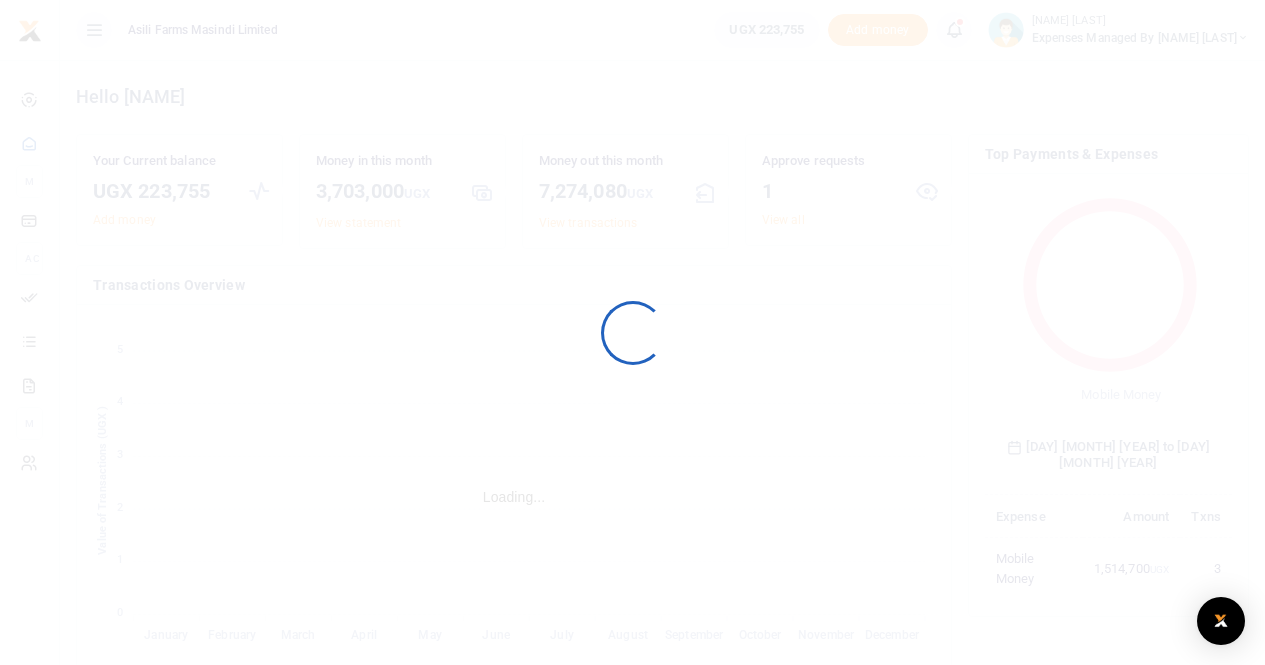 scroll, scrollTop: 0, scrollLeft: 0, axis: both 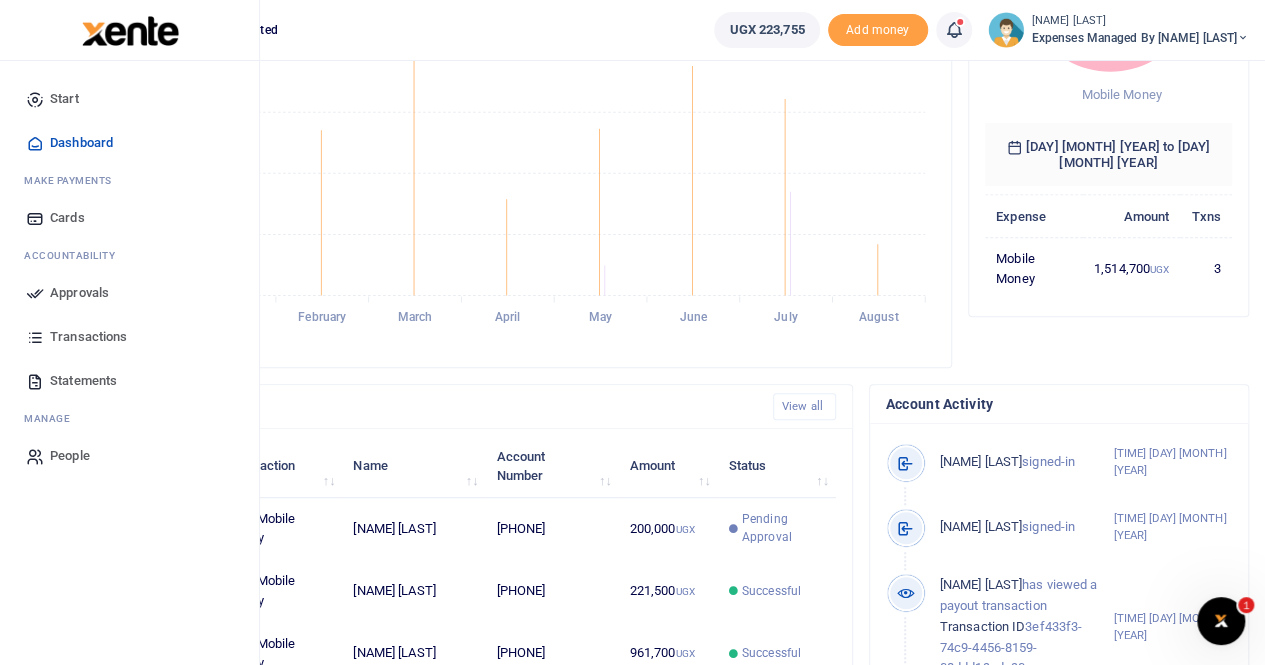 click on "Transactions" at bounding box center [88, 337] 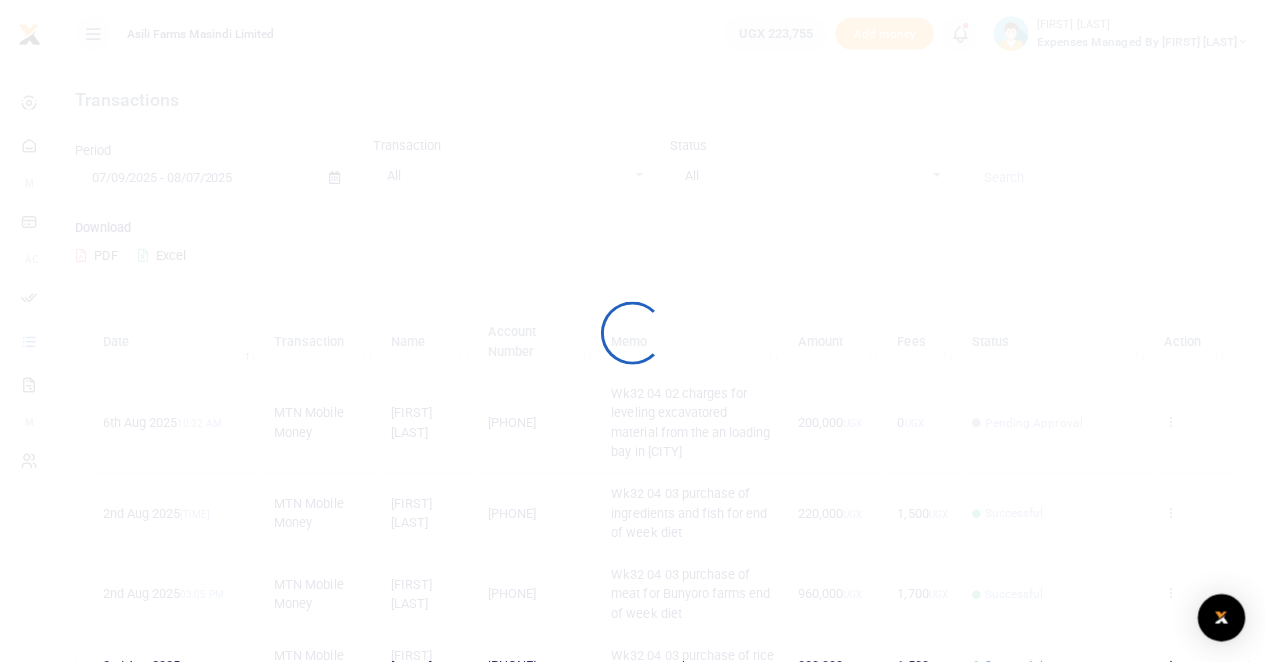 scroll, scrollTop: 0, scrollLeft: 0, axis: both 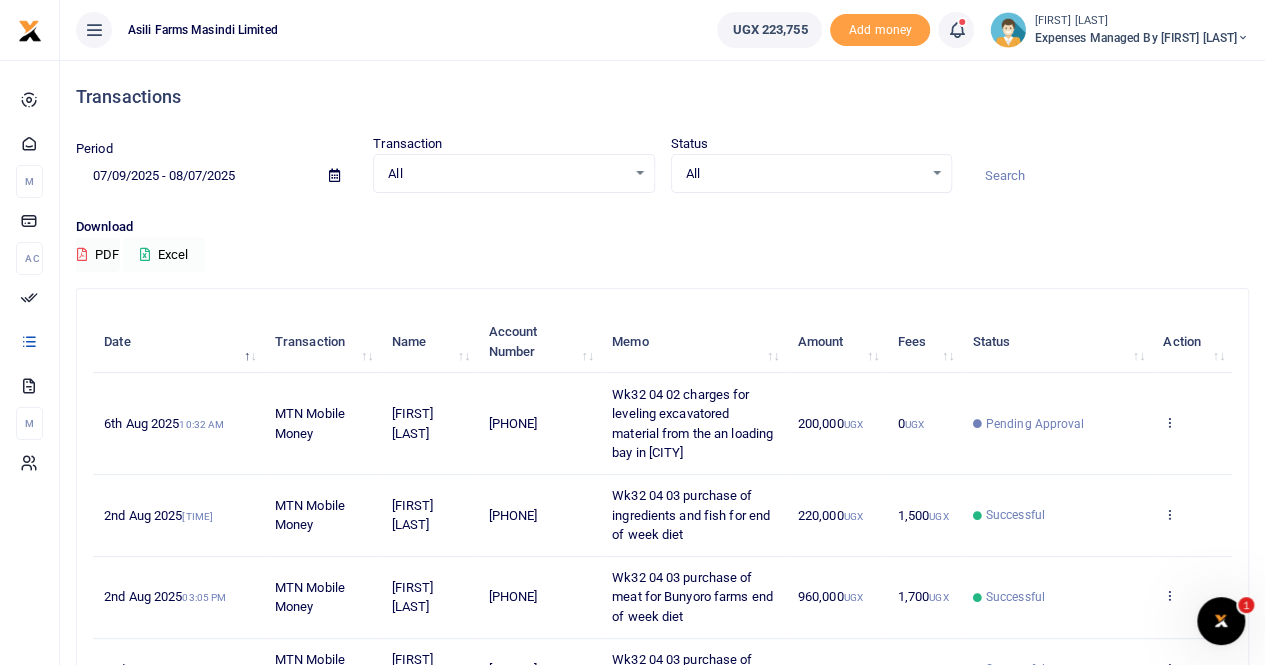 click on "Excel" at bounding box center (164, 255) 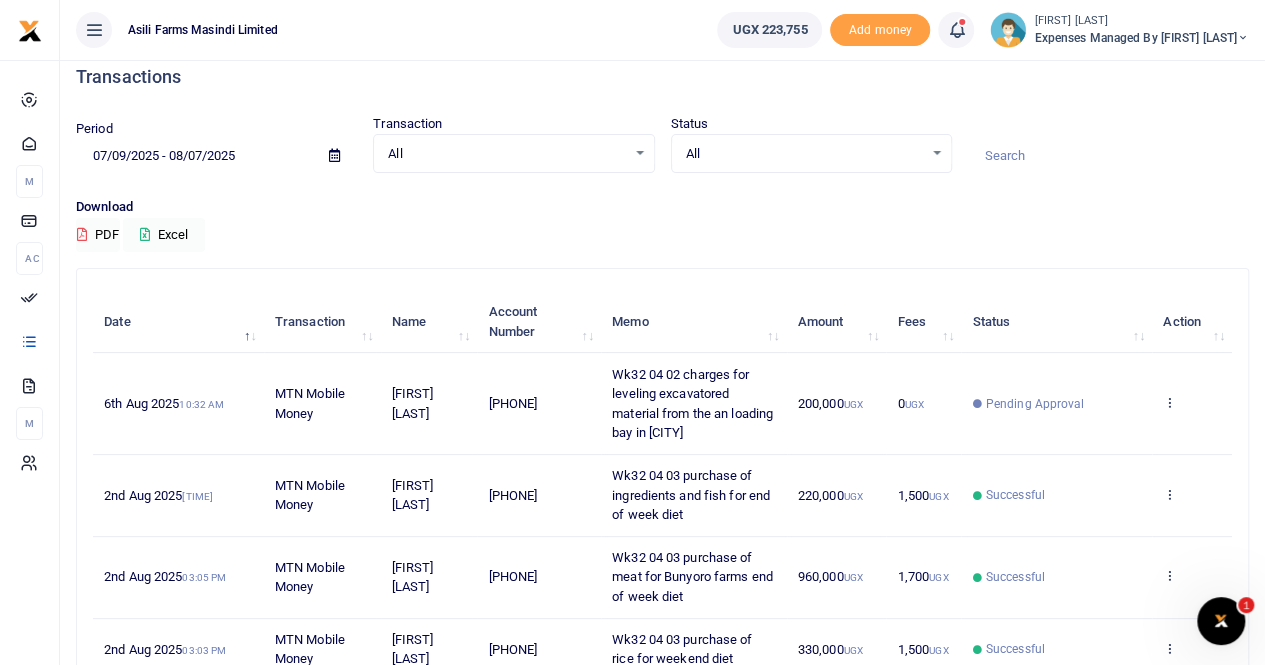 scroll, scrollTop: 0, scrollLeft: 0, axis: both 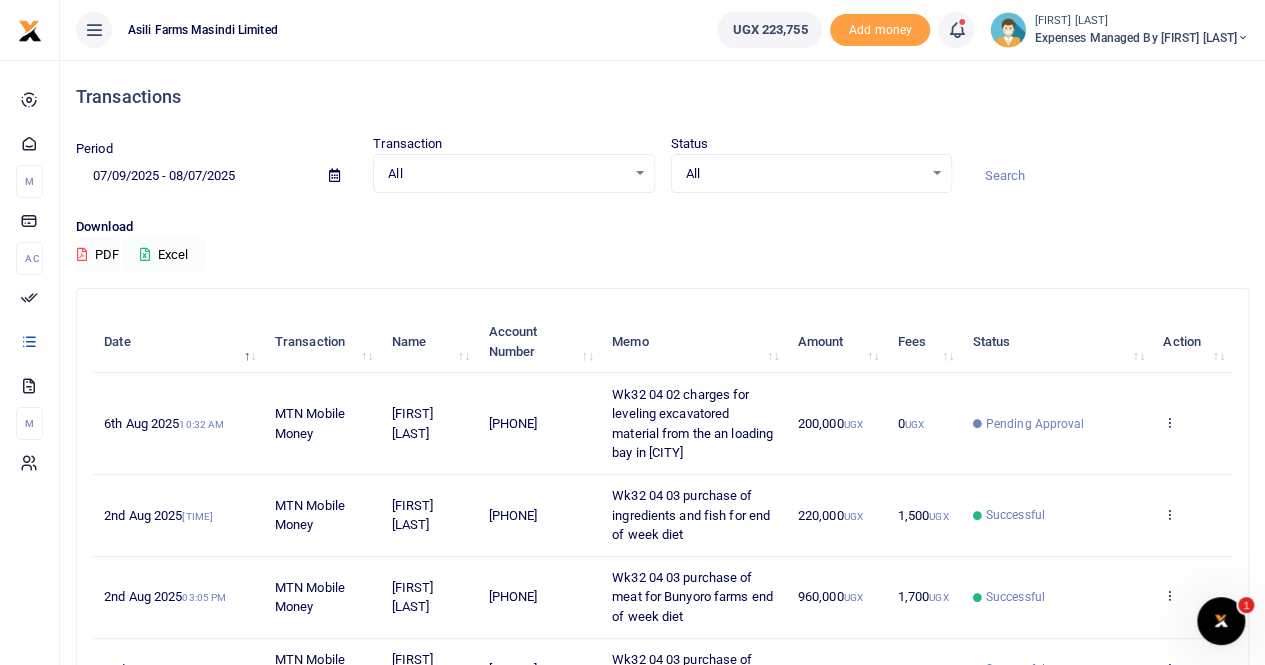 click on "Excel" at bounding box center [164, 255] 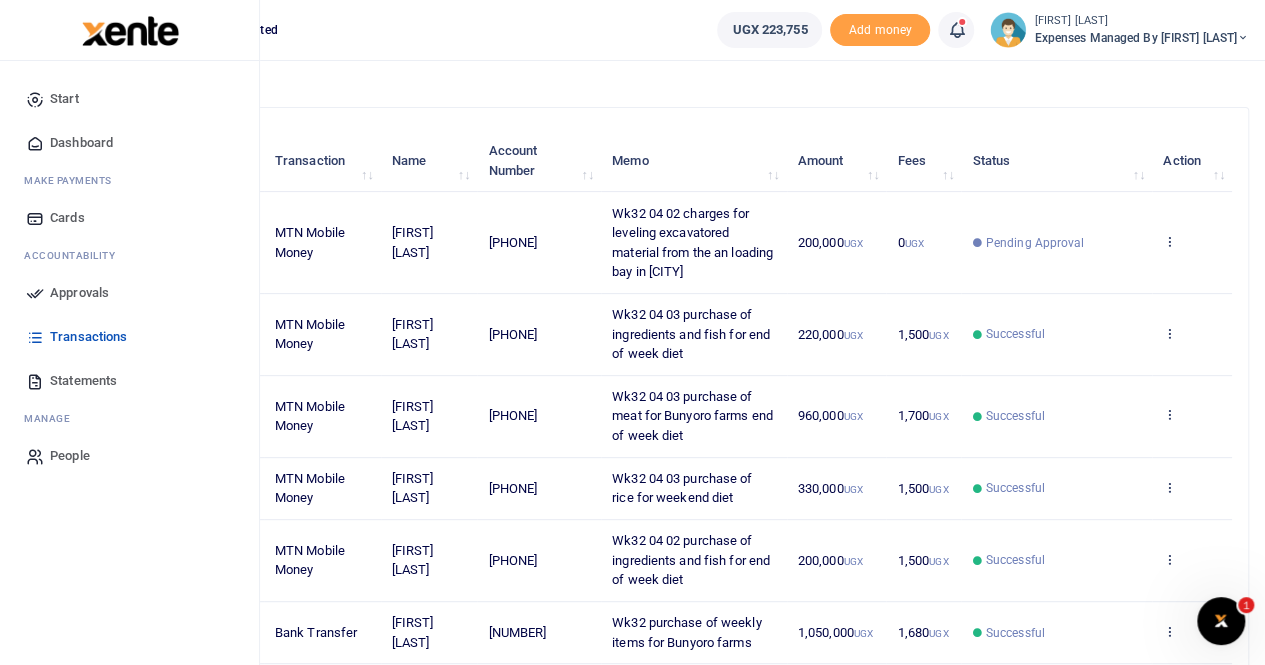 scroll, scrollTop: 200, scrollLeft: 0, axis: vertical 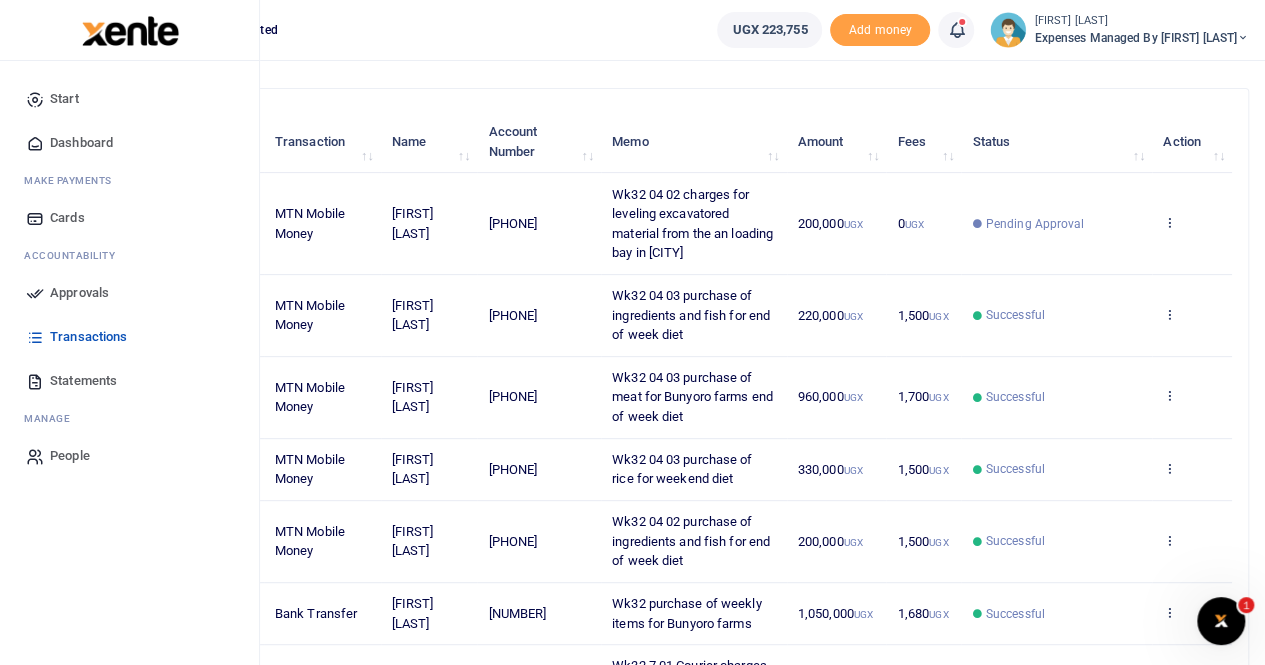 click on "Statements" at bounding box center [83, 381] 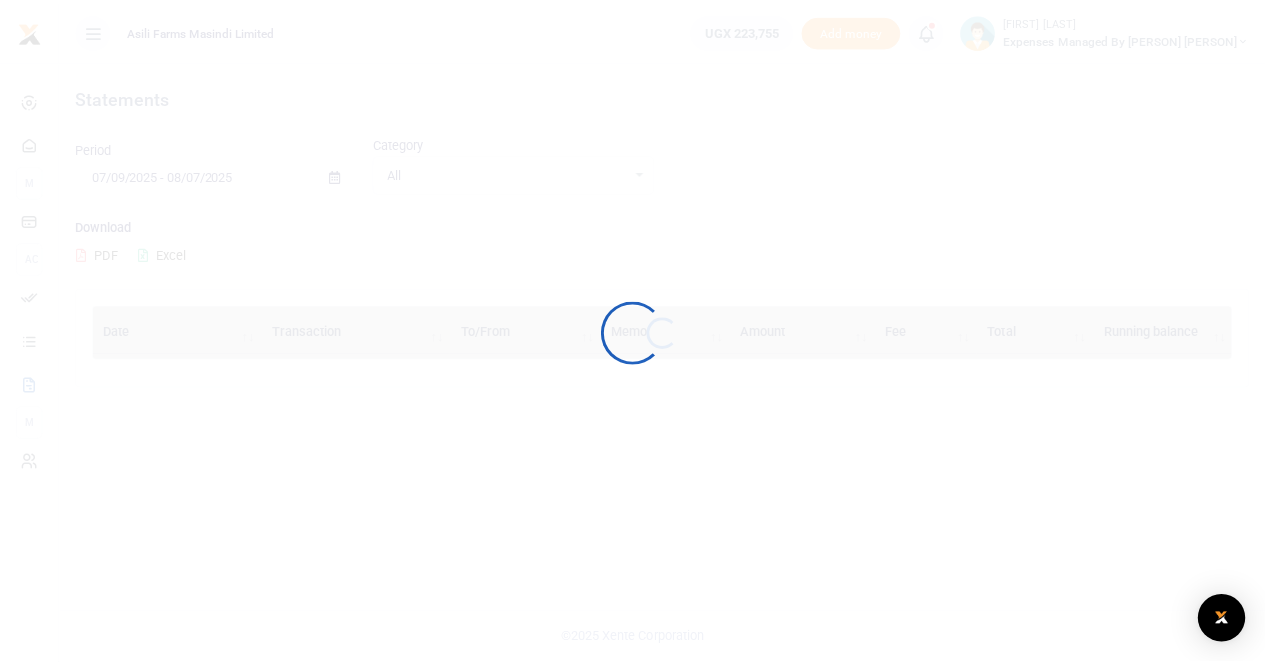scroll, scrollTop: 0, scrollLeft: 0, axis: both 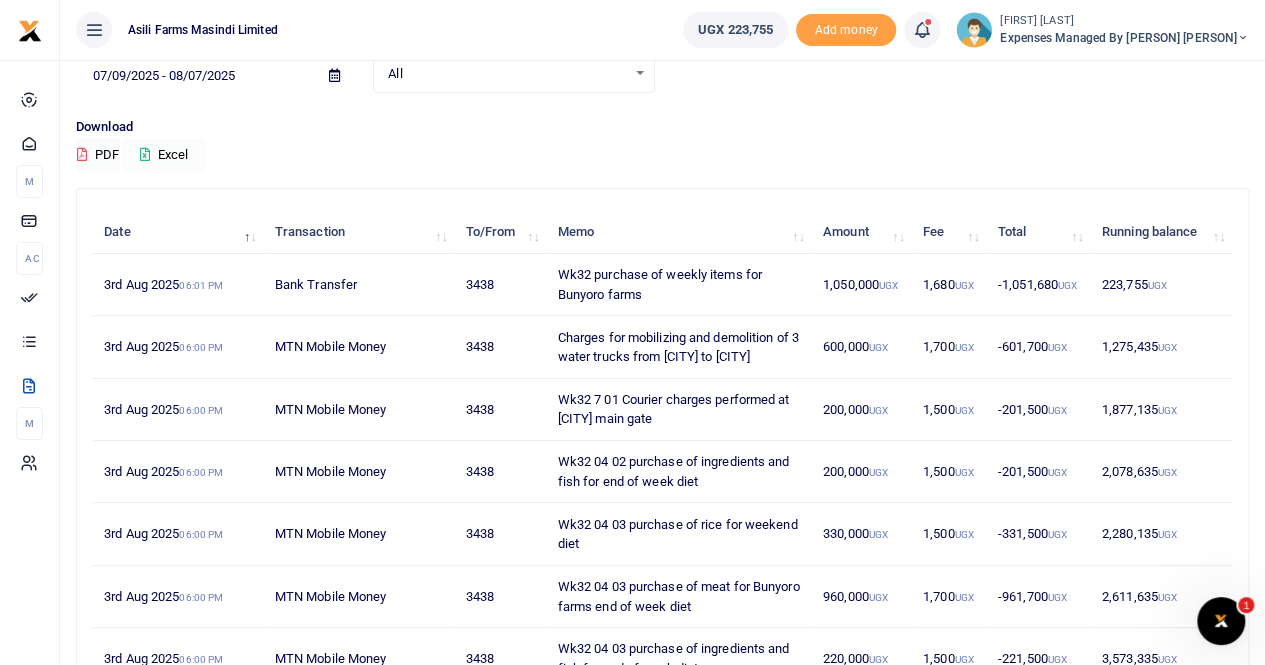 click on "Excel" at bounding box center [164, 155] 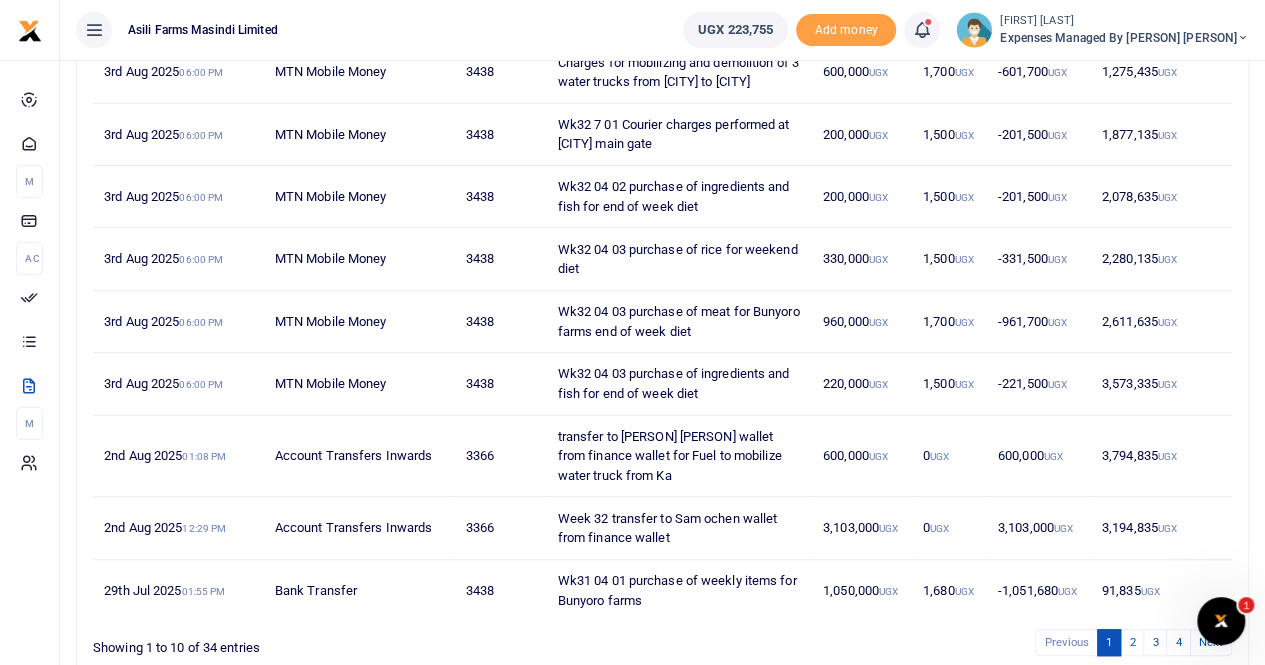 scroll, scrollTop: 463, scrollLeft: 0, axis: vertical 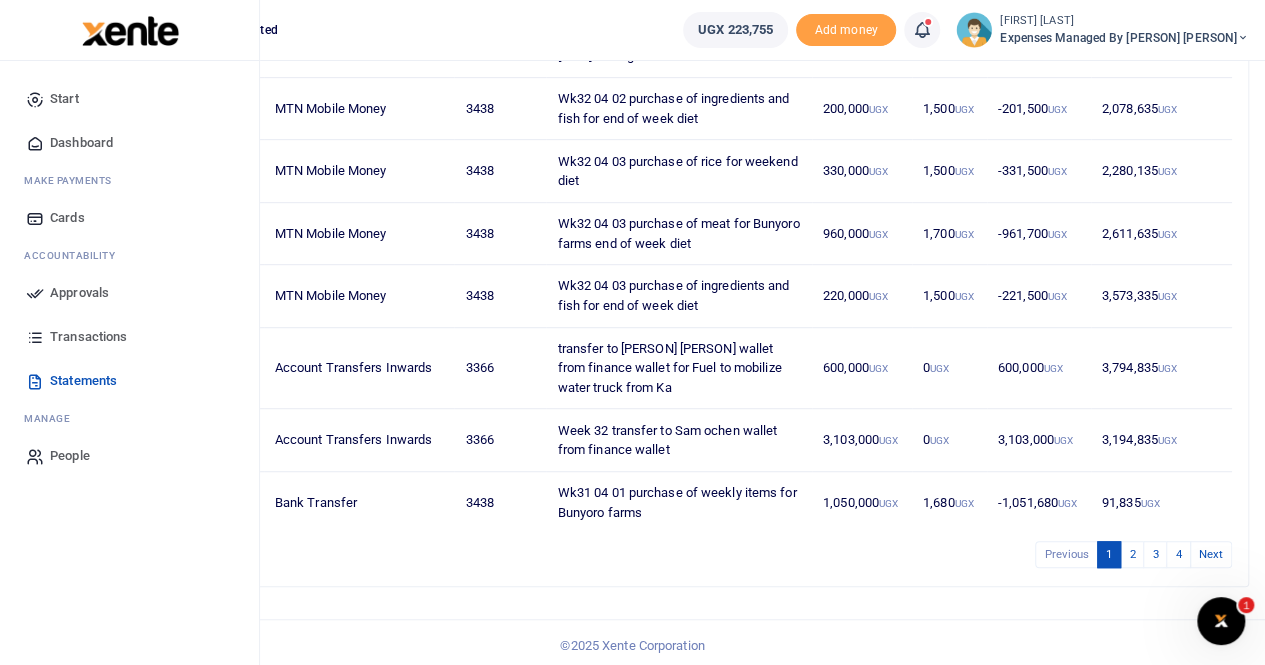 click on "Statements" at bounding box center [83, 381] 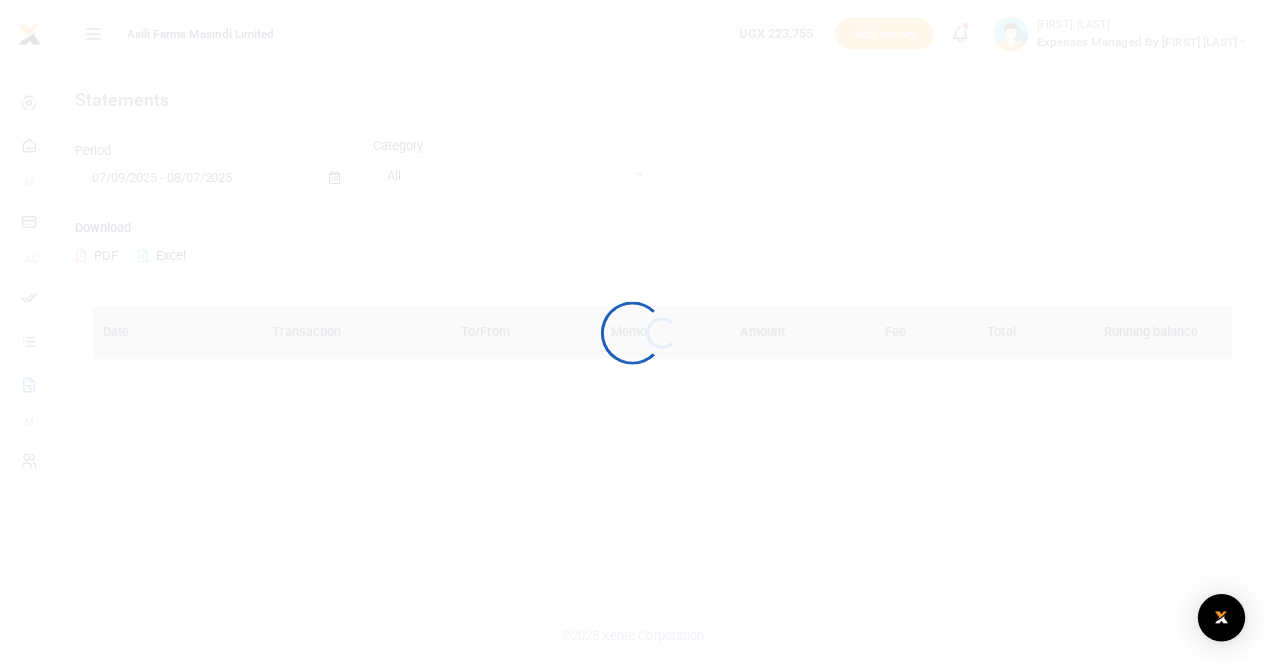 scroll, scrollTop: 0, scrollLeft: 0, axis: both 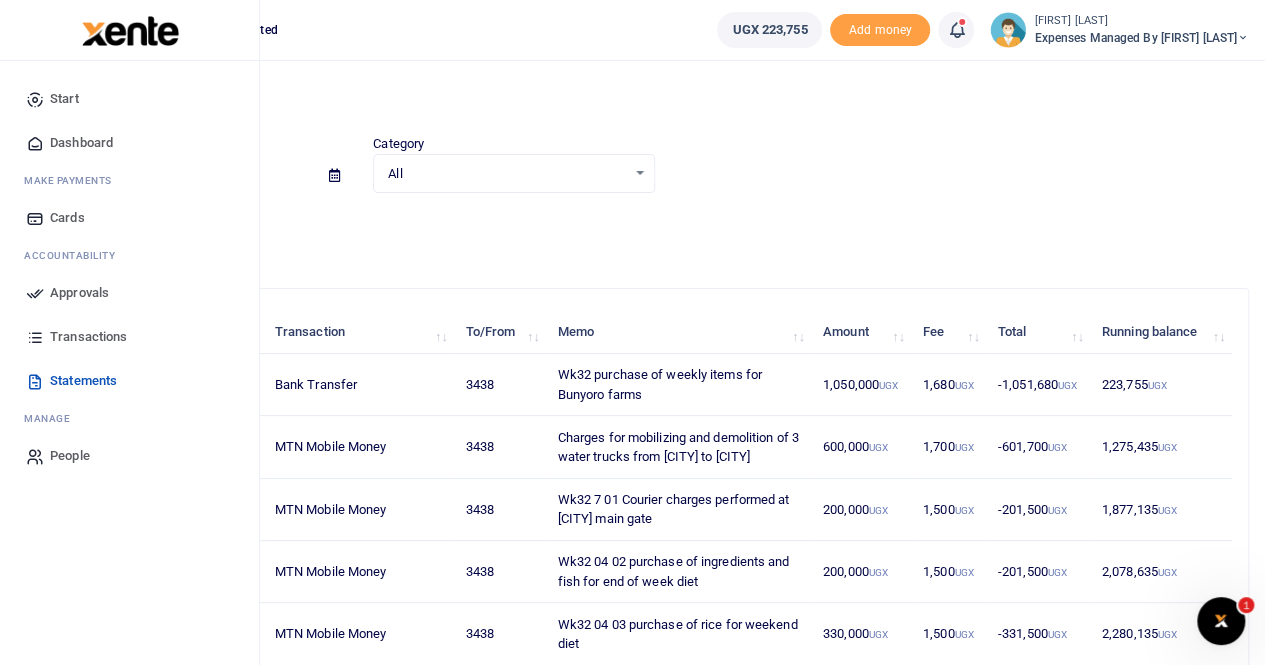 click on "Statements" at bounding box center (83, 381) 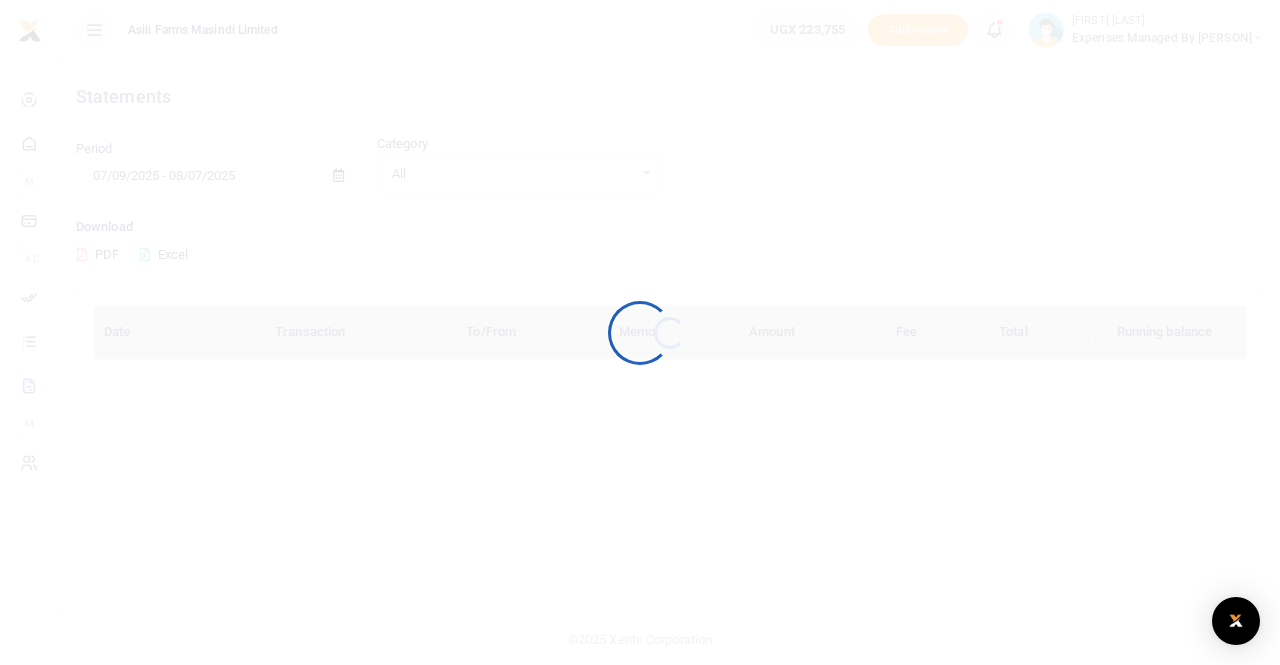 scroll, scrollTop: 0, scrollLeft: 0, axis: both 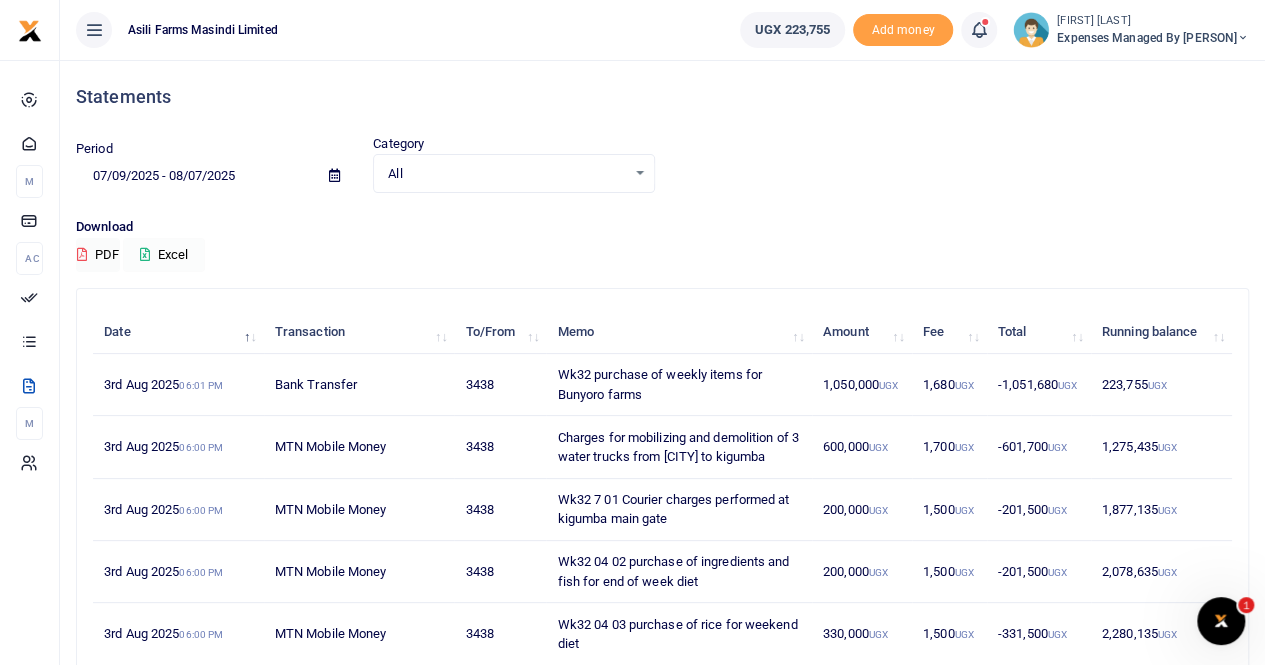 click on "Excel" at bounding box center (164, 255) 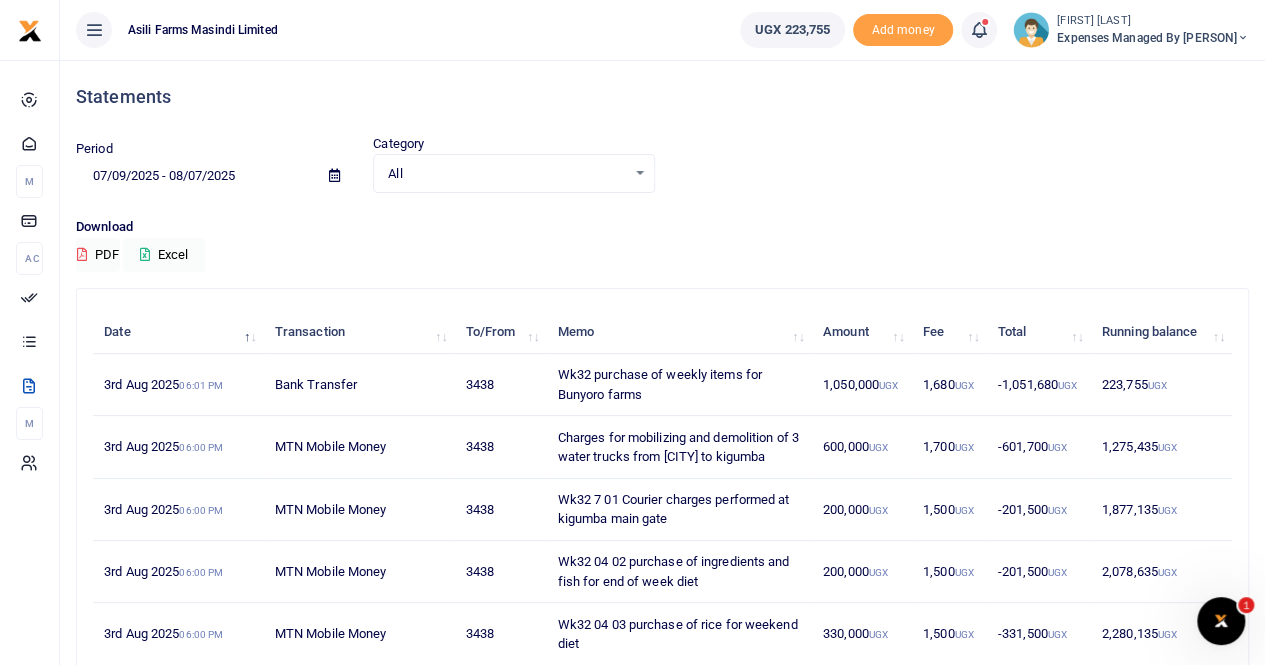 click on "[FIRST] [LAST]" at bounding box center [1153, 21] 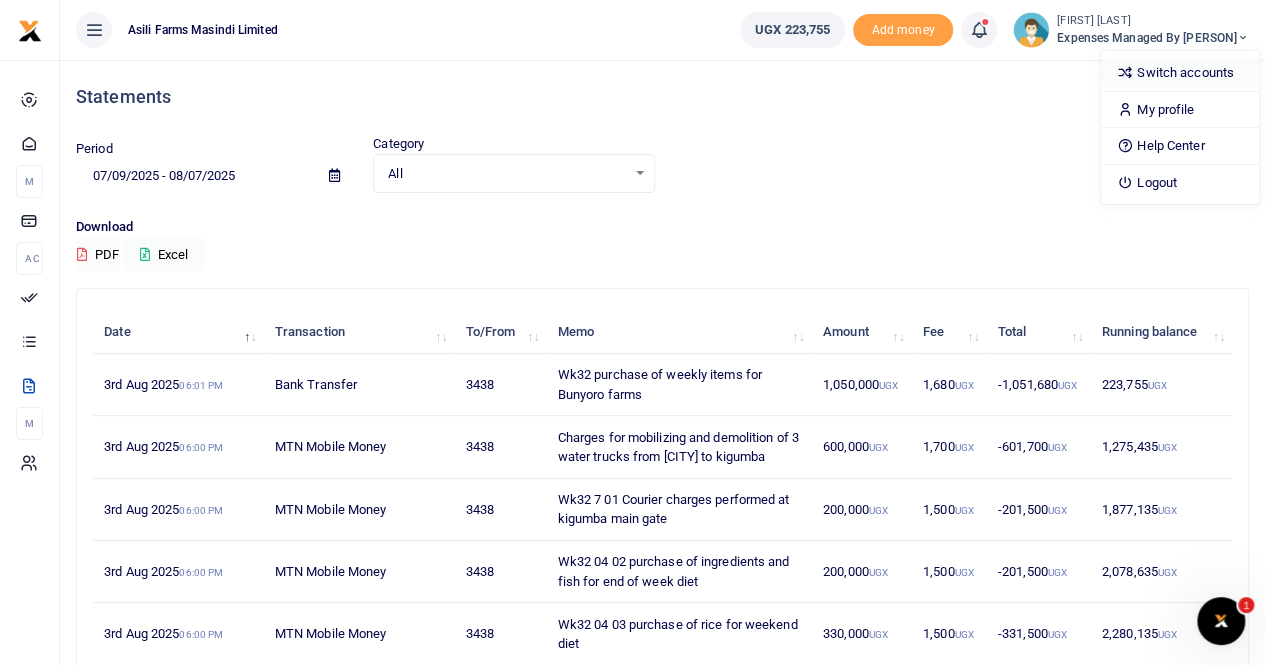 click on "Switch accounts" at bounding box center [1180, 73] 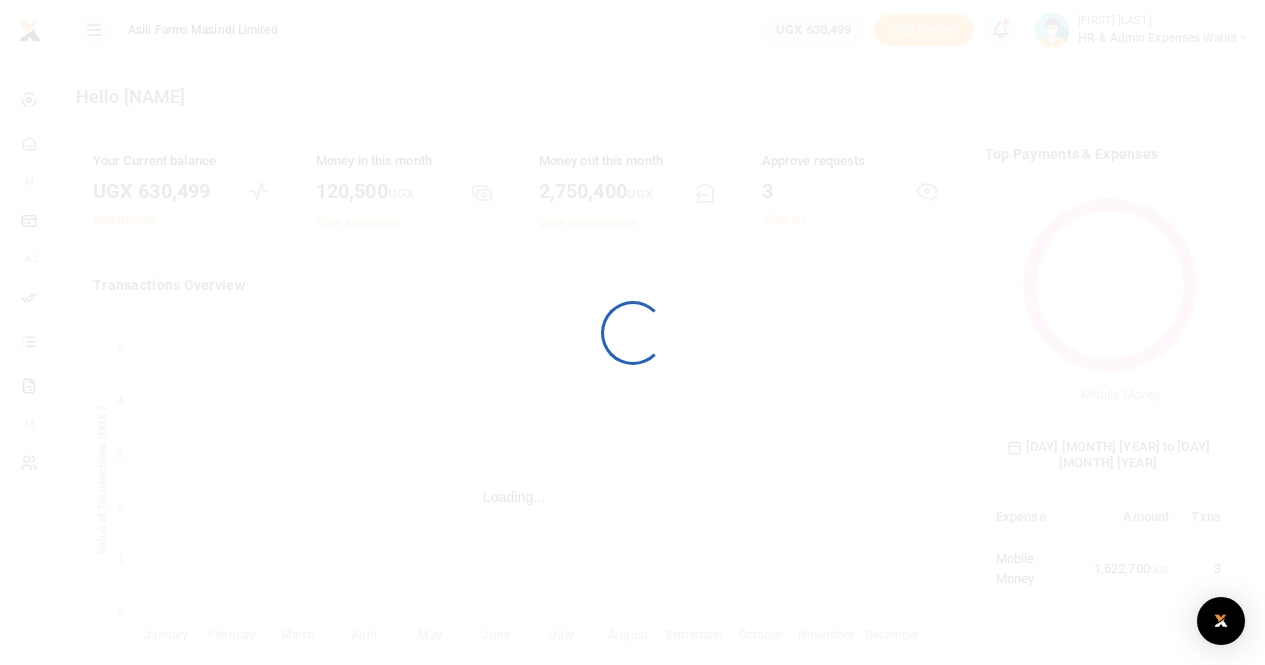 scroll, scrollTop: 0, scrollLeft: 0, axis: both 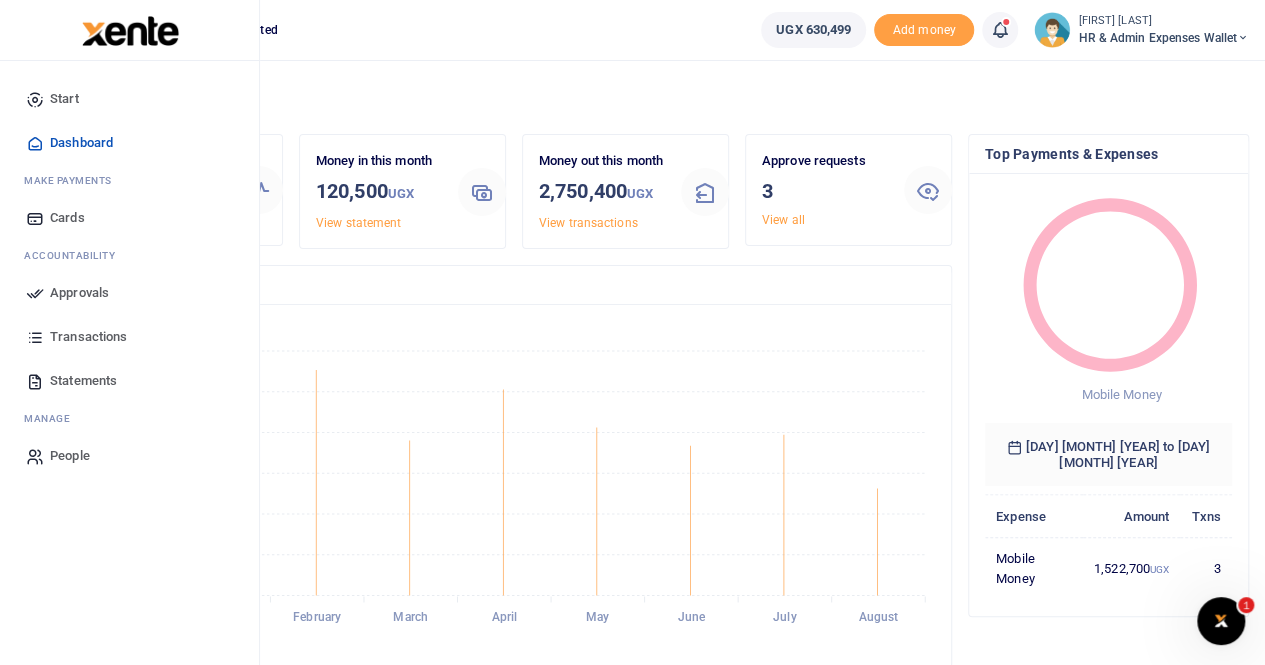 click on "Statements" at bounding box center [83, 381] 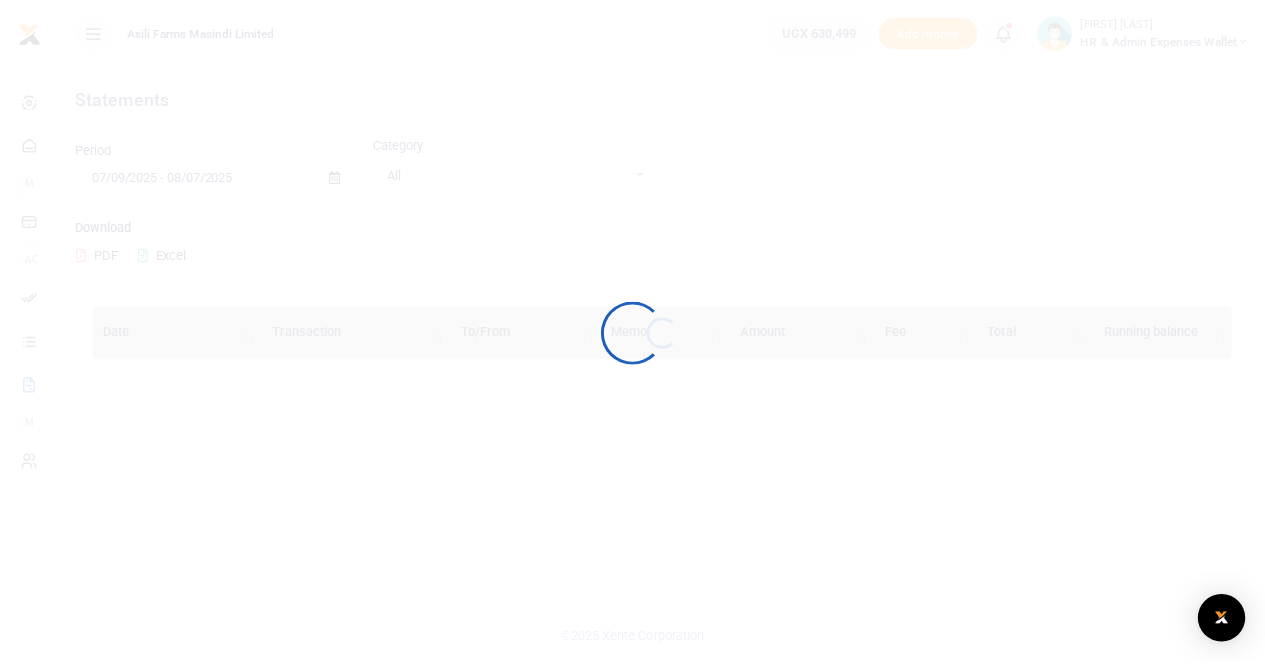 scroll, scrollTop: 0, scrollLeft: 0, axis: both 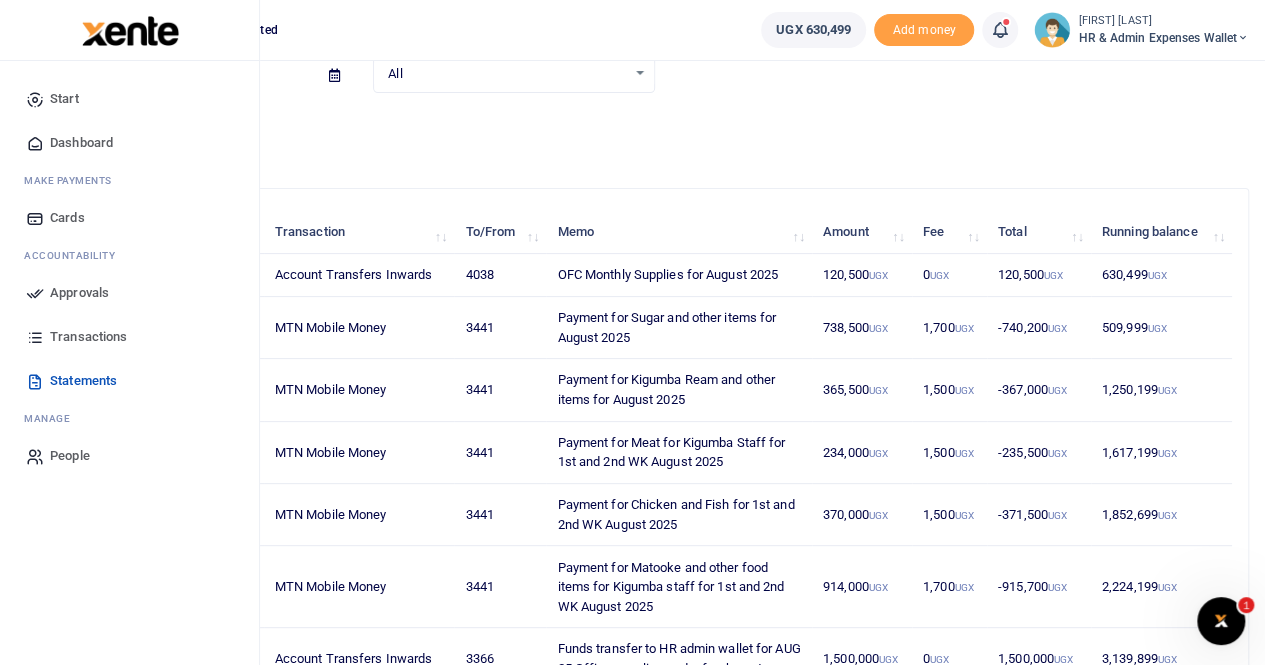 click on "Statements" at bounding box center (83, 381) 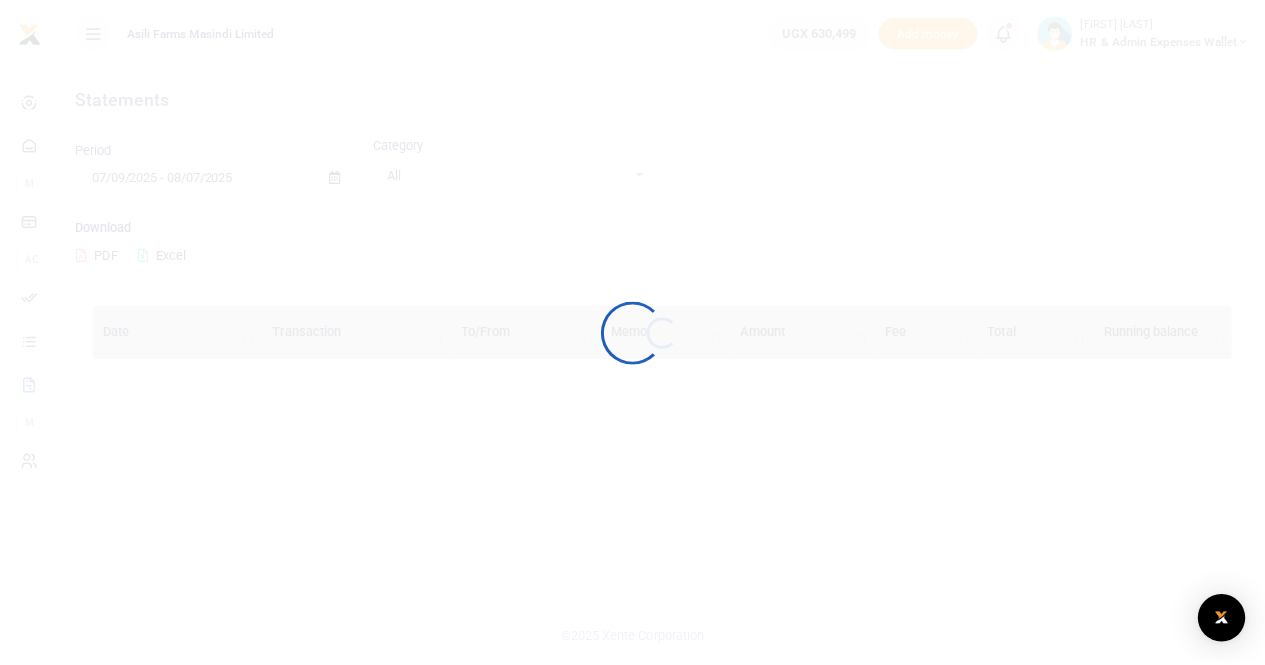 scroll, scrollTop: 0, scrollLeft: 0, axis: both 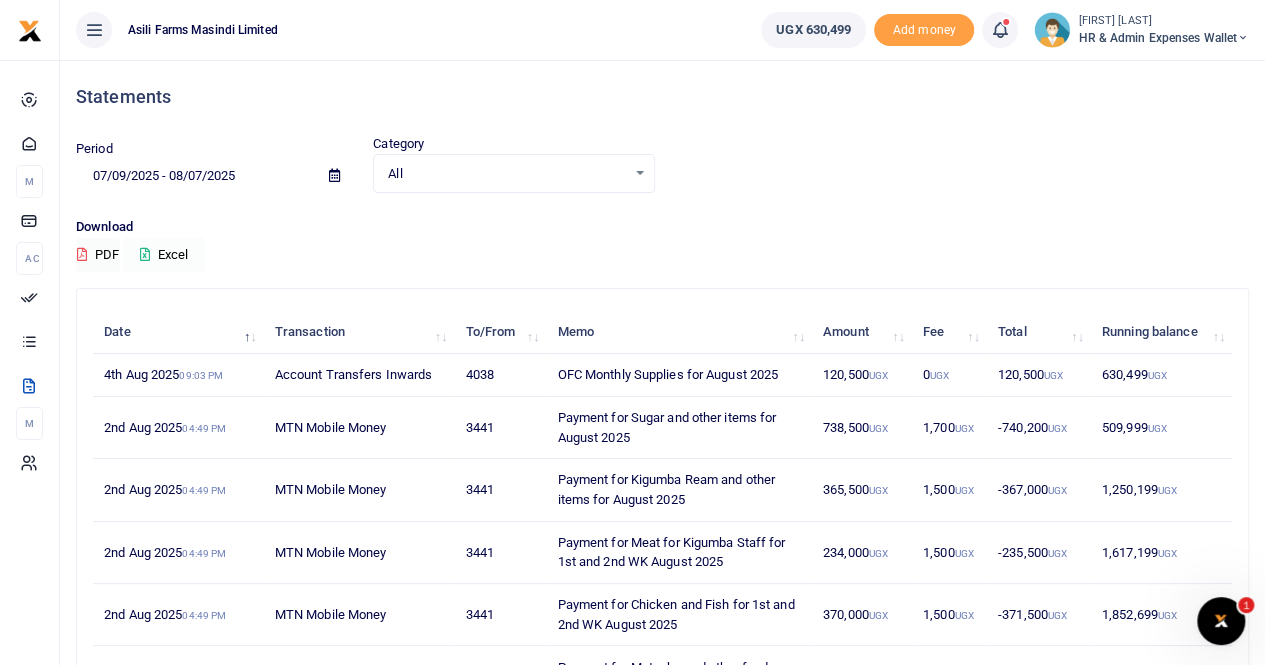 click on "Excel" at bounding box center [164, 255] 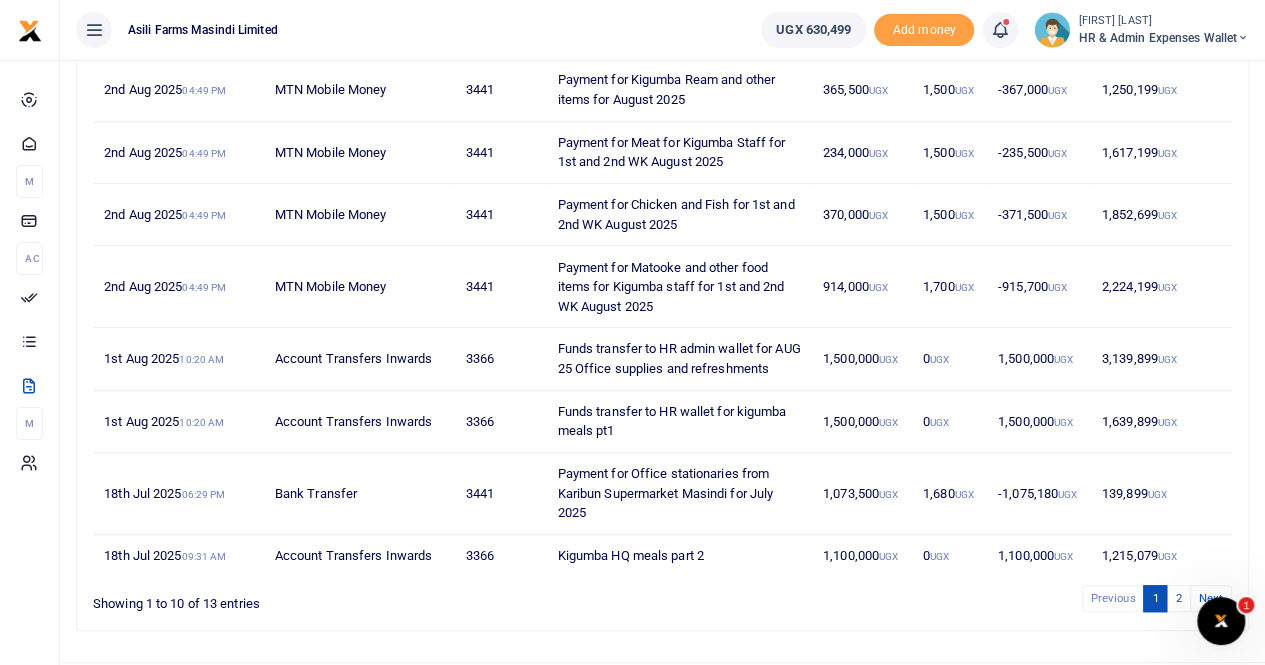 scroll, scrollTop: 0, scrollLeft: 0, axis: both 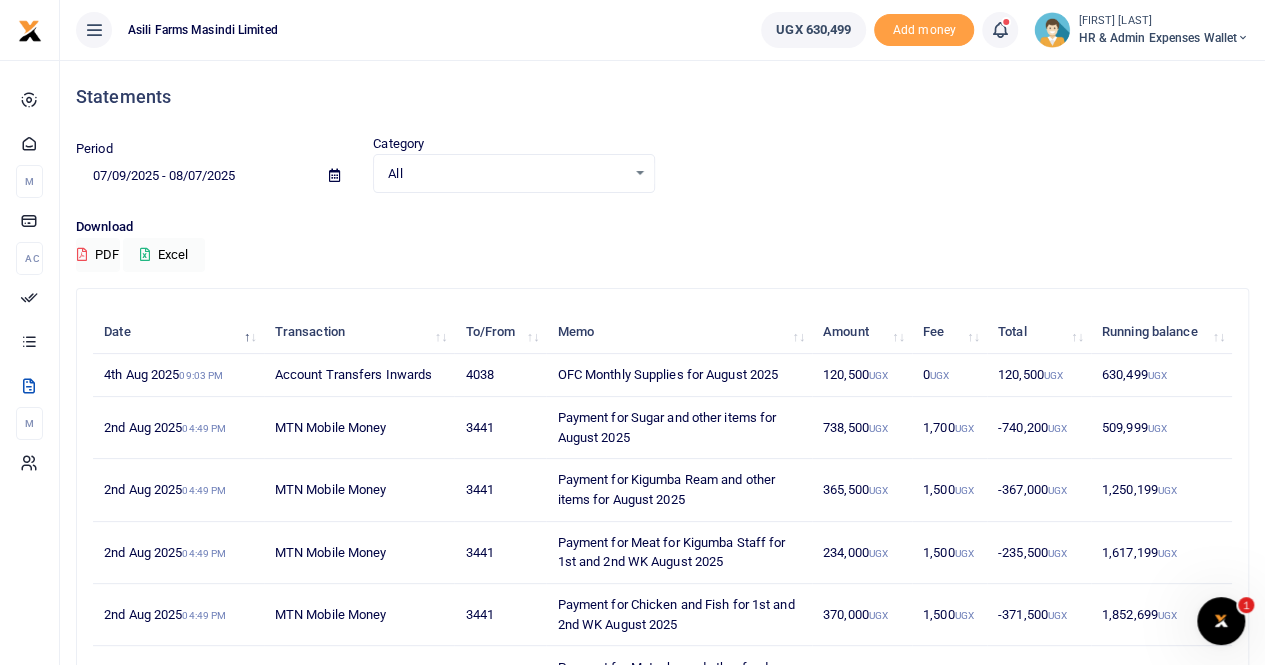 click on "HR & Admin Expenses Wallet" at bounding box center [1163, 38] 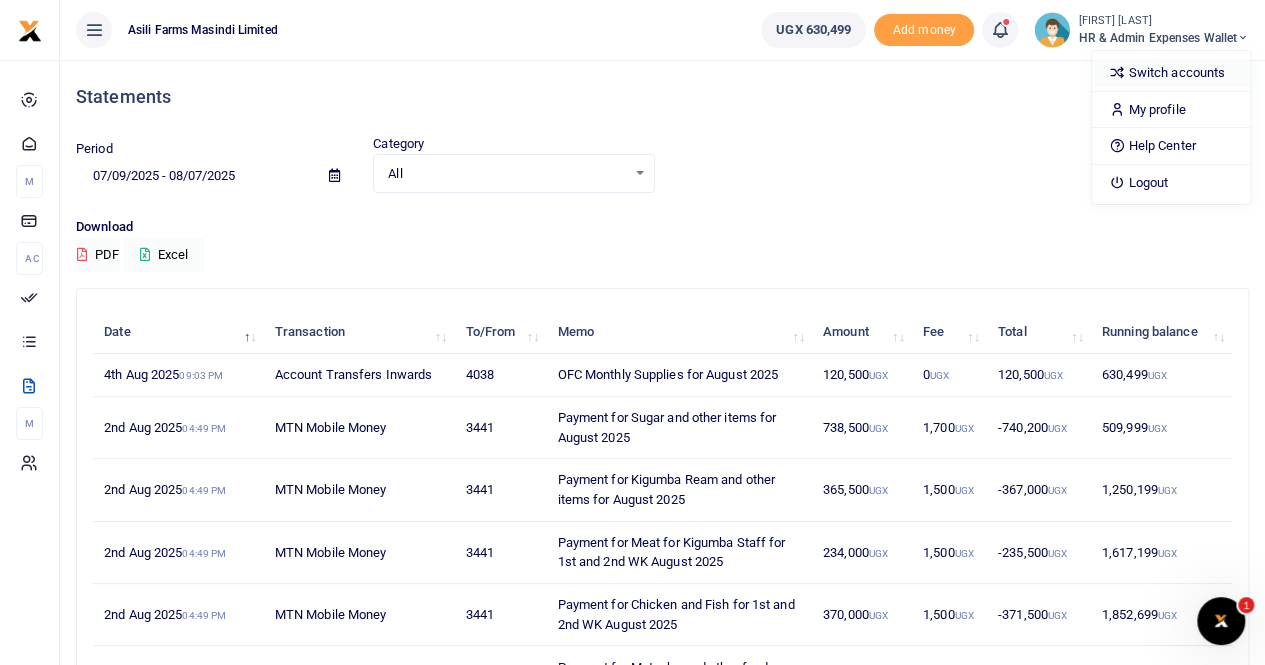 click on "Switch accounts" at bounding box center [1171, 73] 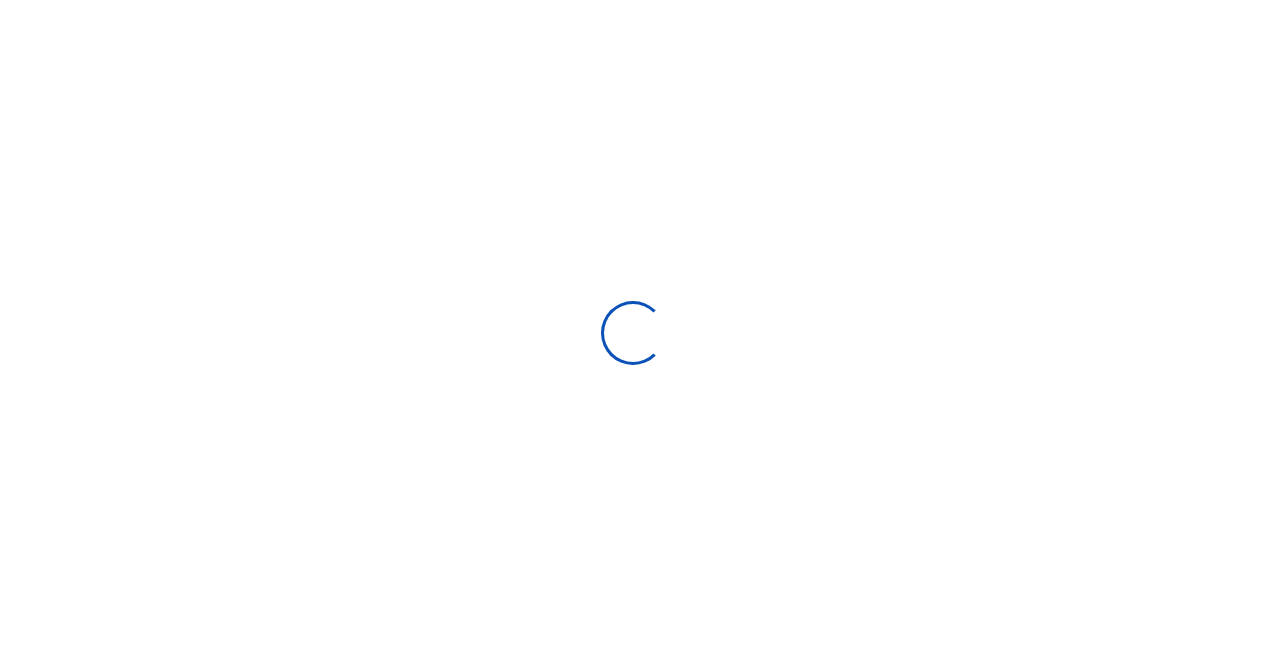 scroll, scrollTop: 0, scrollLeft: 0, axis: both 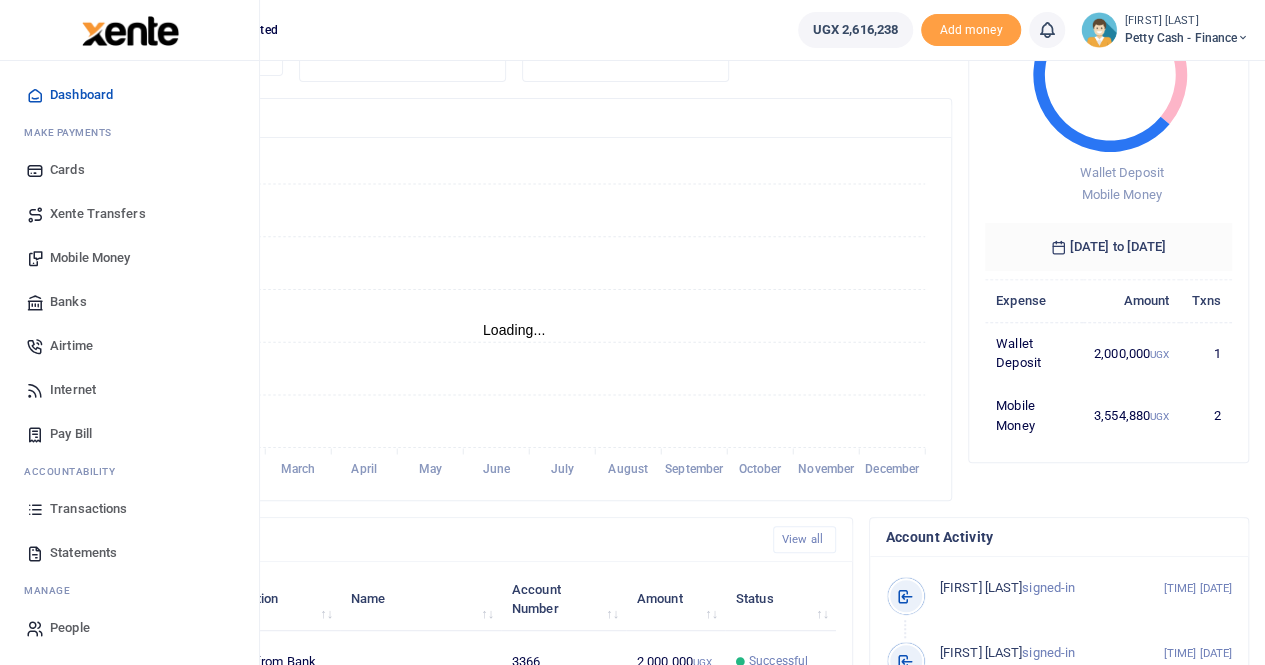 click on "Statements" at bounding box center (83, 553) 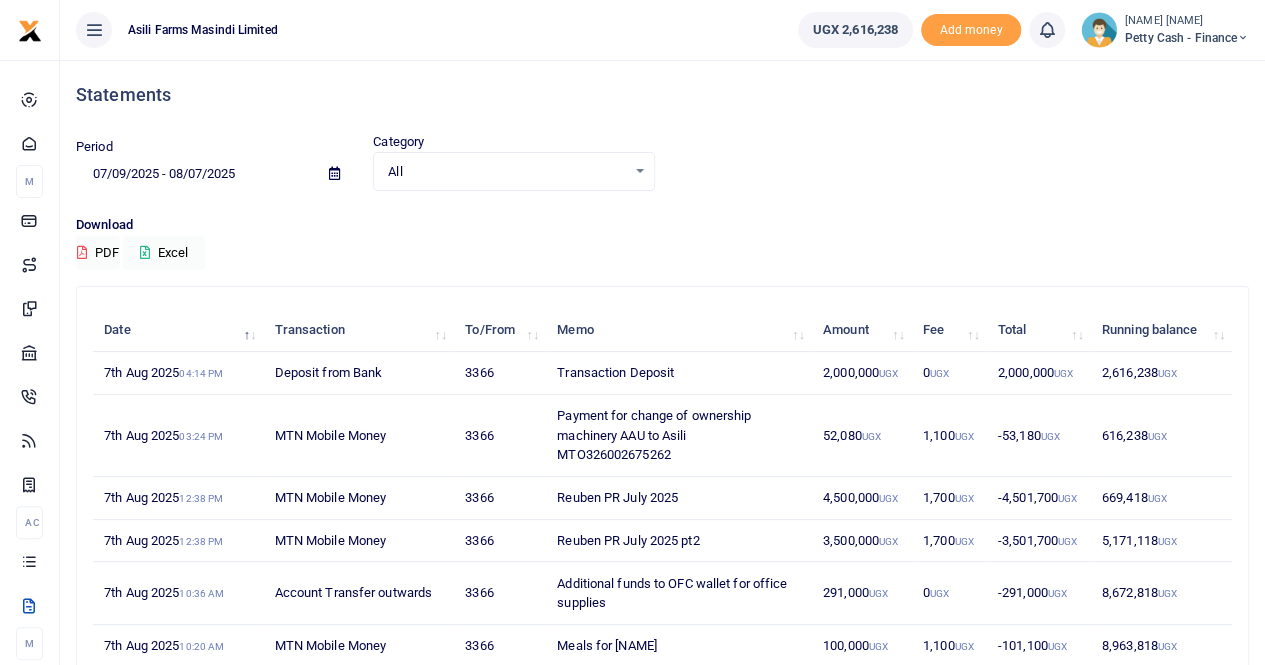 scroll, scrollTop: 0, scrollLeft: 0, axis: both 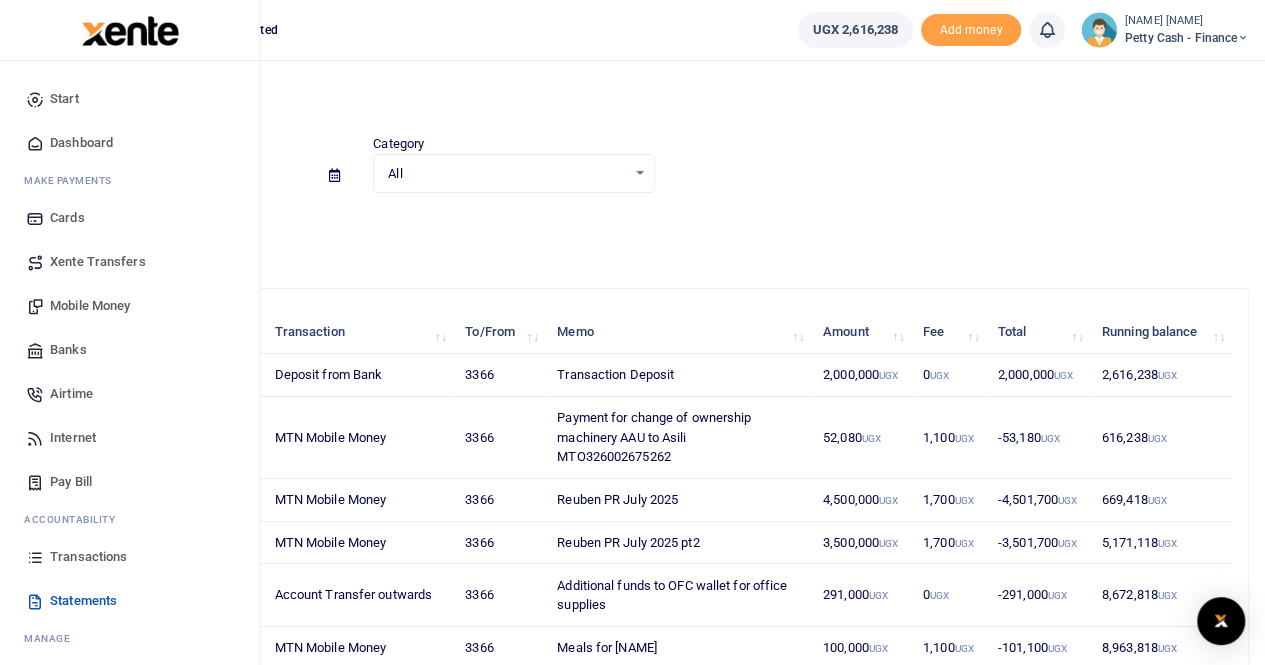 click on "Transactions" at bounding box center (88, 557) 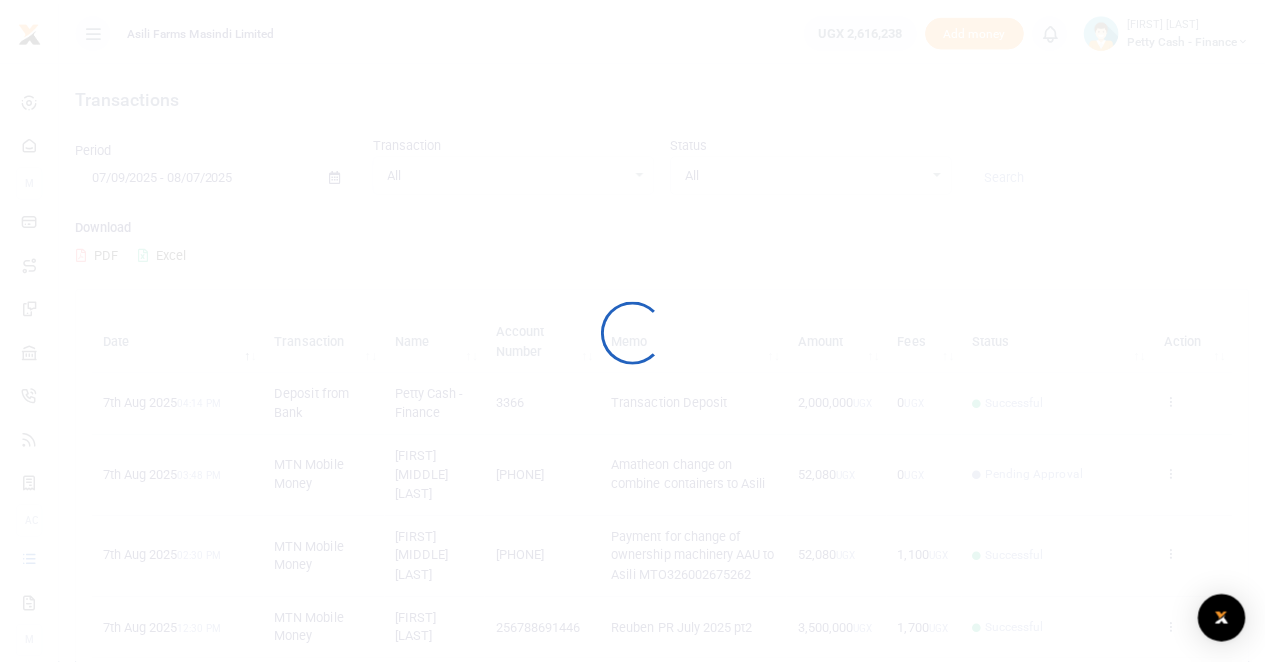scroll, scrollTop: 0, scrollLeft: 0, axis: both 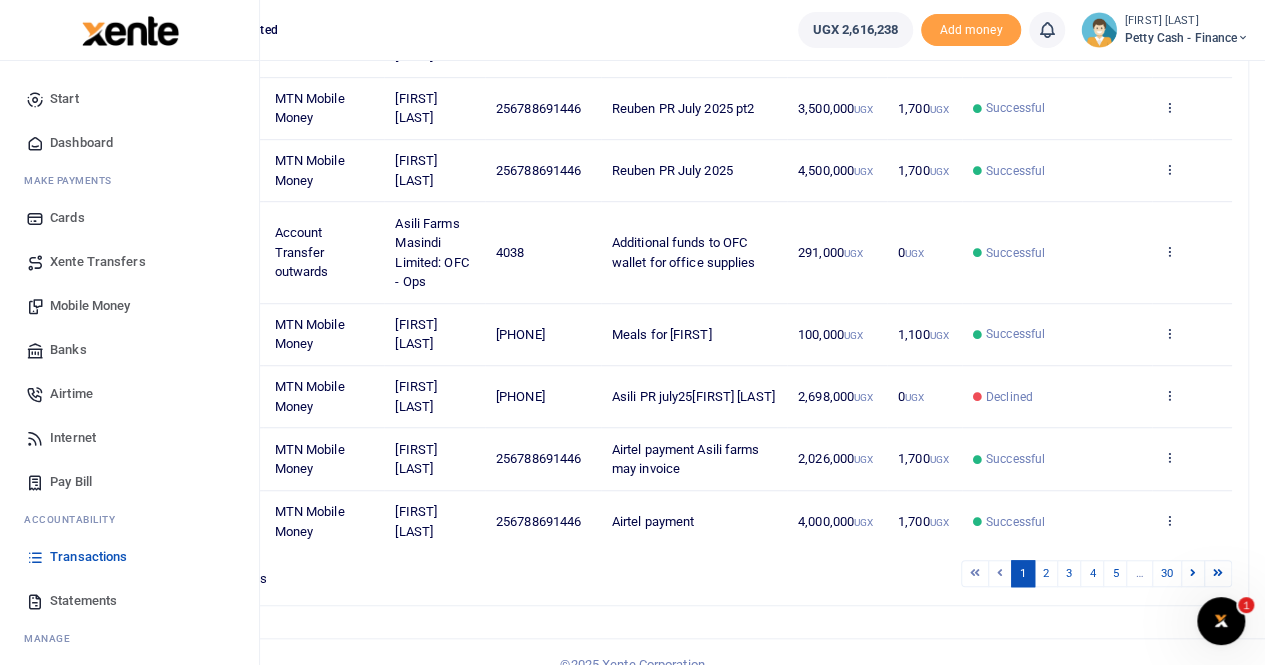 click on "Statements" at bounding box center (83, 601) 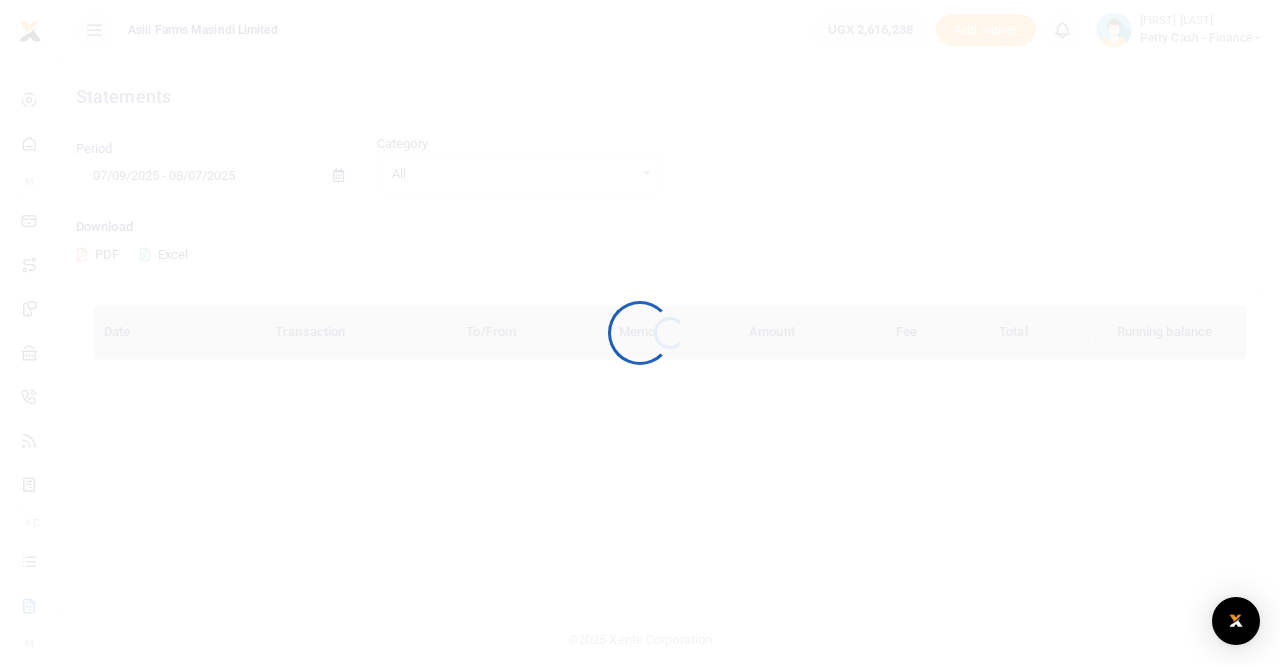 scroll, scrollTop: 0, scrollLeft: 0, axis: both 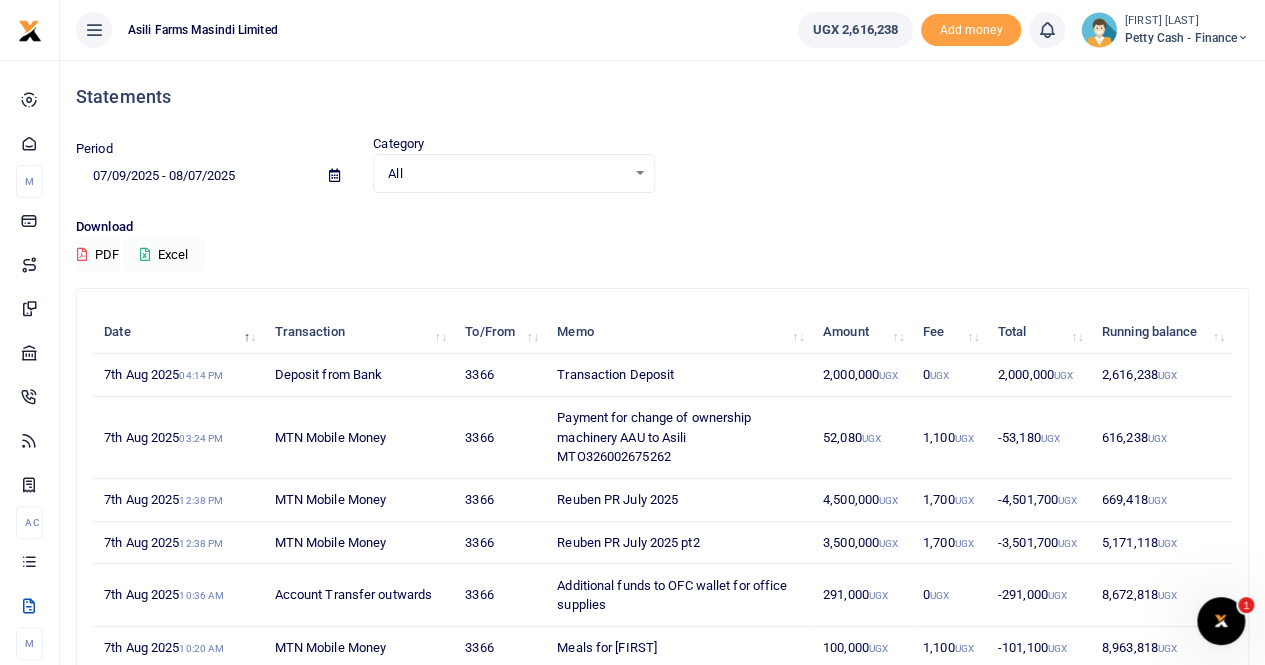 click on "Excel" at bounding box center (164, 255) 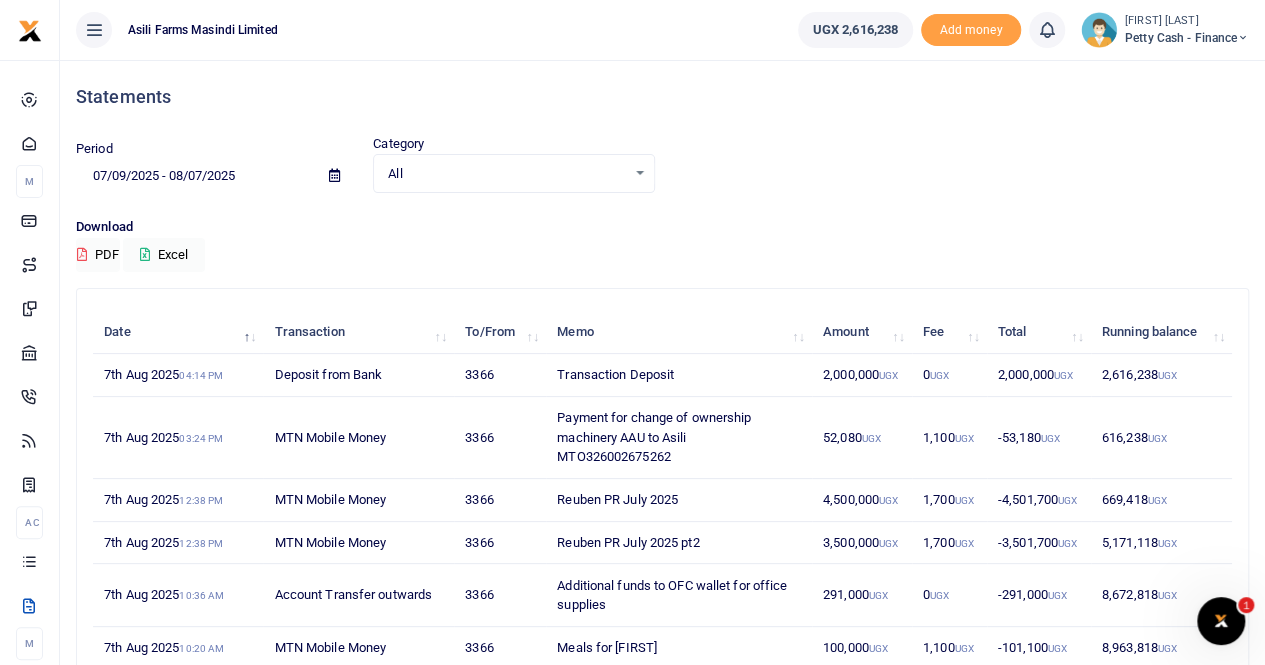 click on "Petty Cash - Finance" at bounding box center [1187, 38] 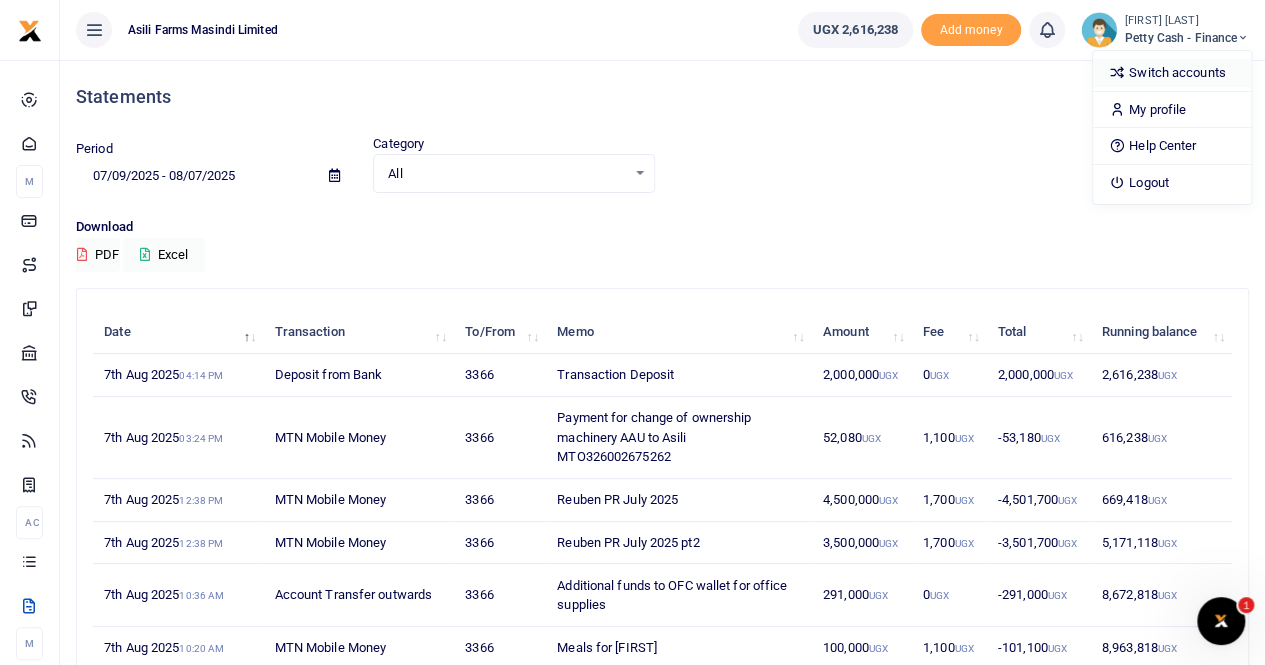 click on "Switch accounts" at bounding box center (1172, 73) 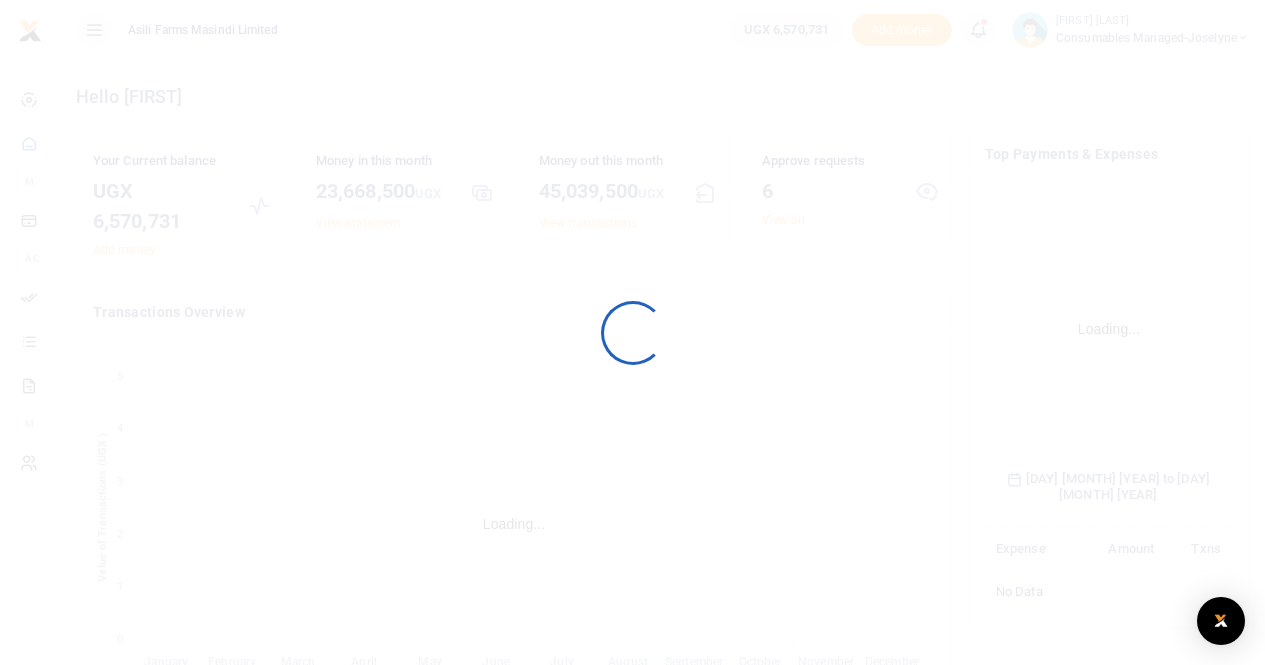 scroll, scrollTop: 0, scrollLeft: 0, axis: both 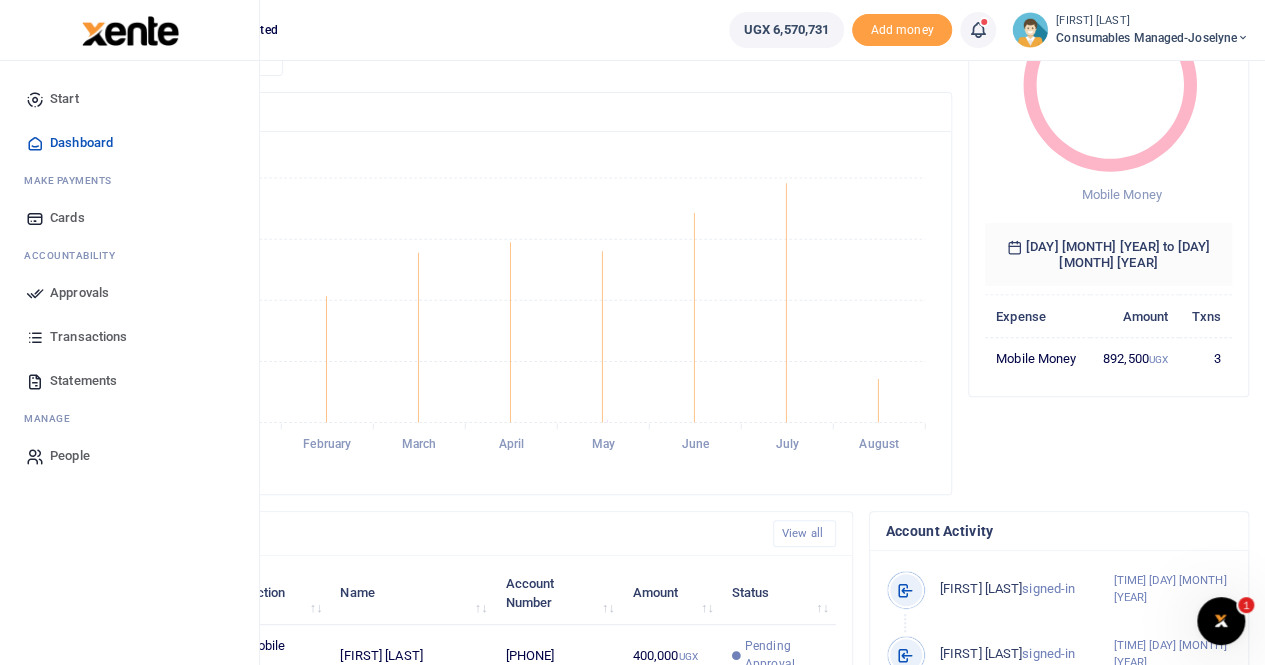 click on "Approvals" at bounding box center [79, 293] 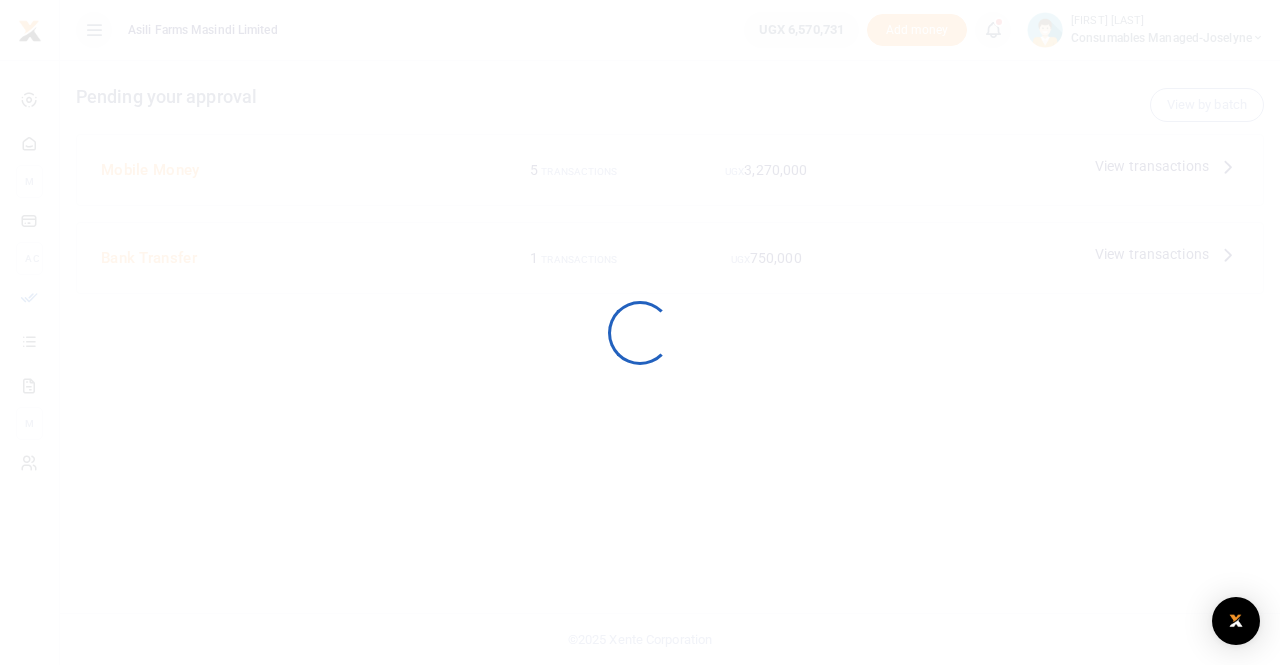 scroll, scrollTop: 0, scrollLeft: 0, axis: both 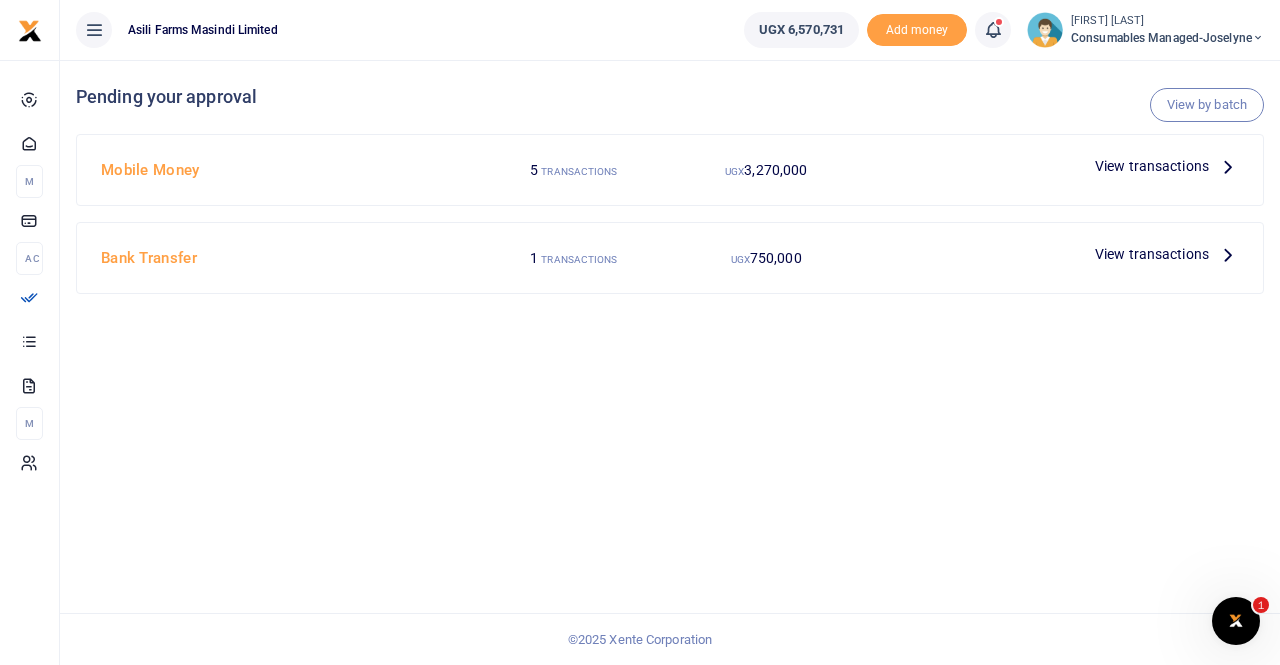 click on "View transactions" at bounding box center (1152, 166) 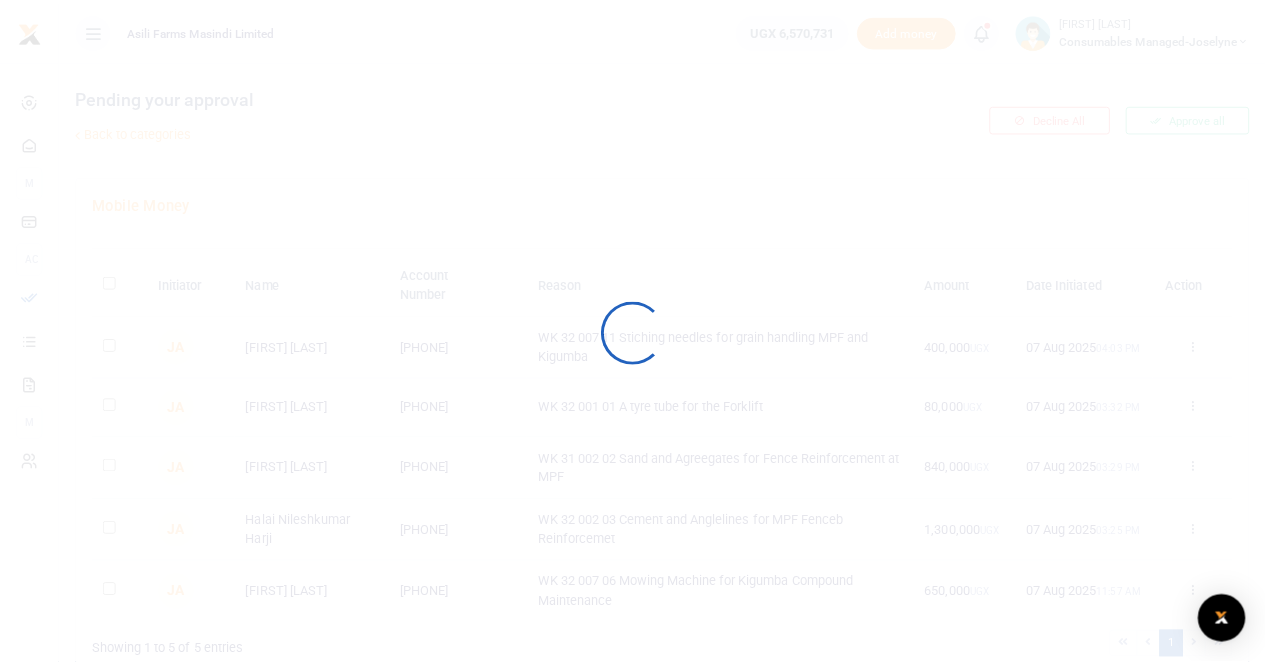 scroll, scrollTop: 0, scrollLeft: 0, axis: both 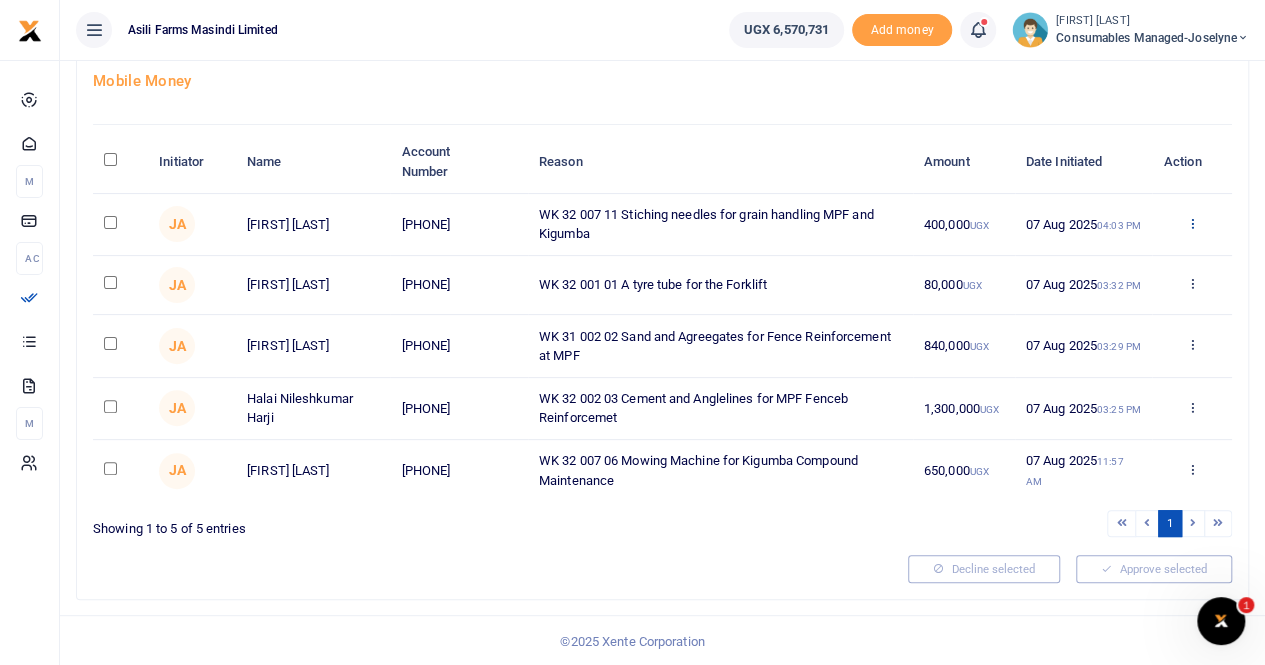 click at bounding box center (1191, 223) 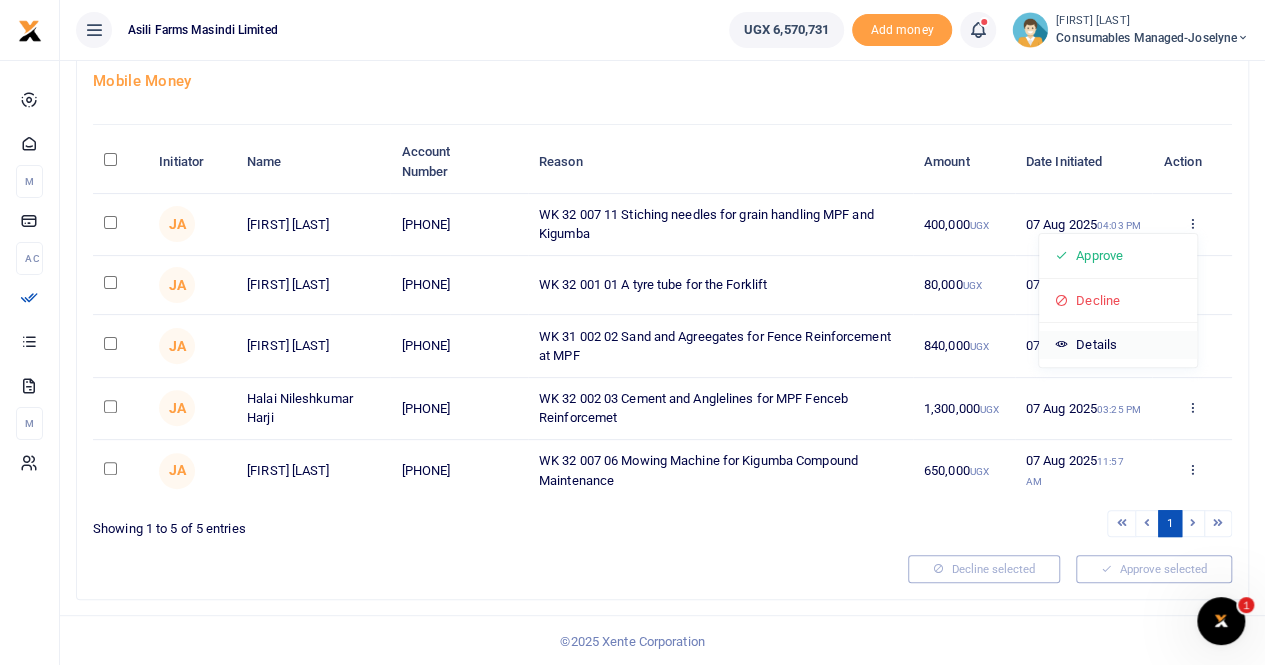 click on "Details" at bounding box center (1118, 345) 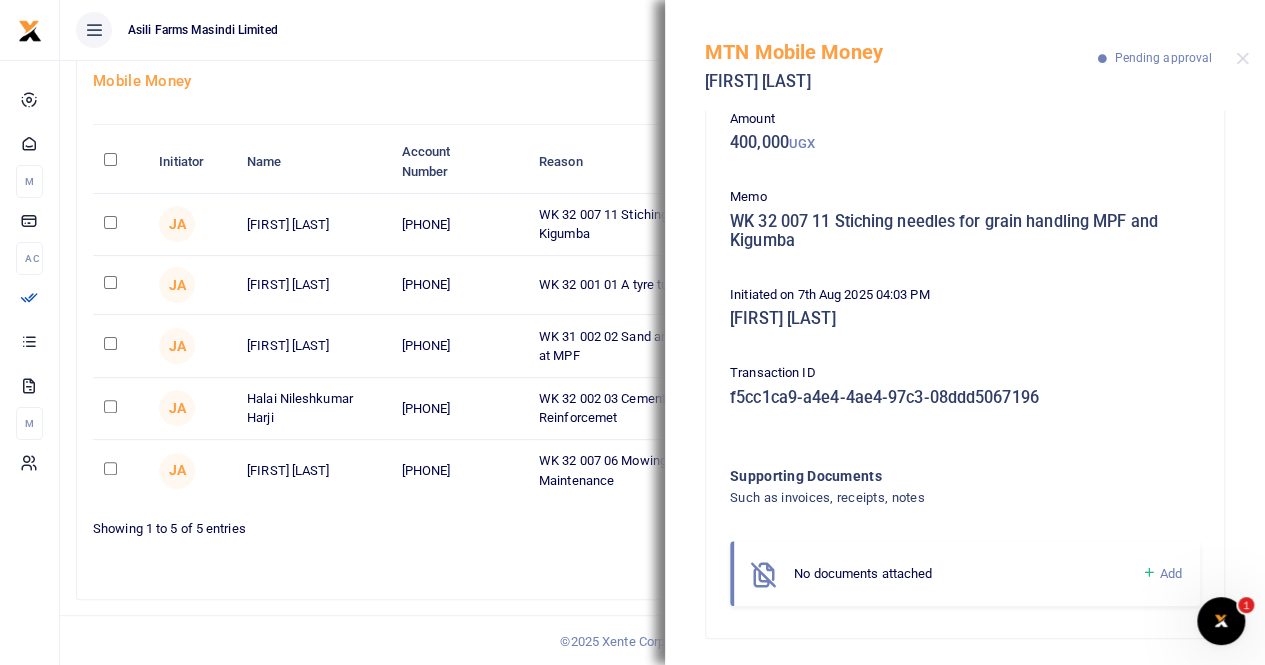 scroll, scrollTop: 114, scrollLeft: 0, axis: vertical 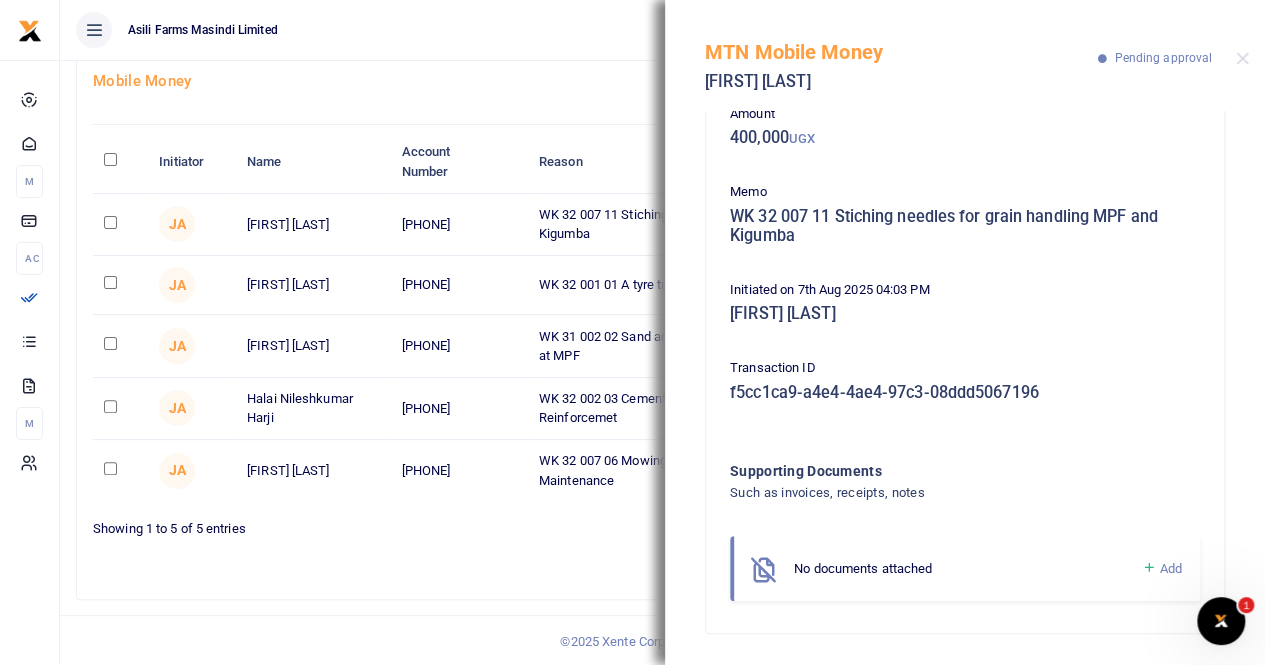 click on "MTN Mobile Money
Grace Happy
Pending approval" at bounding box center (965, 55) 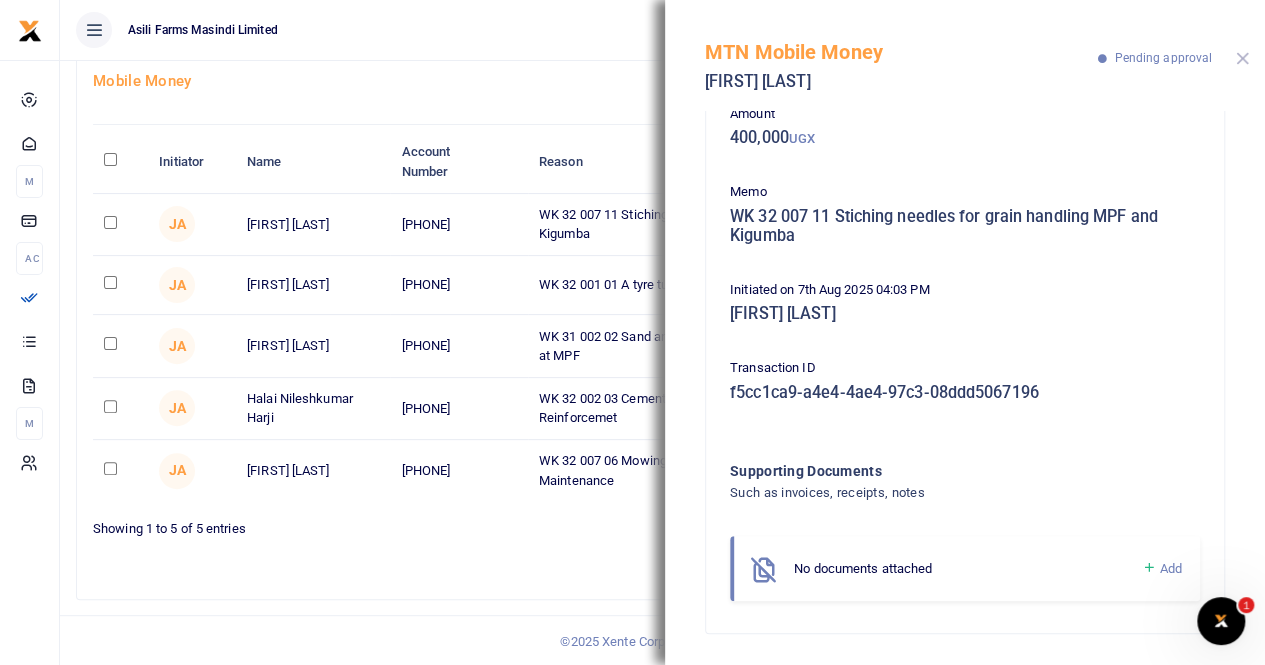 click at bounding box center [1242, 58] 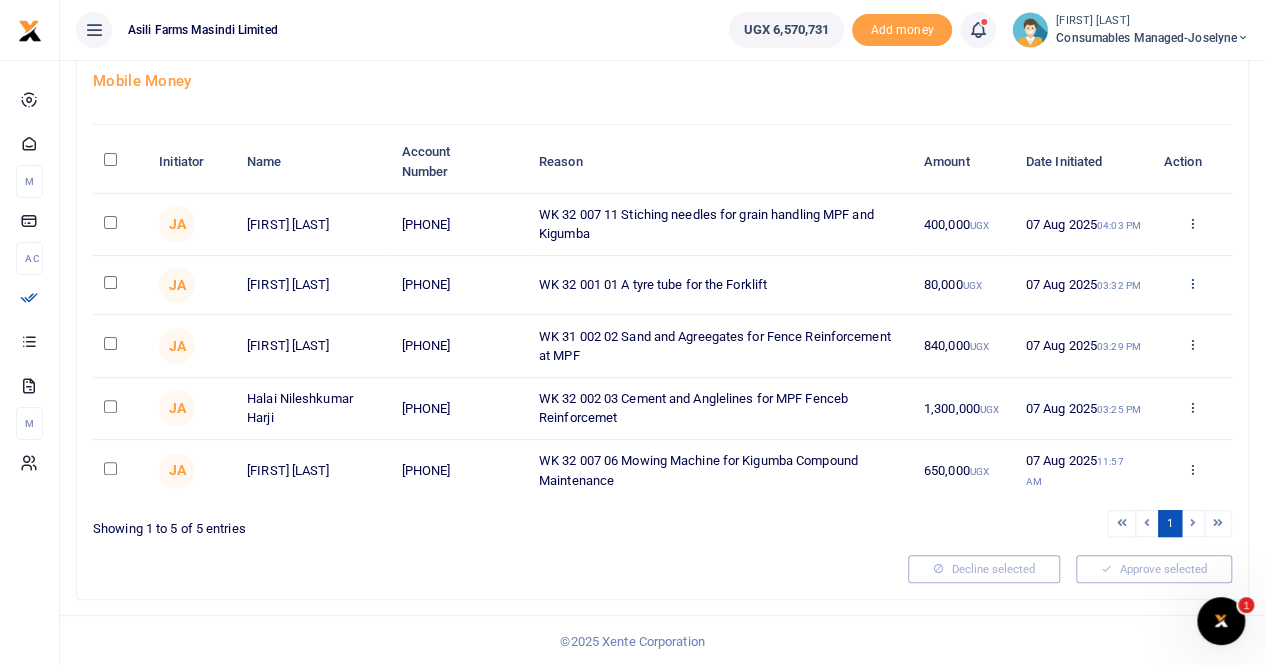click at bounding box center (1191, 283) 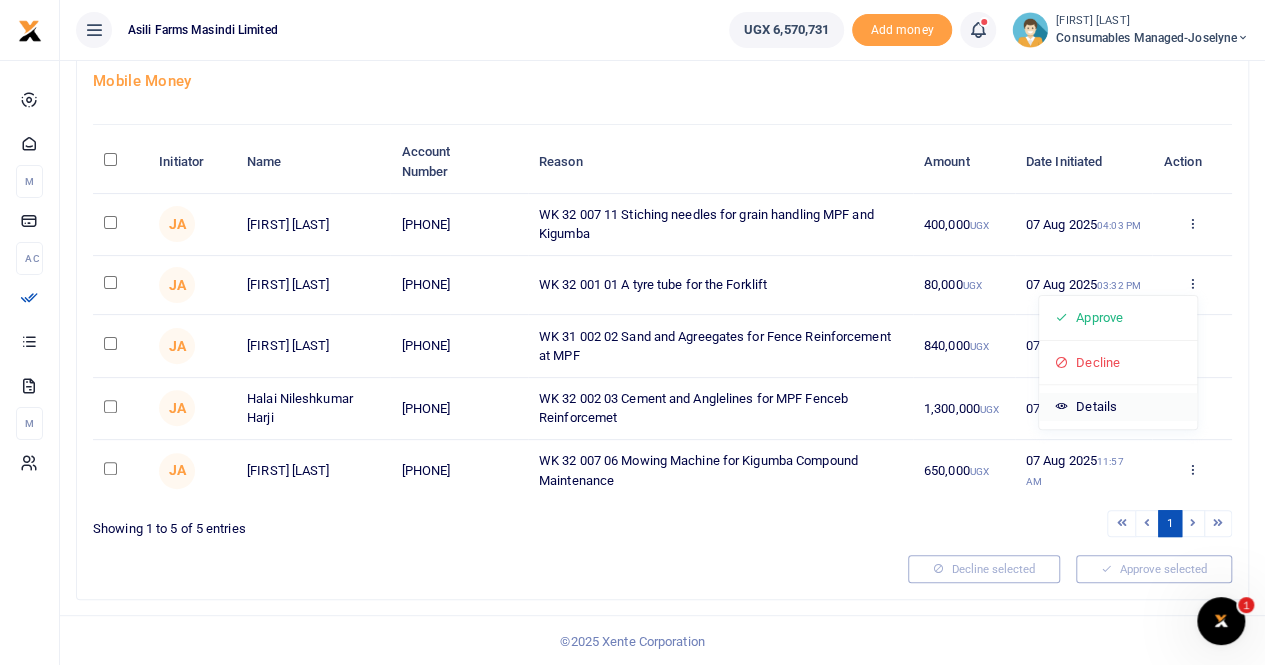 click on "Details" at bounding box center (1118, 407) 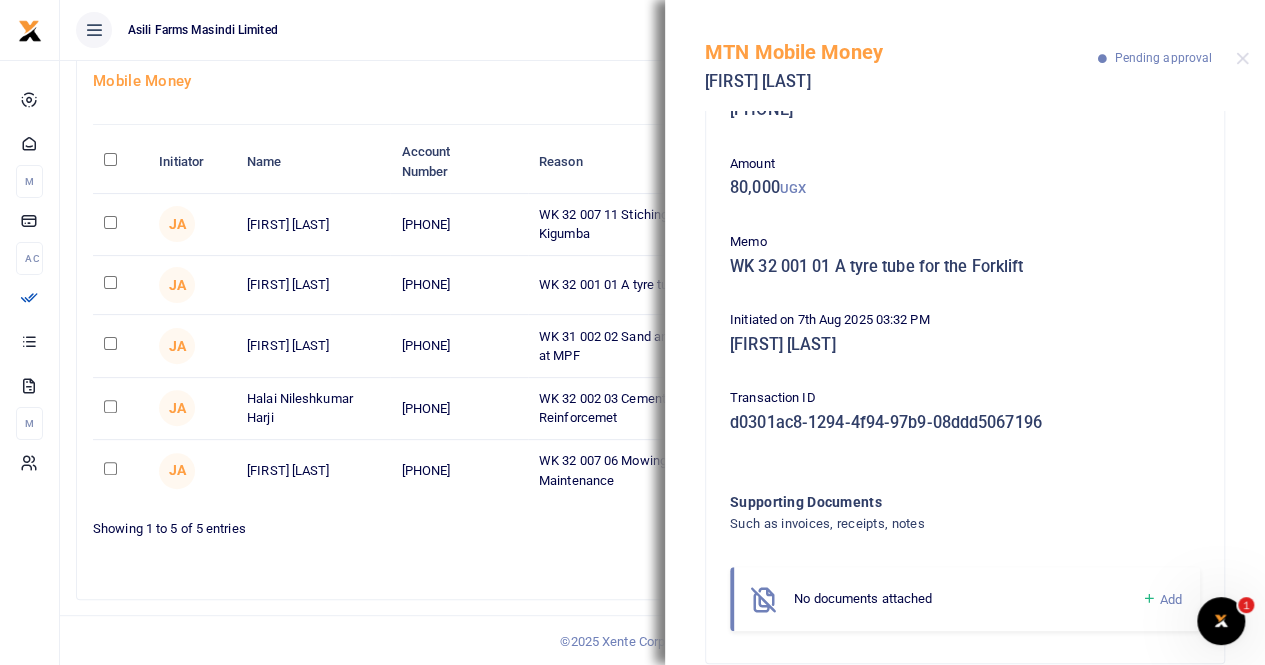scroll, scrollTop: 94, scrollLeft: 0, axis: vertical 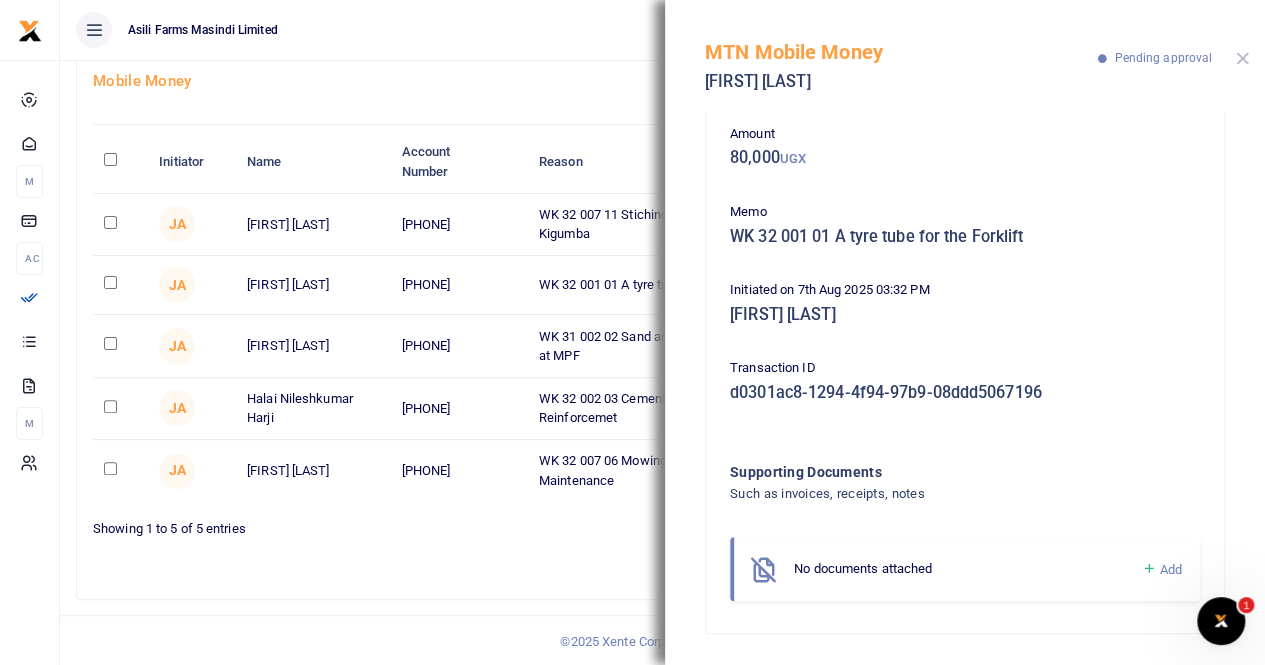 click at bounding box center (1242, 58) 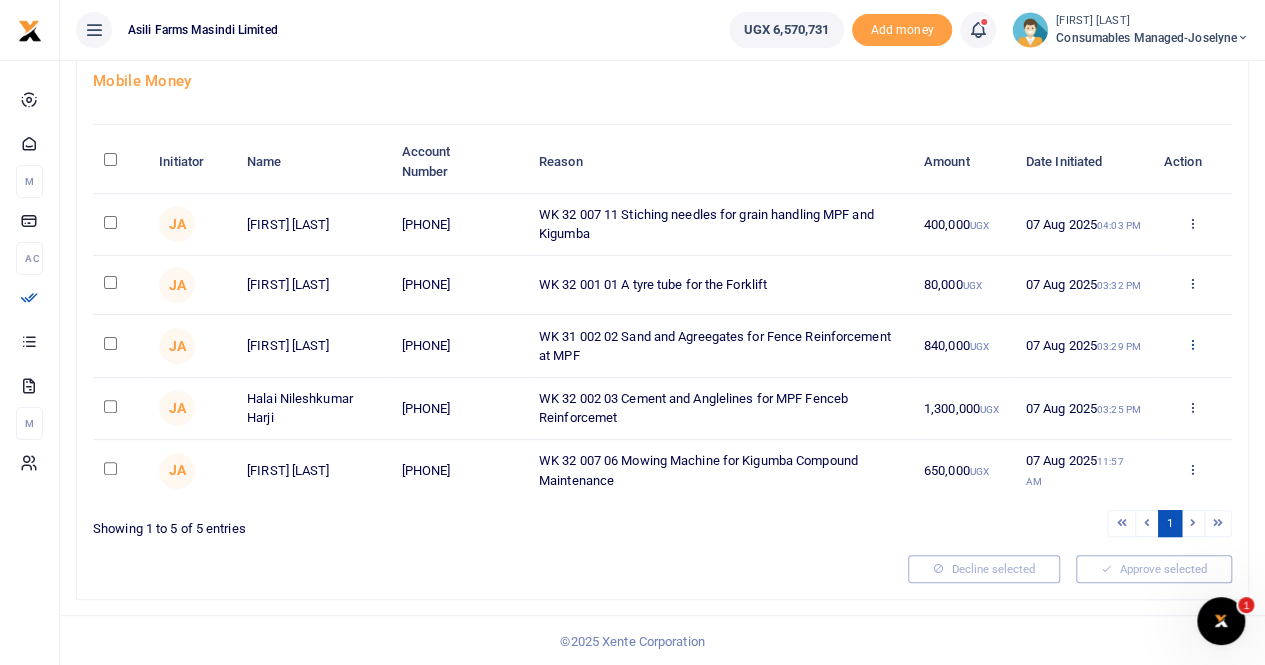 click at bounding box center [1191, 344] 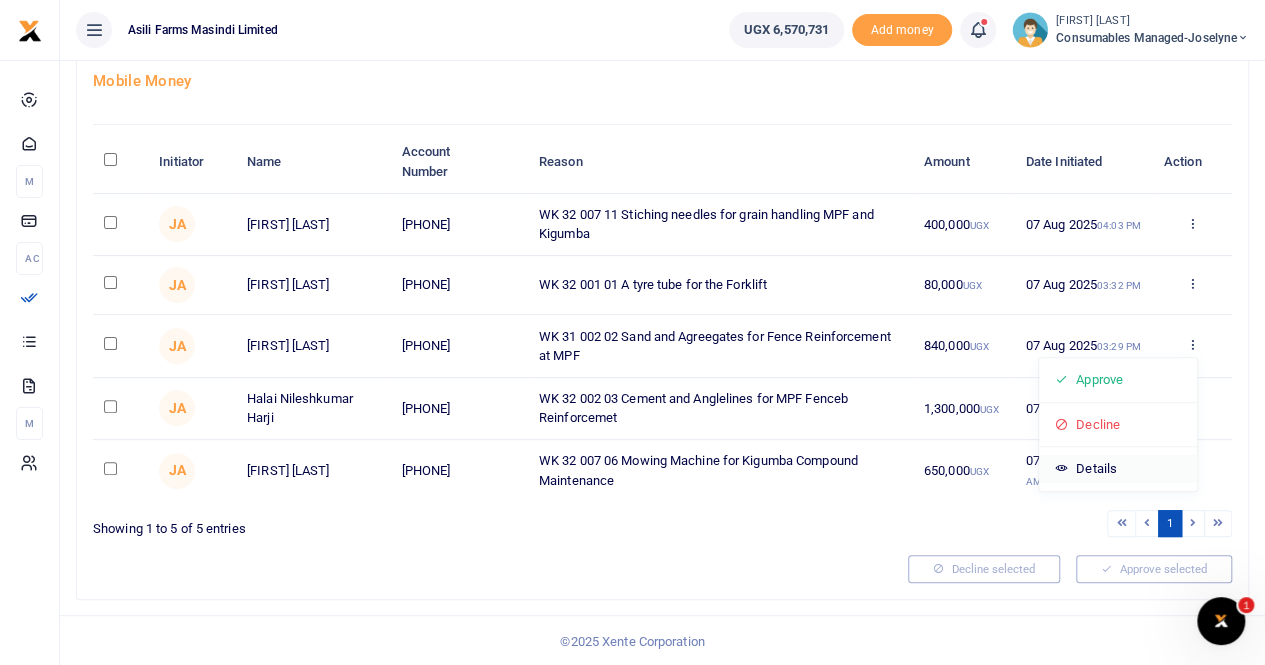 click on "Details" at bounding box center [1118, 469] 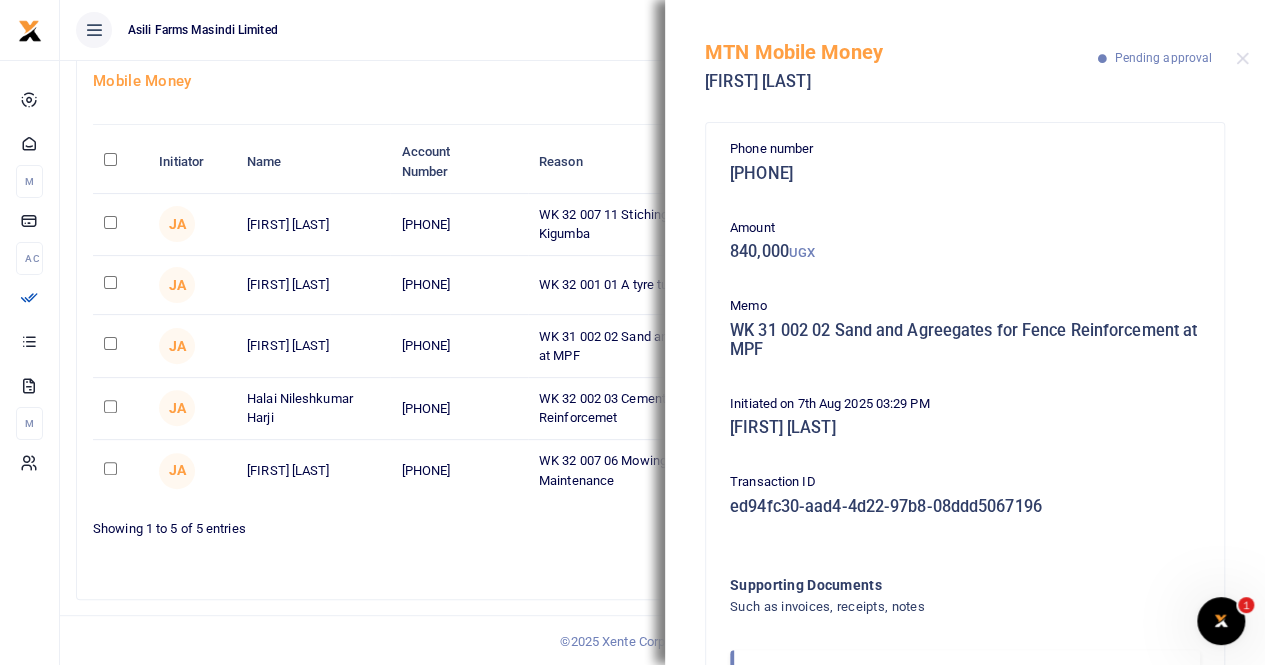 scroll, scrollTop: 114, scrollLeft: 0, axis: vertical 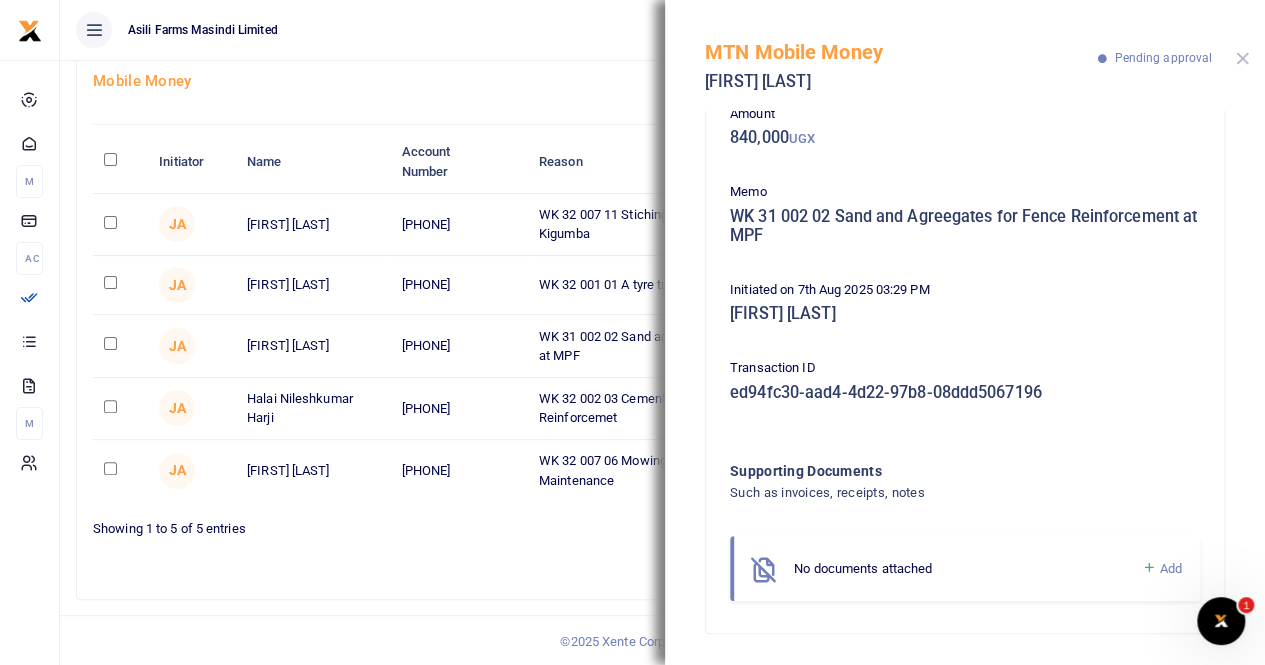 click at bounding box center (1242, 58) 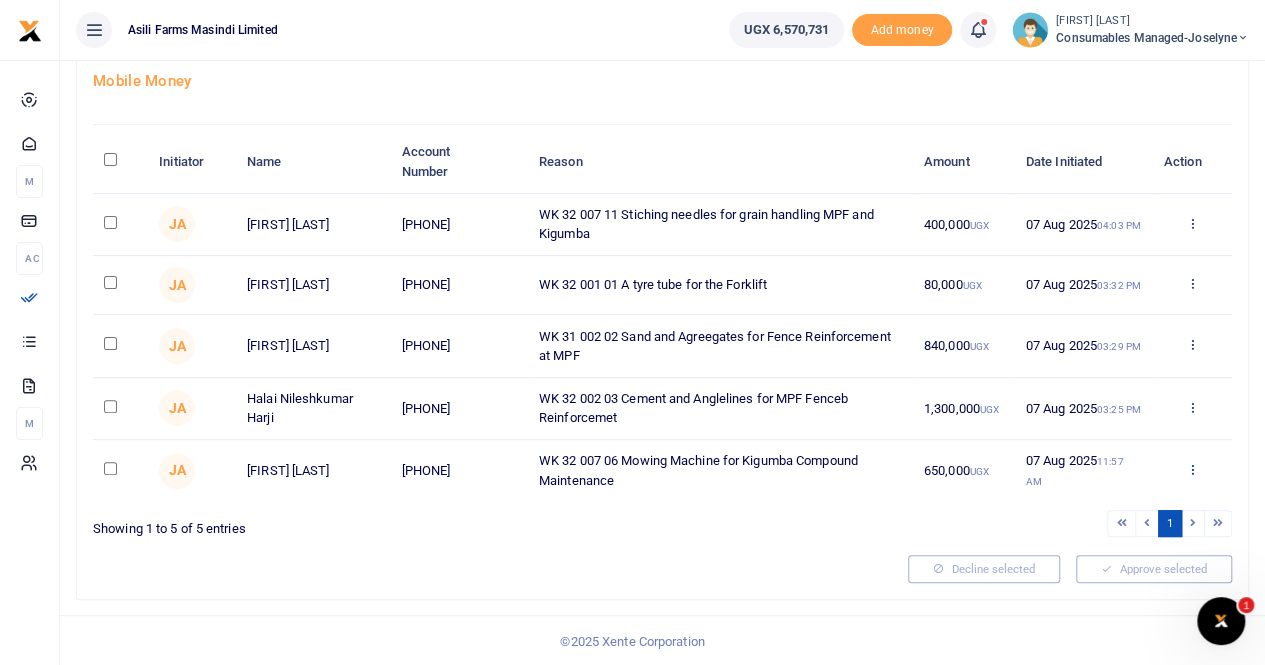 click at bounding box center [1191, 469] 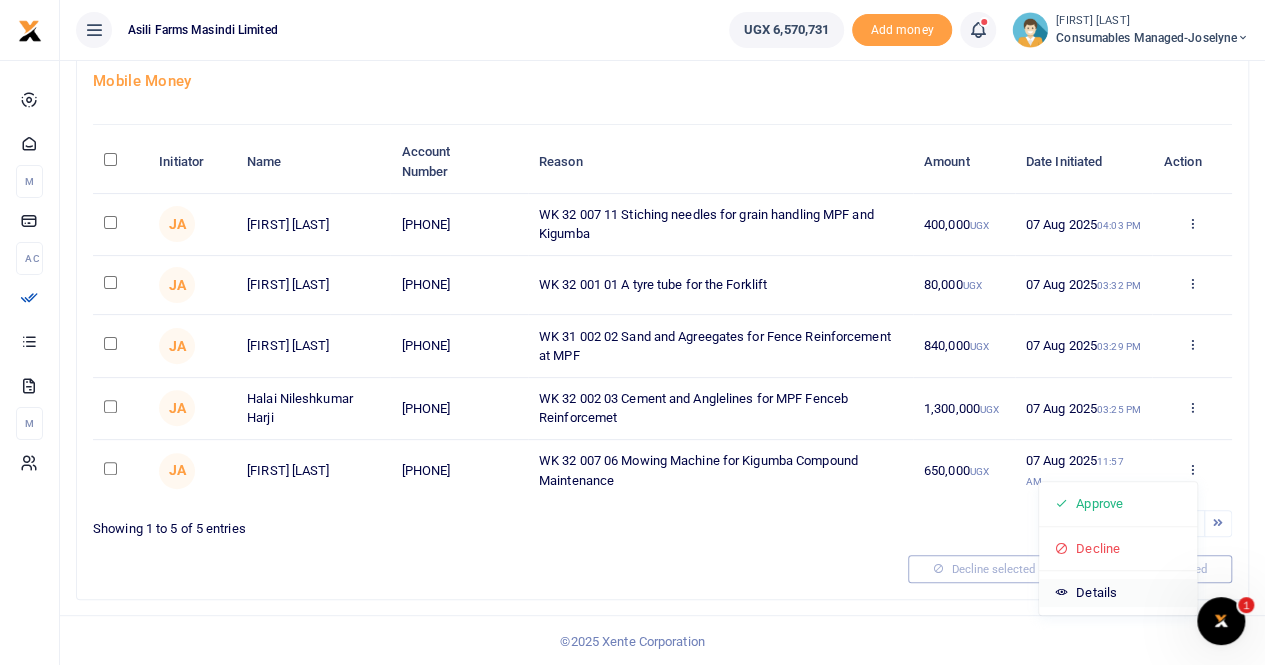 click on "Details" at bounding box center [1118, 593] 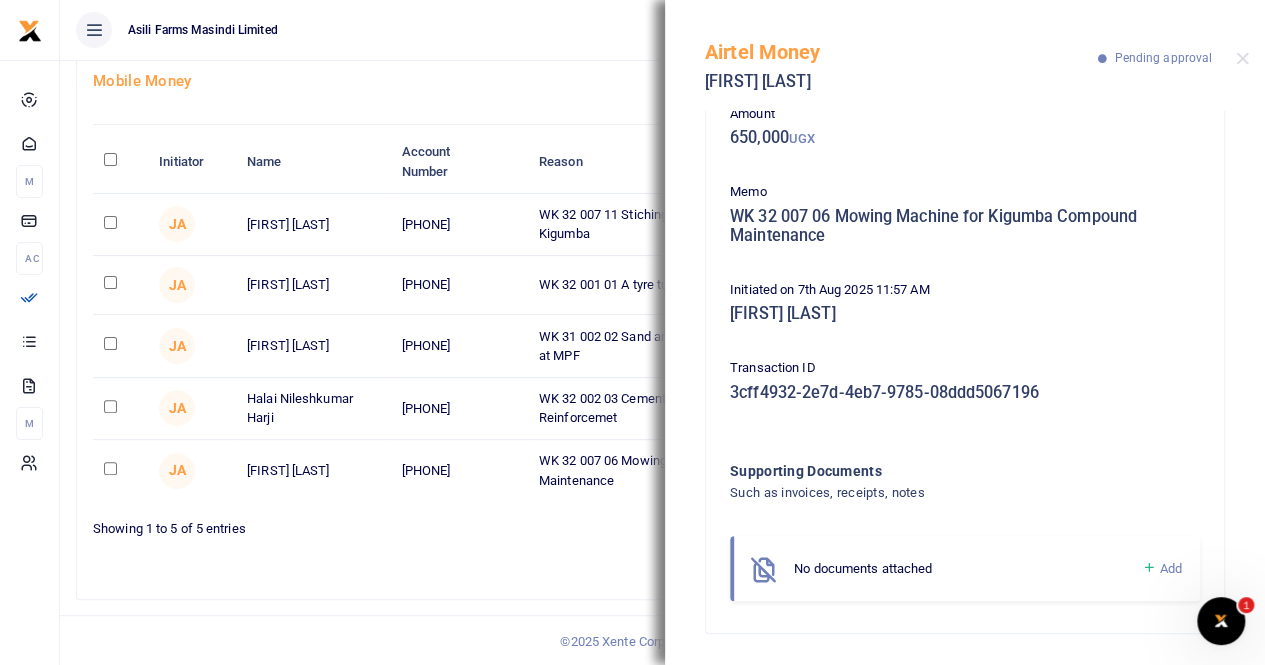scroll, scrollTop: 0, scrollLeft: 0, axis: both 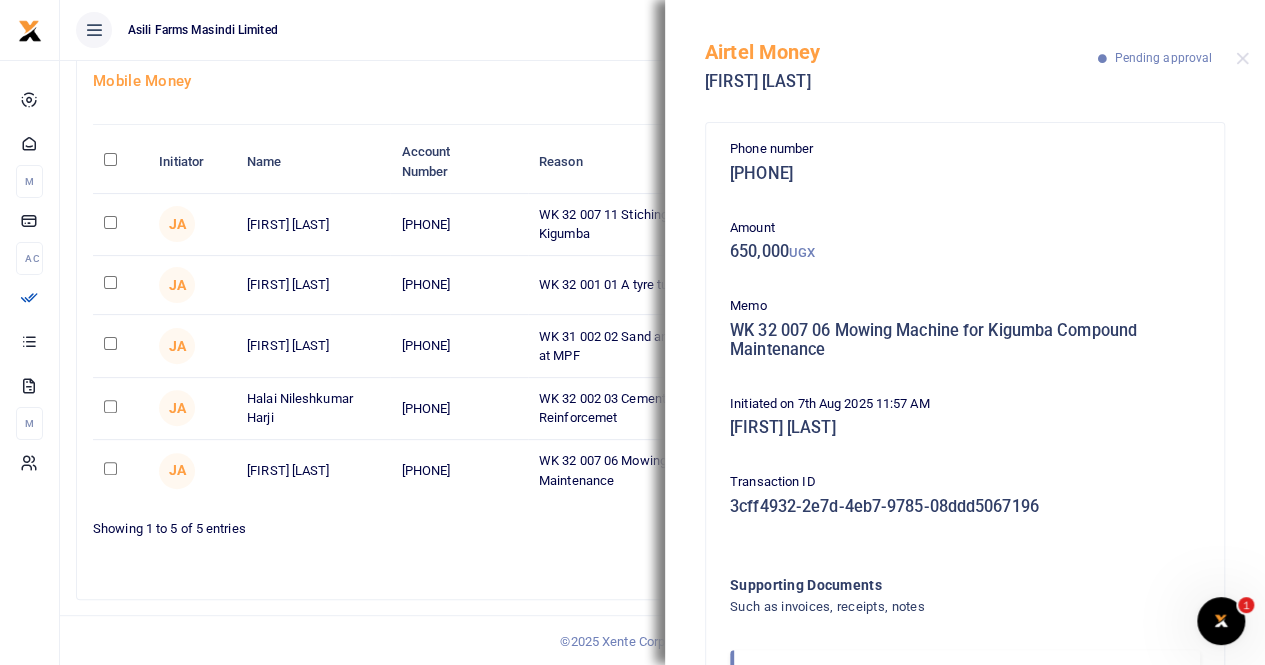 click on "Airtel Money
Simon Bumba
Pending approval" at bounding box center [965, 55] 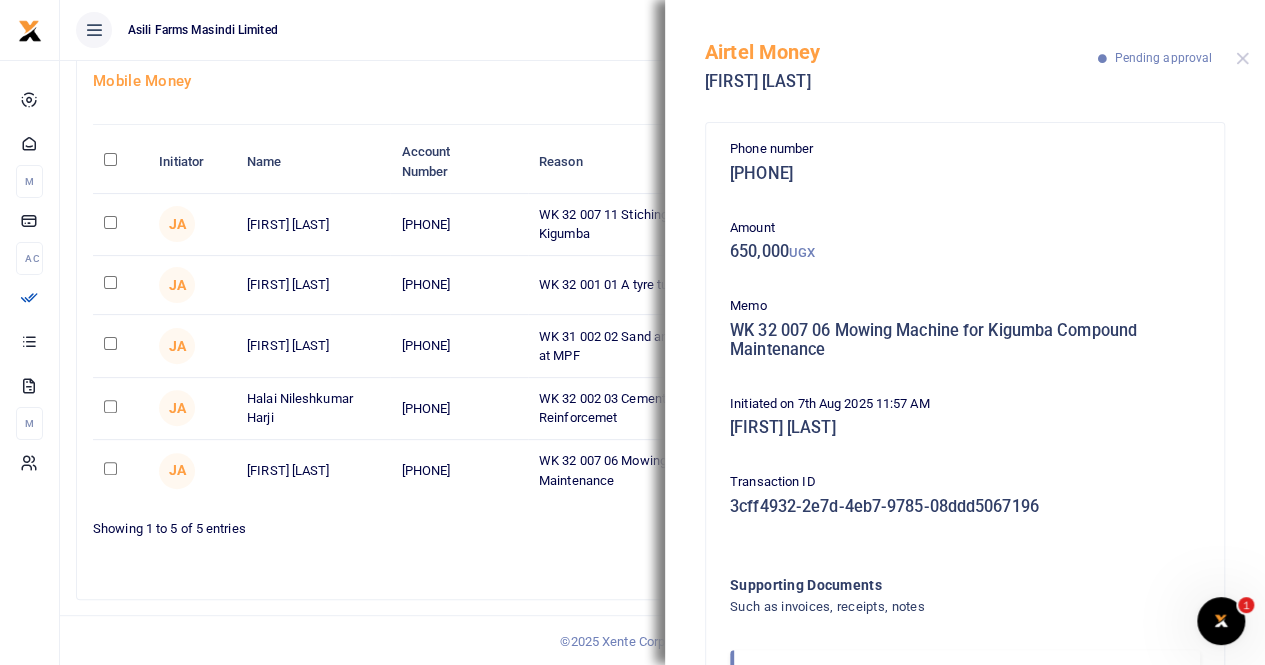 click at bounding box center (1242, 58) 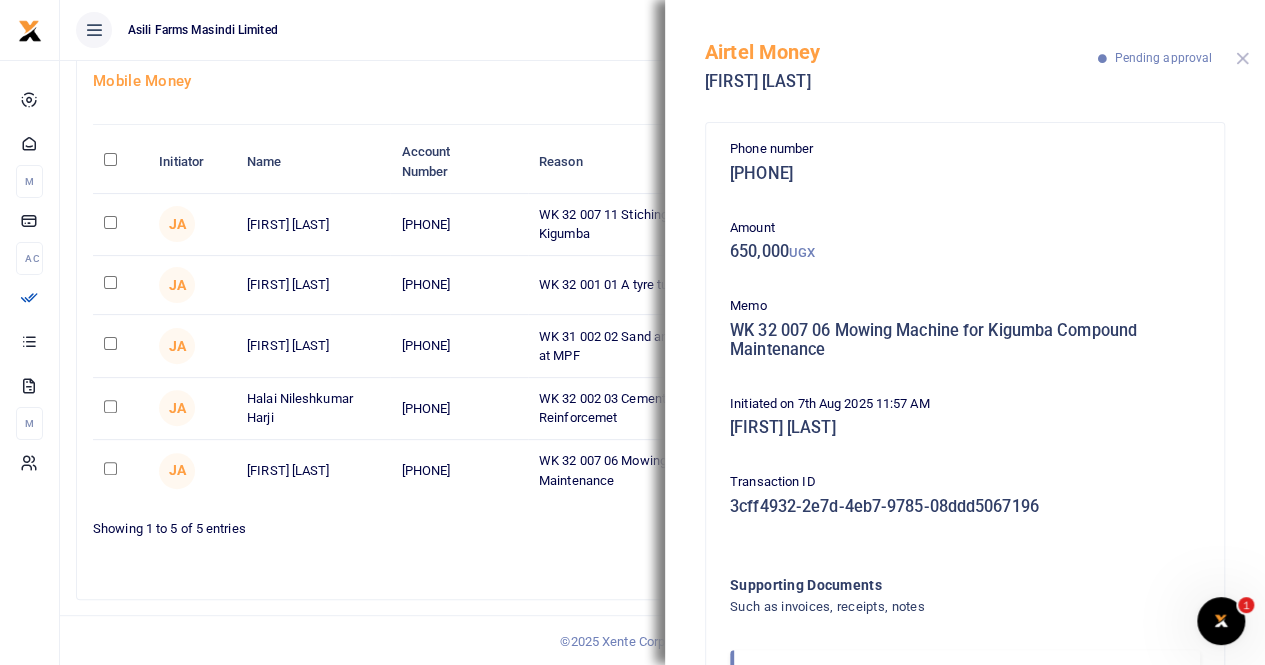 click at bounding box center [1242, 58] 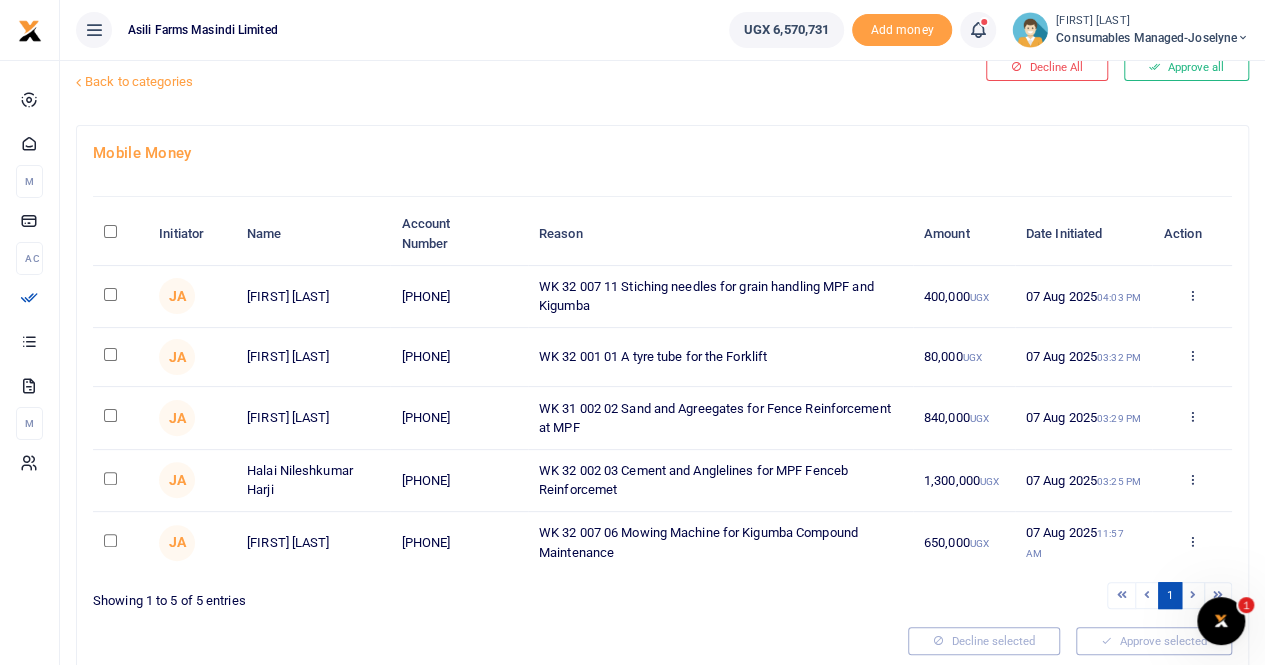 scroll, scrollTop: 0, scrollLeft: 0, axis: both 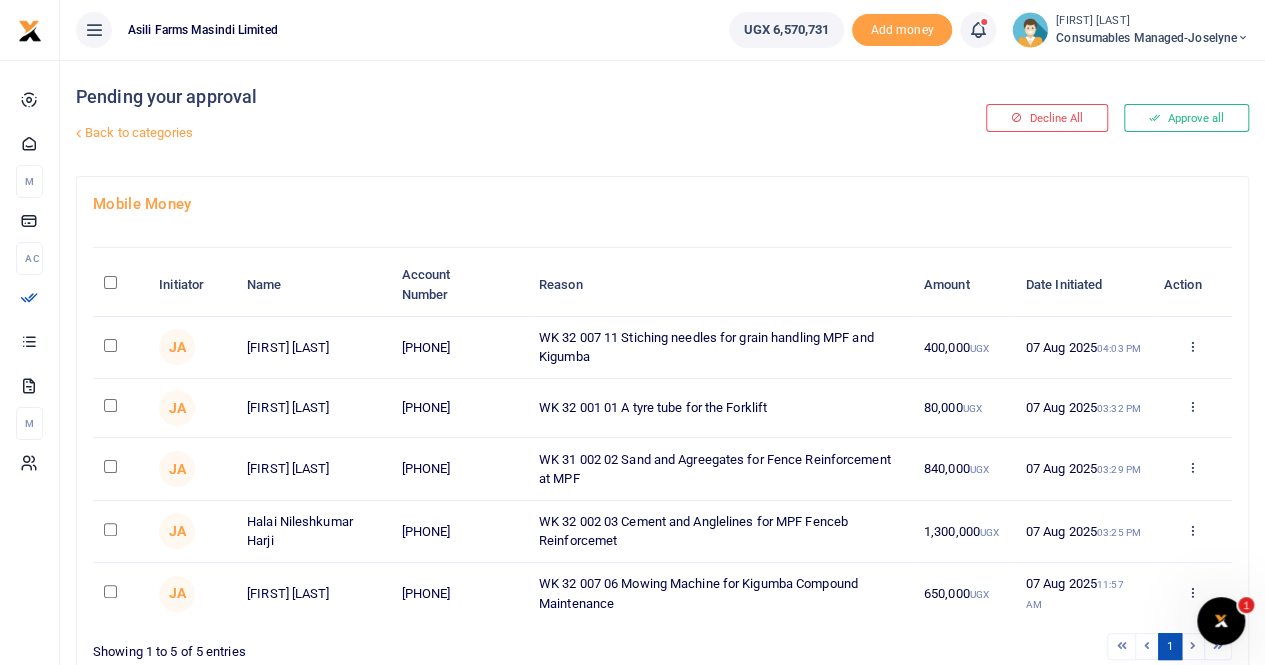 click on "Consumables managed-Joselyne" at bounding box center [1152, 38] 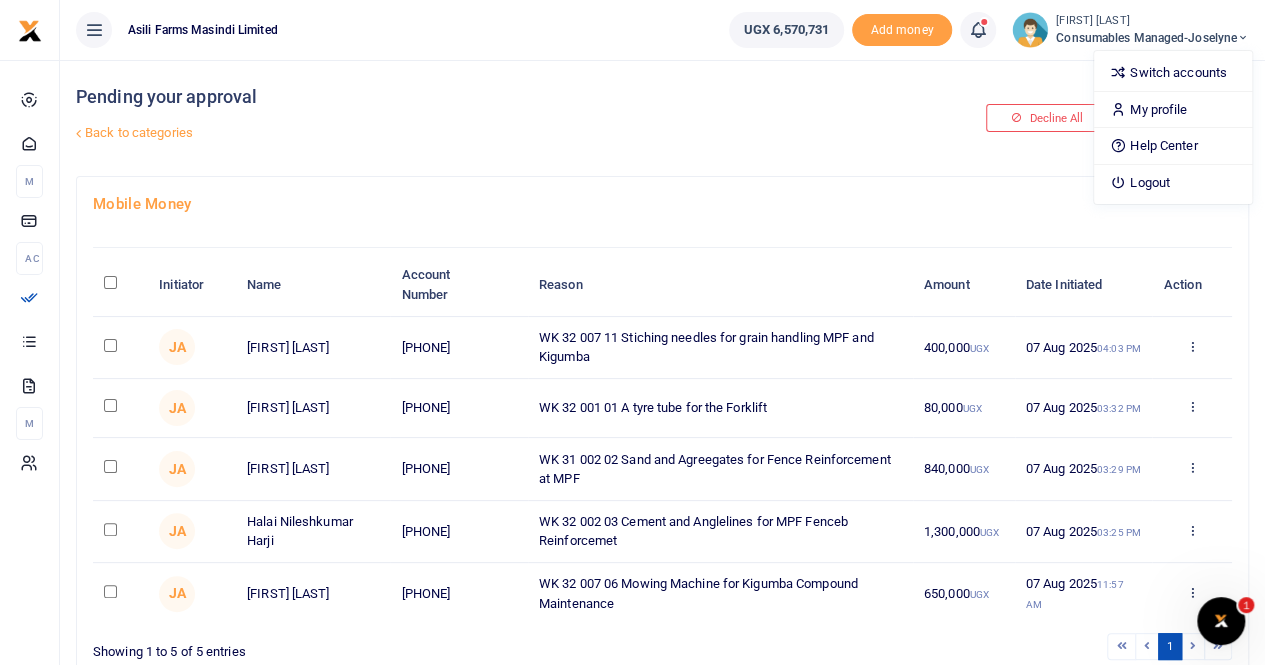 click on "Mobile Money" at bounding box center [662, 204] 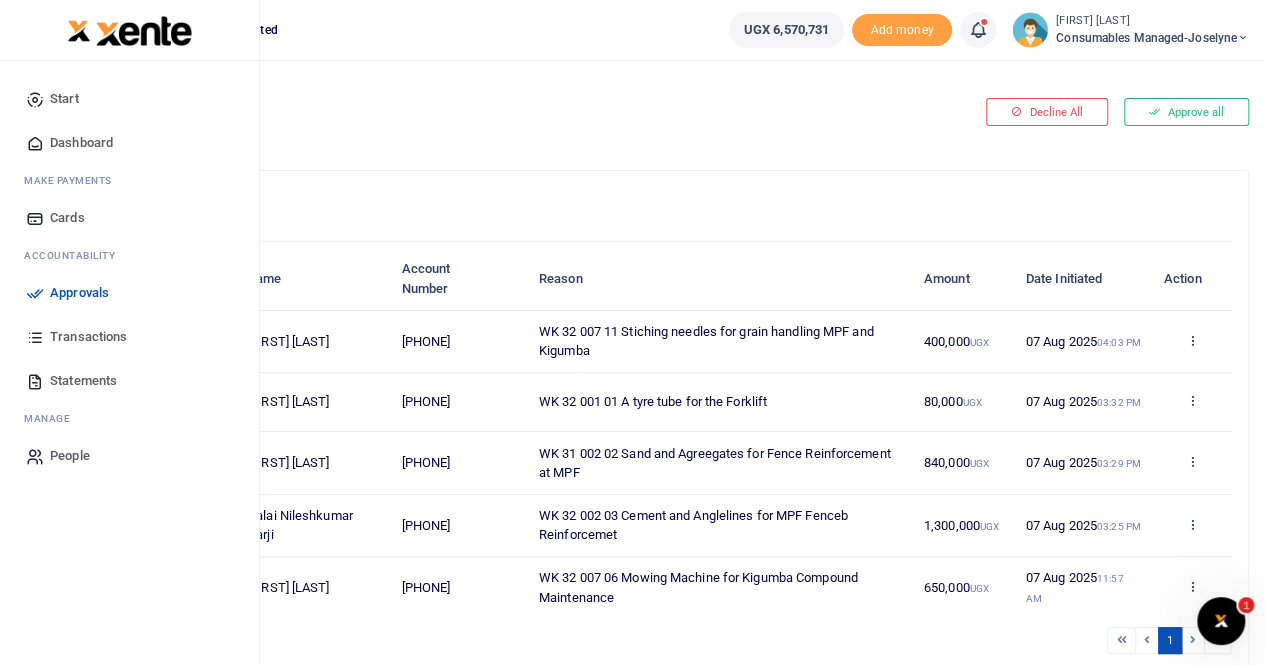 scroll, scrollTop: 100, scrollLeft: 0, axis: vertical 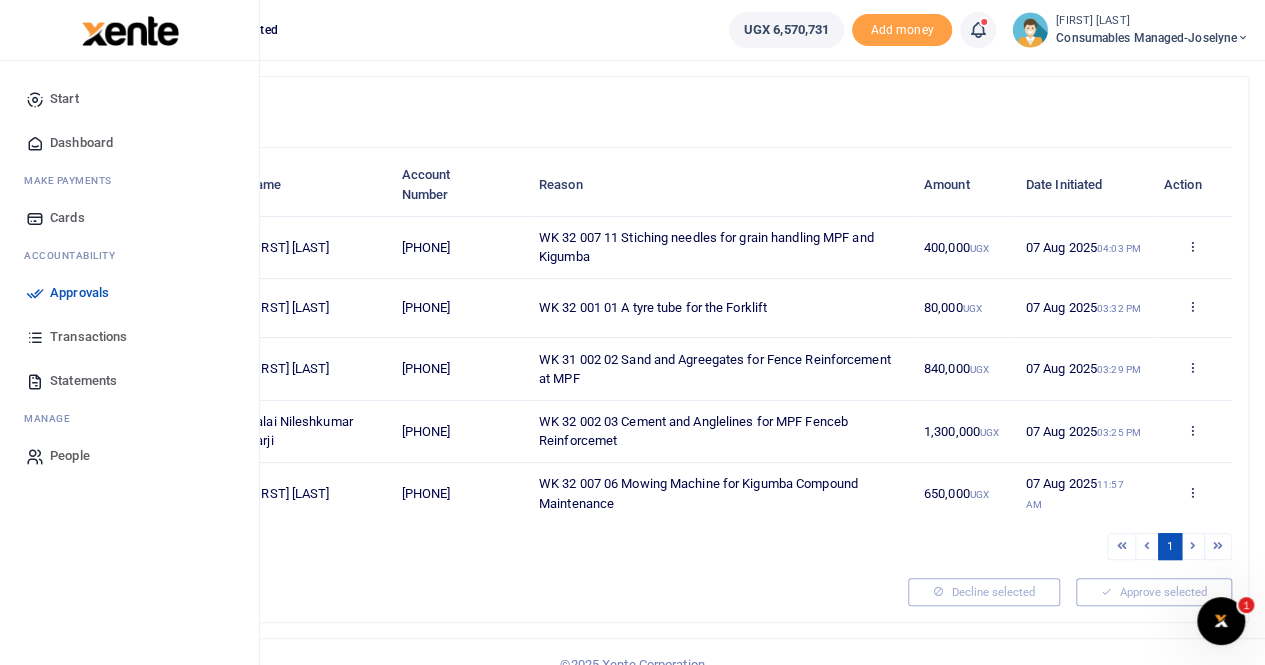 click on "Transactions" at bounding box center [88, 337] 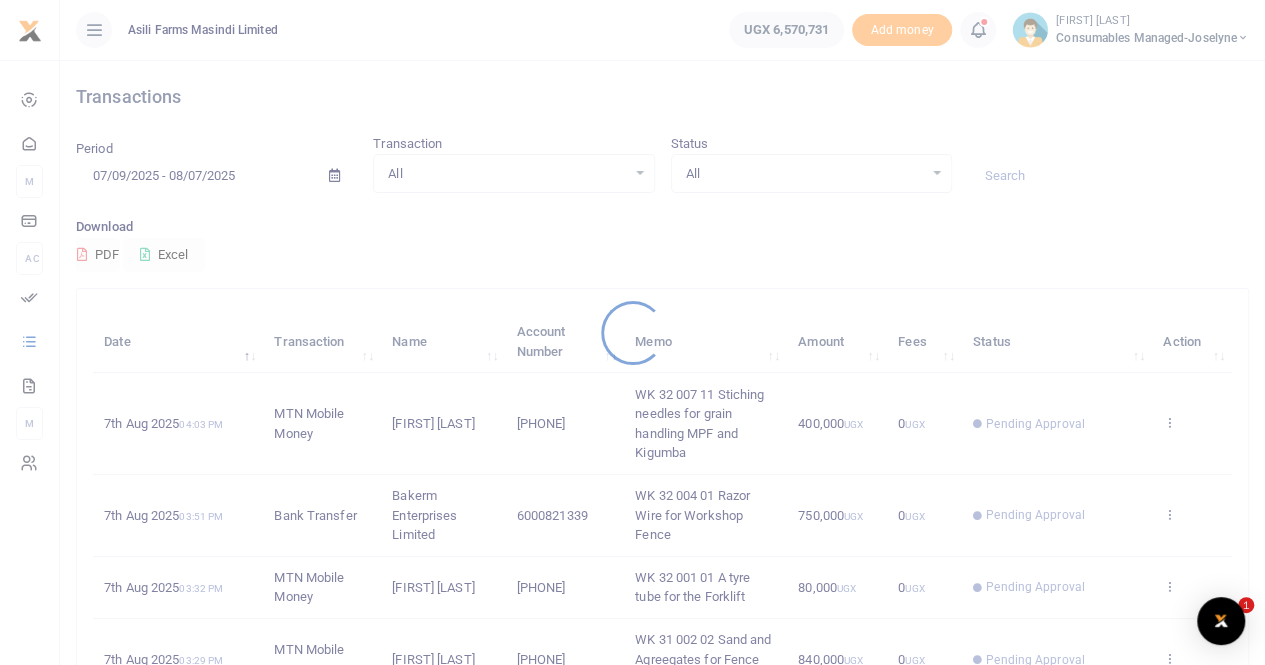 scroll, scrollTop: 455, scrollLeft: 0, axis: vertical 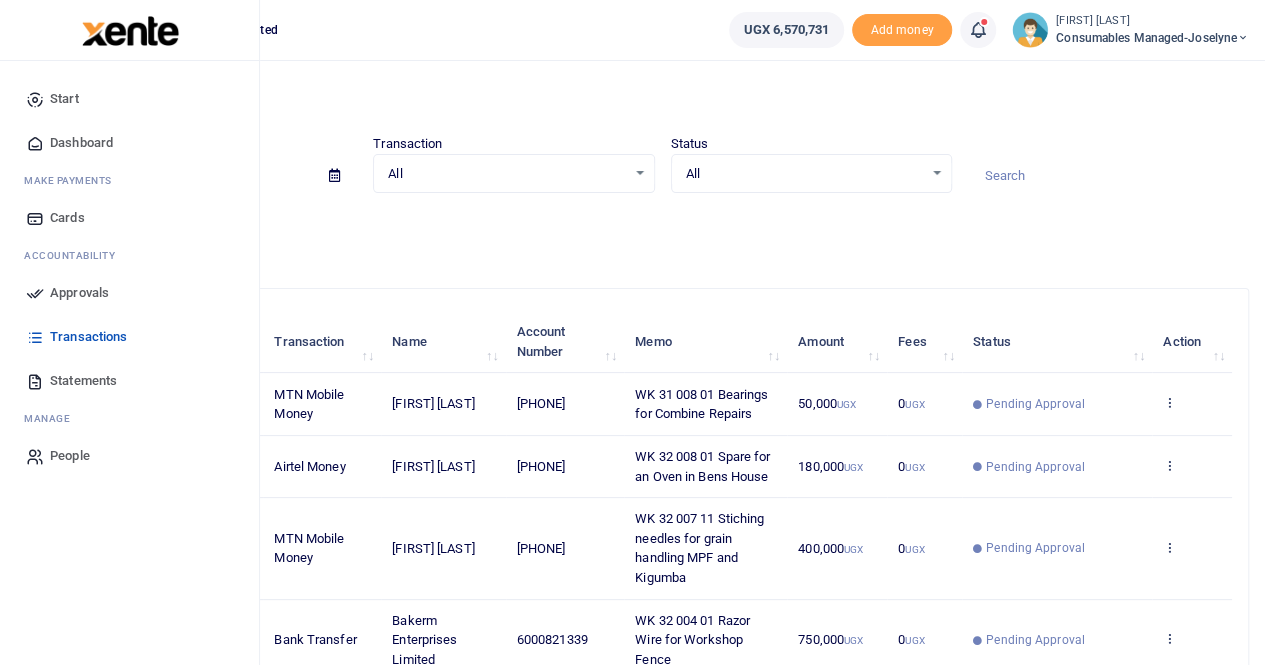 click on "Approvals" at bounding box center [79, 293] 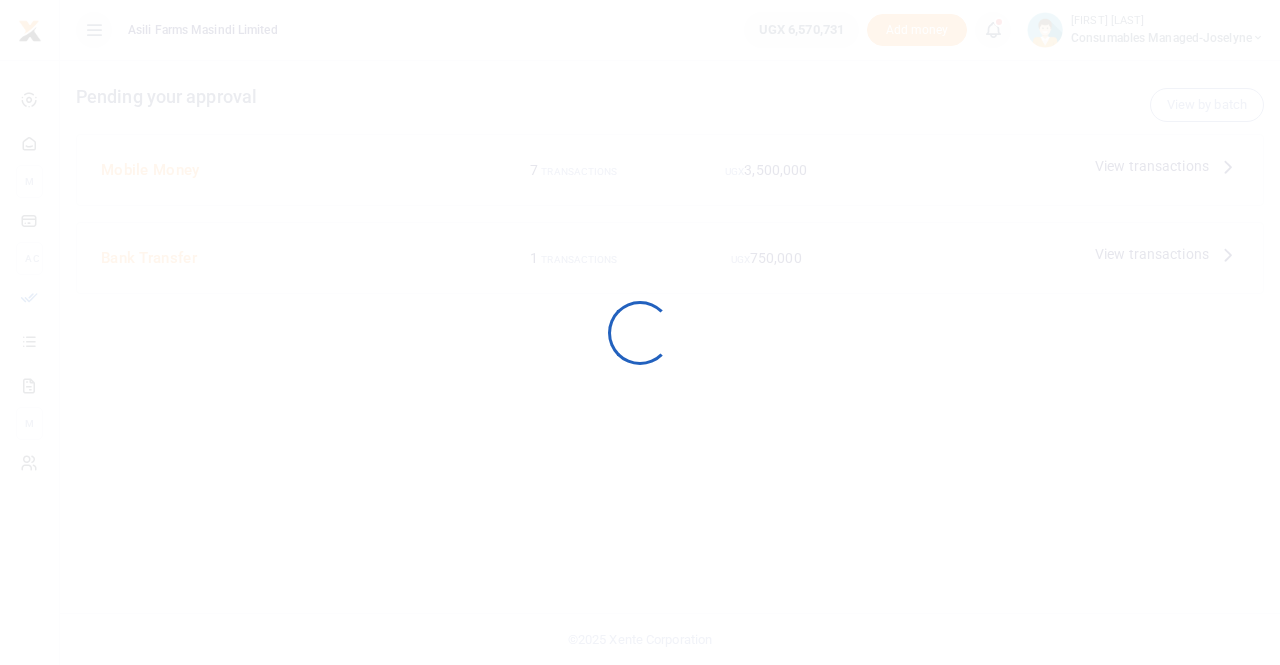 scroll, scrollTop: 0, scrollLeft: 0, axis: both 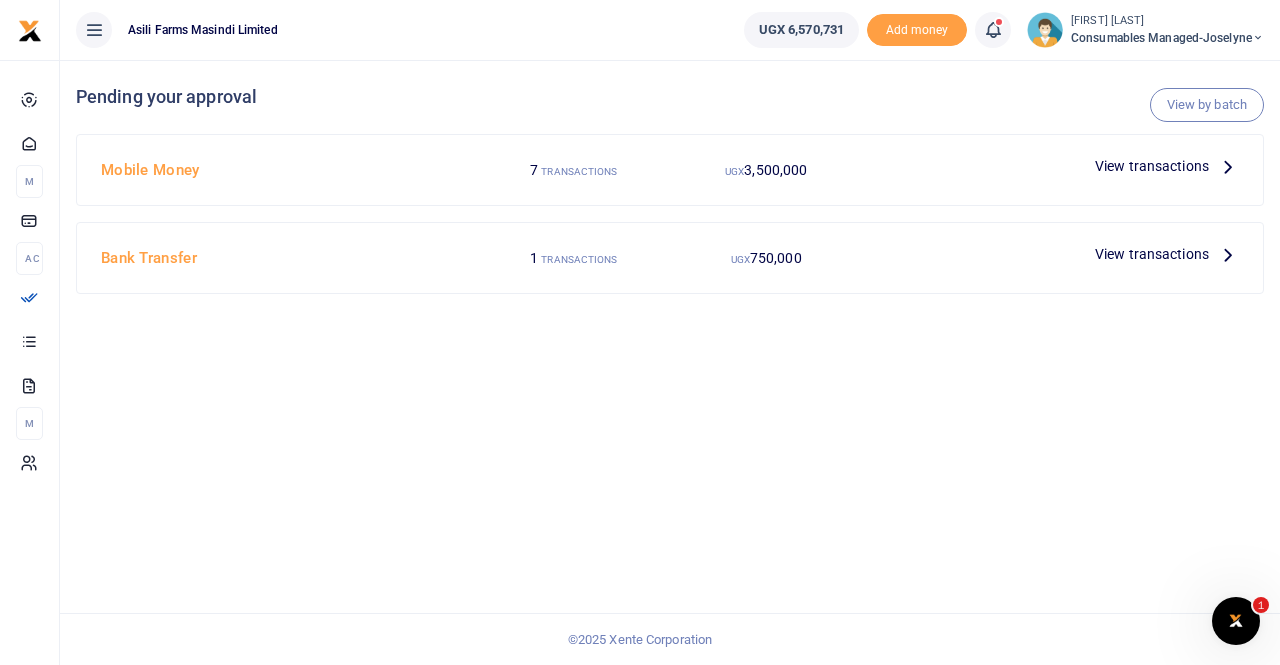 click on "View transactions" at bounding box center (1167, 166) 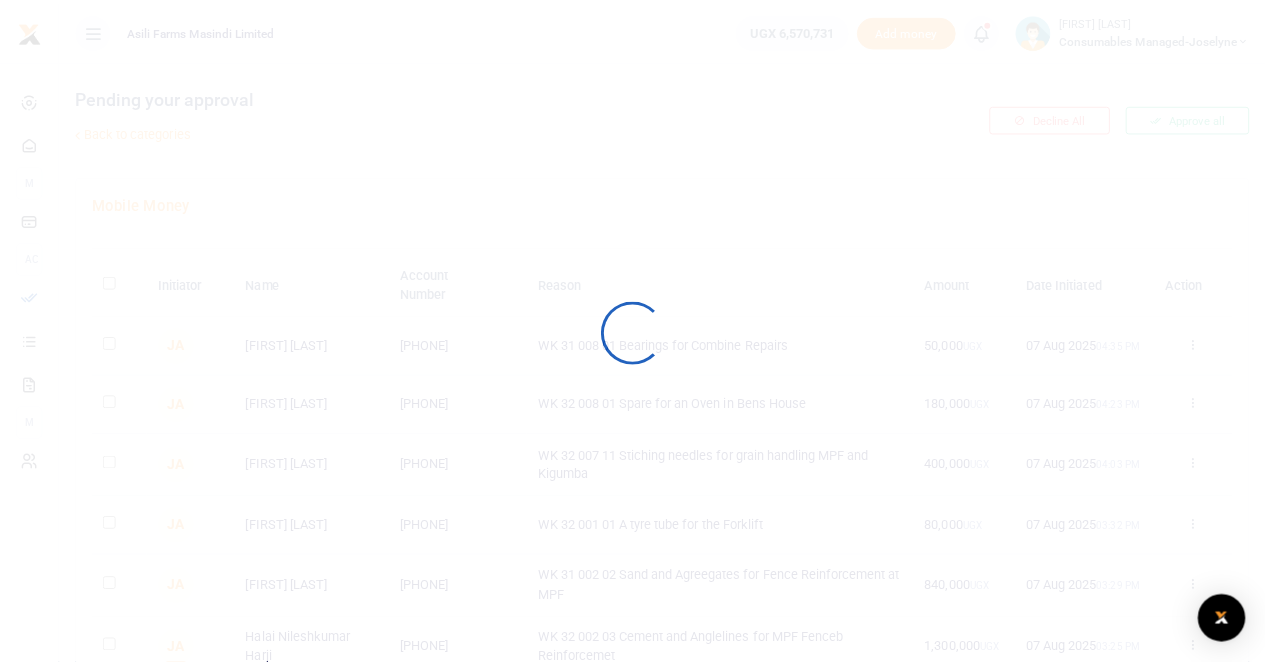 scroll, scrollTop: 0, scrollLeft: 0, axis: both 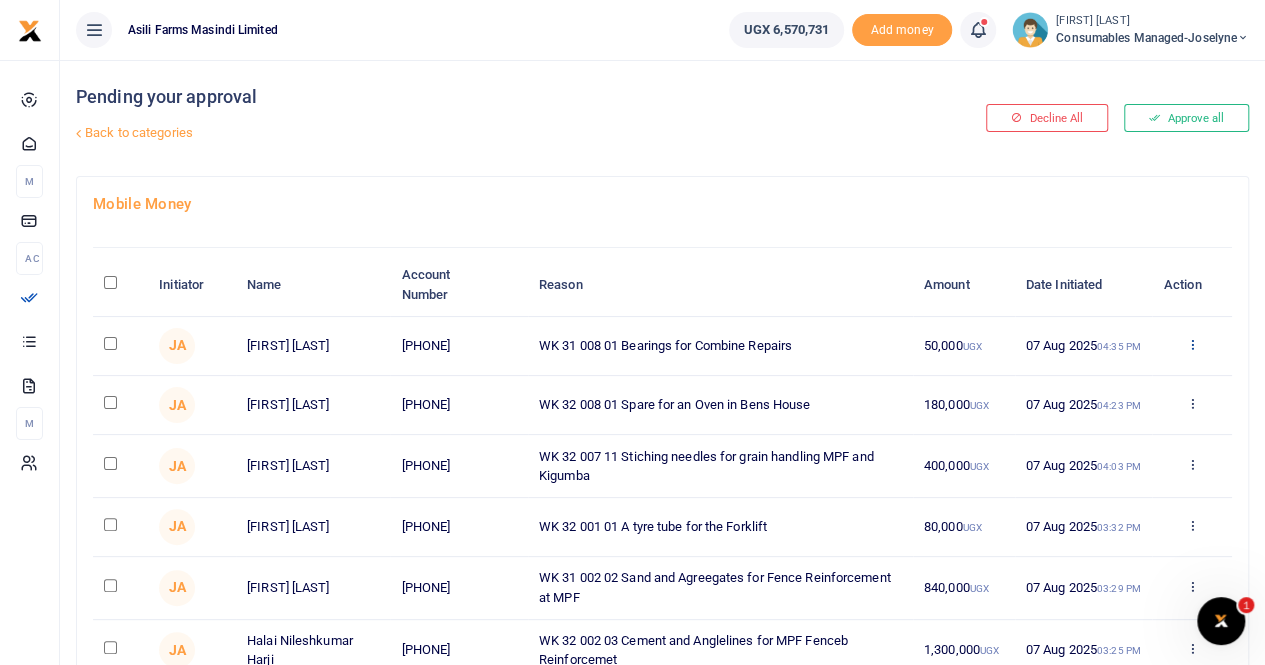 click at bounding box center [1191, 344] 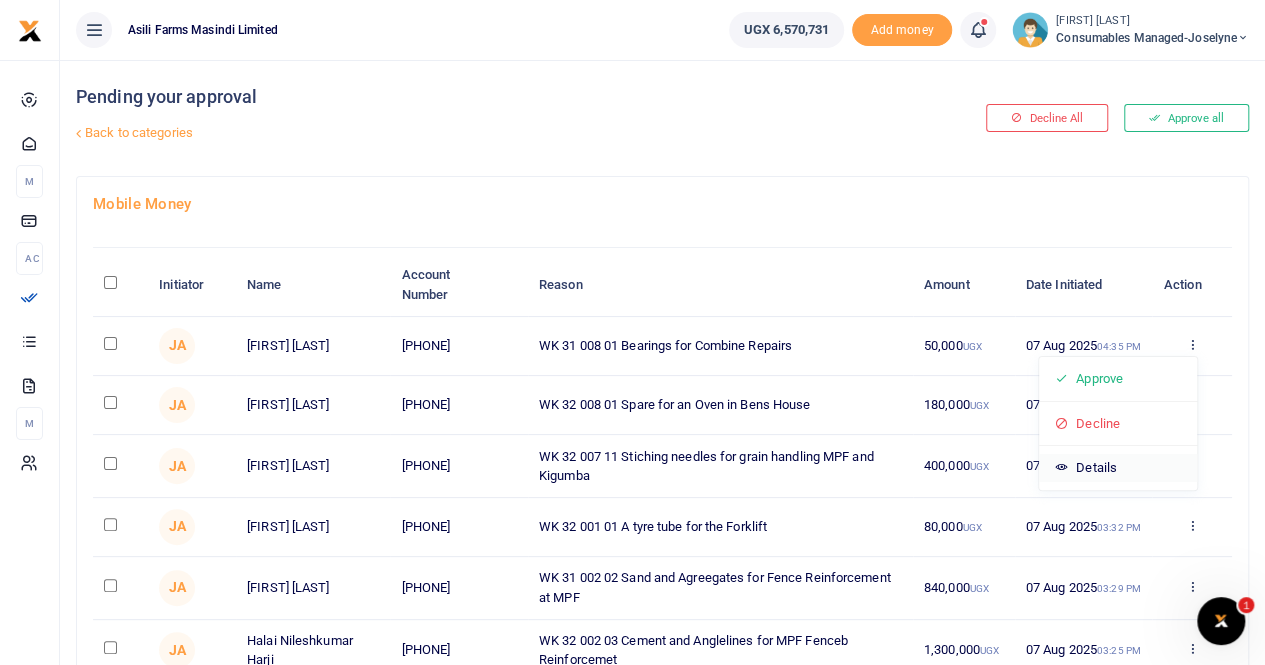 click on "Details" at bounding box center [1118, 468] 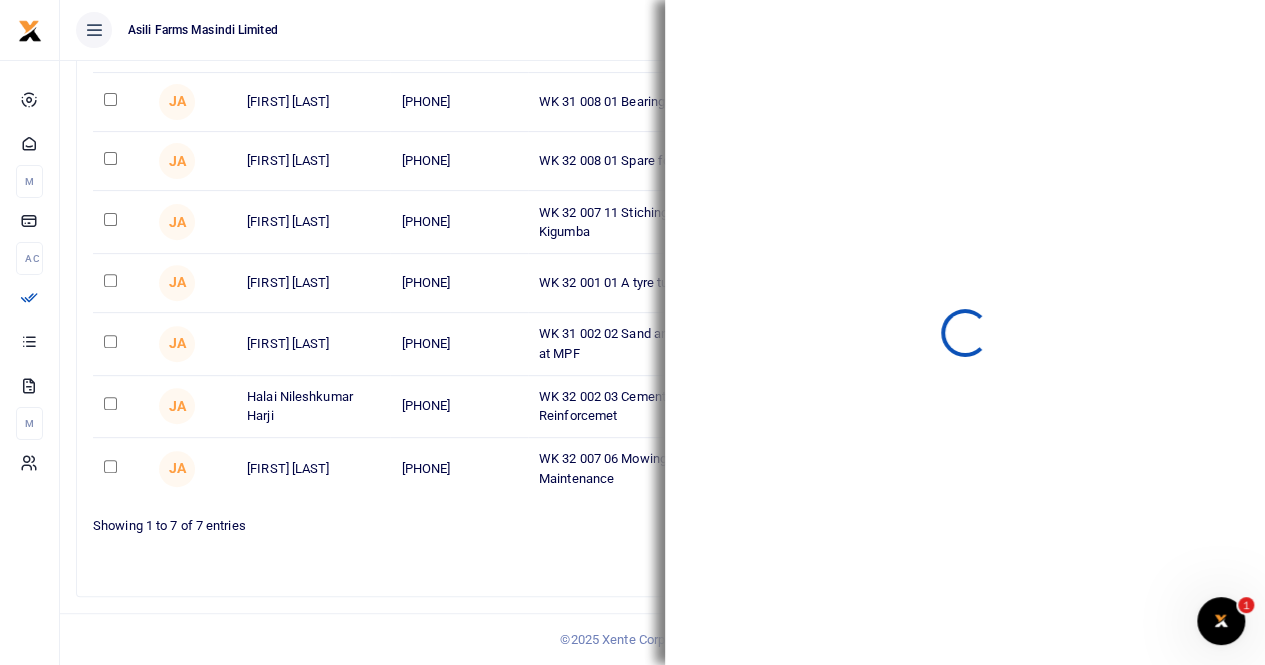 scroll, scrollTop: 248, scrollLeft: 0, axis: vertical 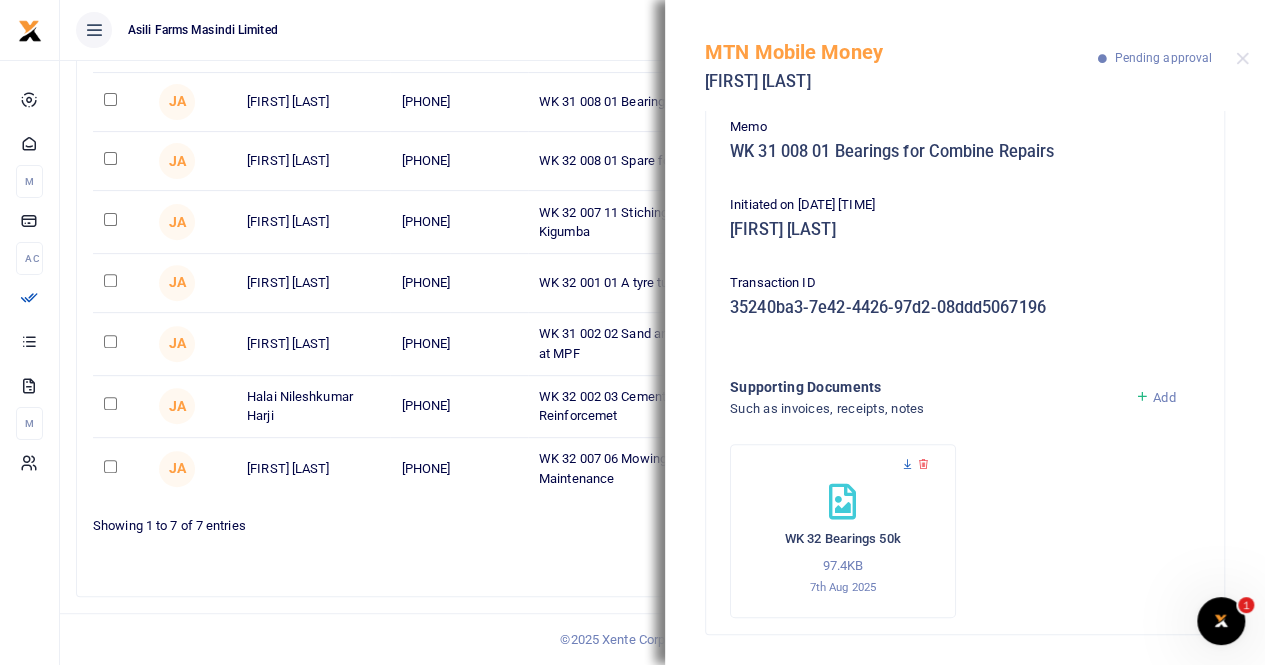 click at bounding box center (907, 464) 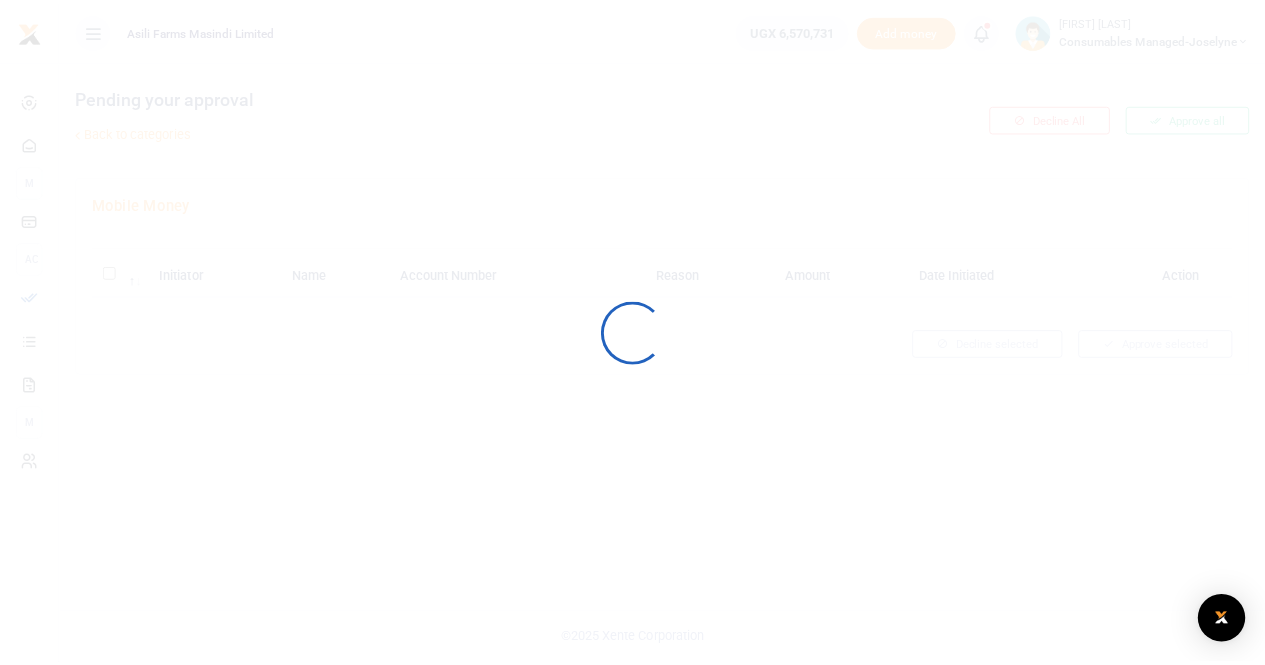 scroll, scrollTop: 0, scrollLeft: 0, axis: both 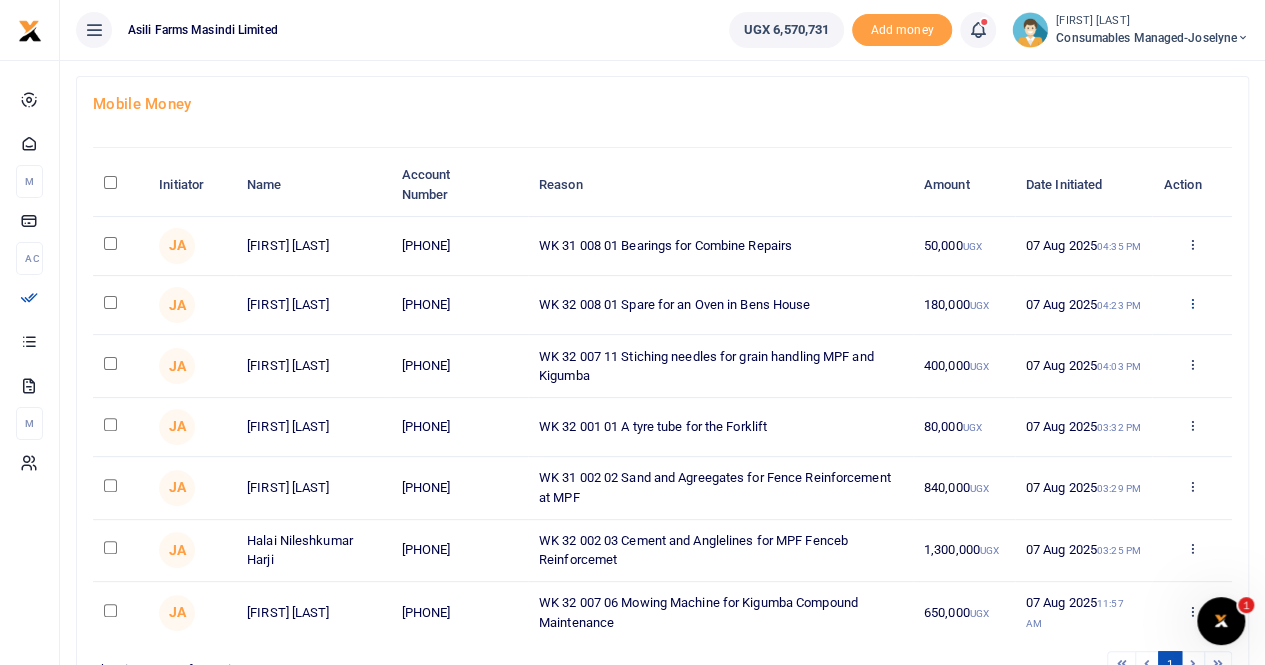 click at bounding box center (1191, 303) 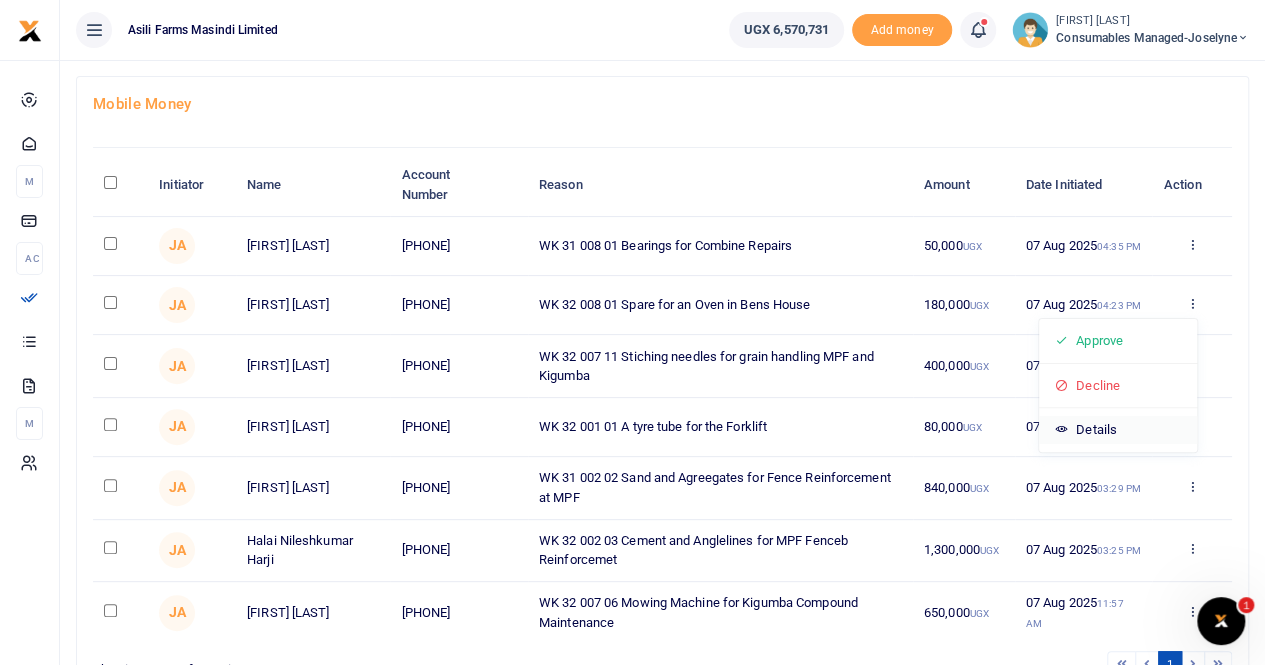 click on "Details" at bounding box center [1118, 430] 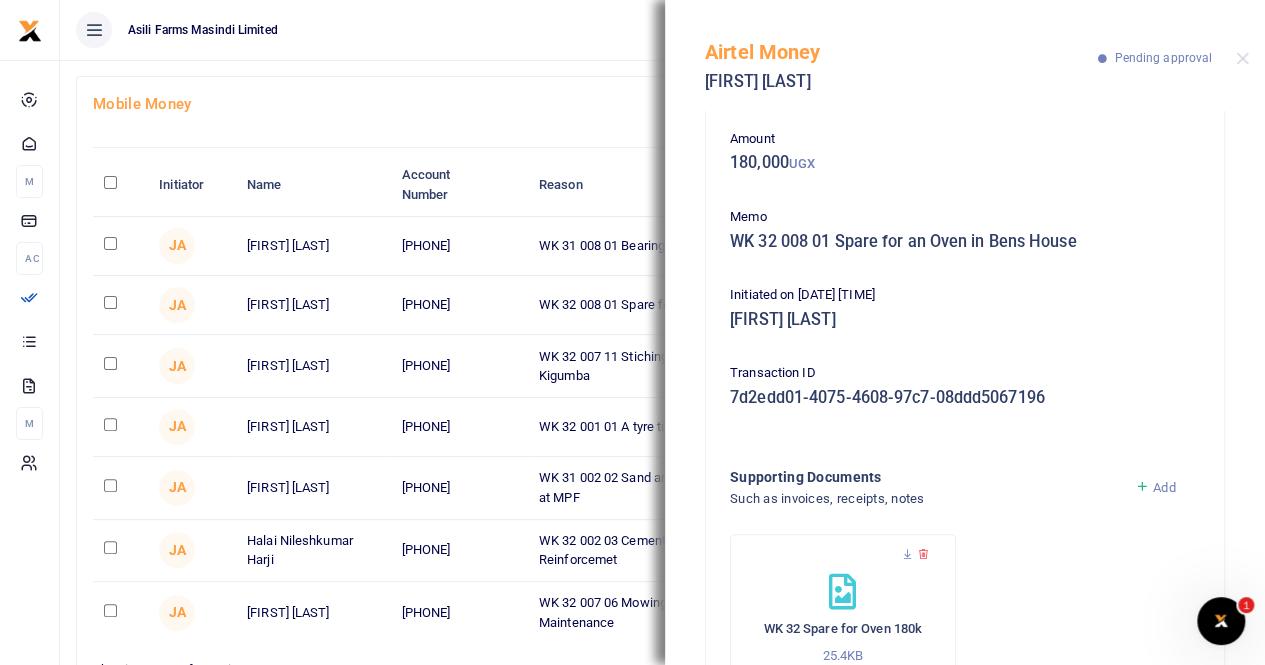 scroll, scrollTop: 179, scrollLeft: 0, axis: vertical 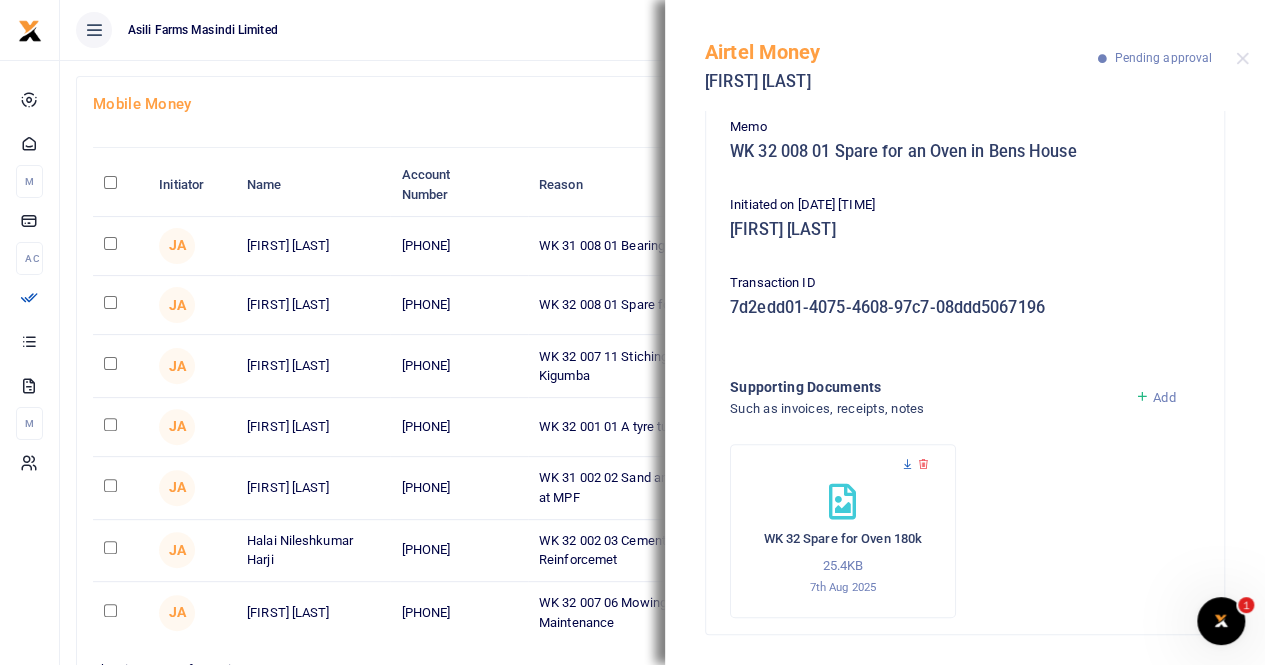 click at bounding box center (907, 464) 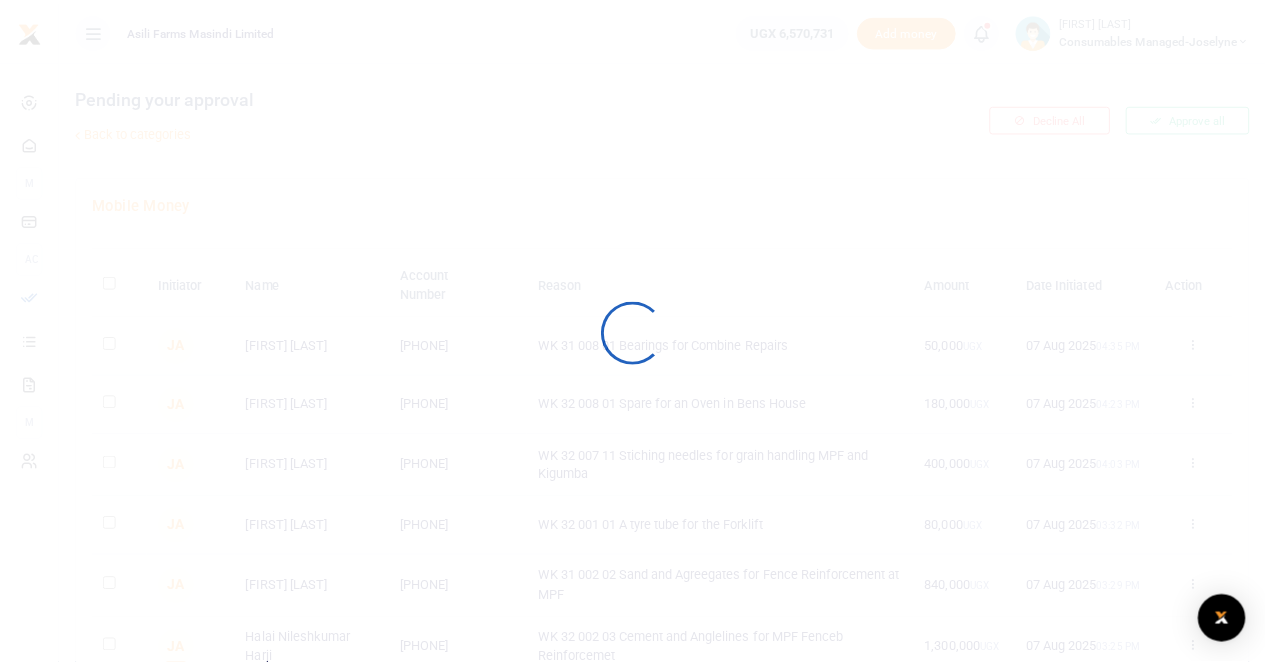 scroll, scrollTop: 0, scrollLeft: 0, axis: both 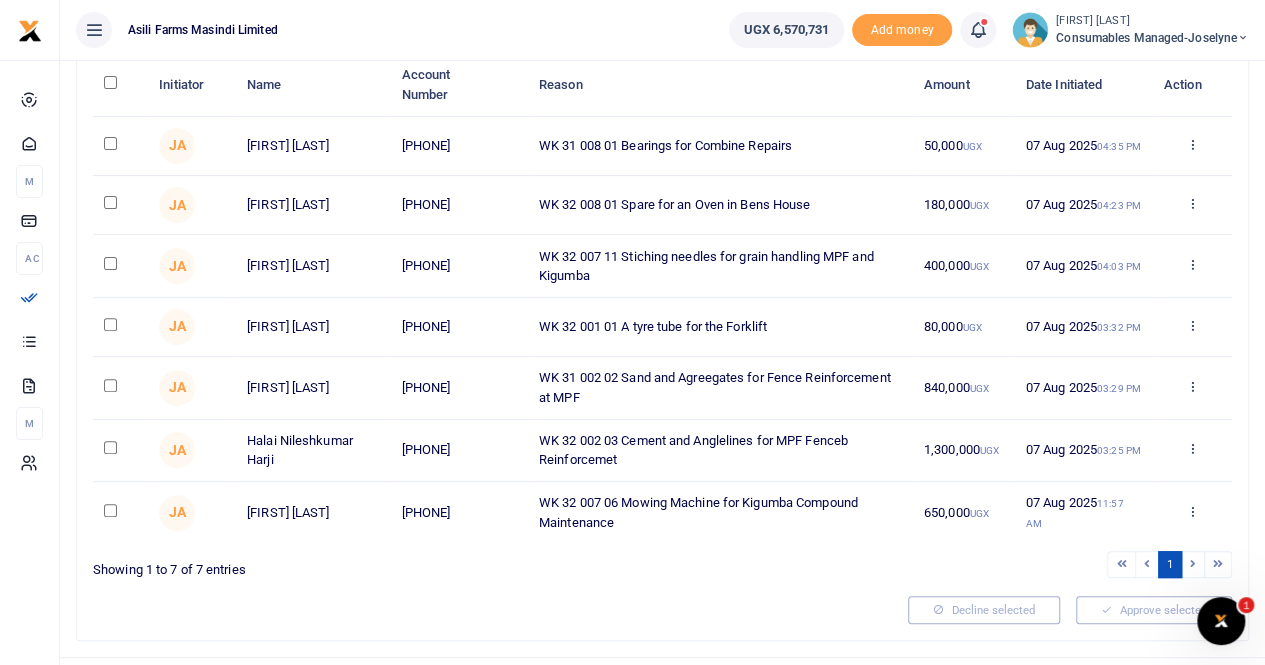 click at bounding box center (1191, 264) 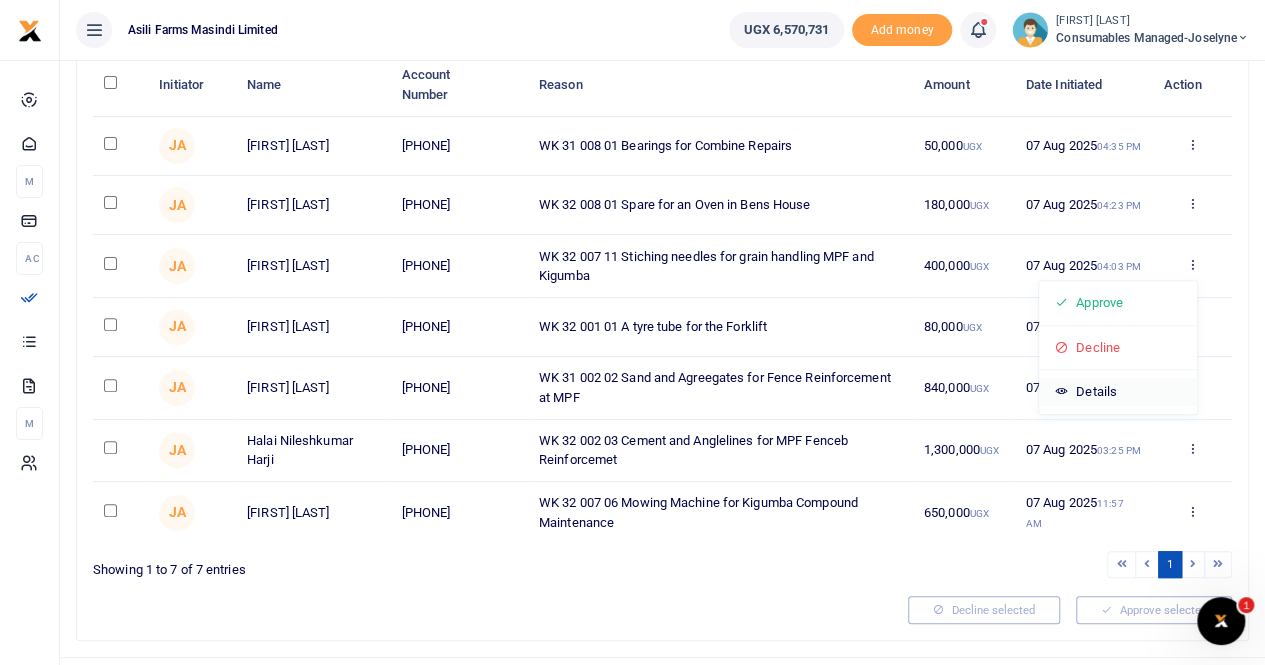 click on "Details" at bounding box center [1118, 392] 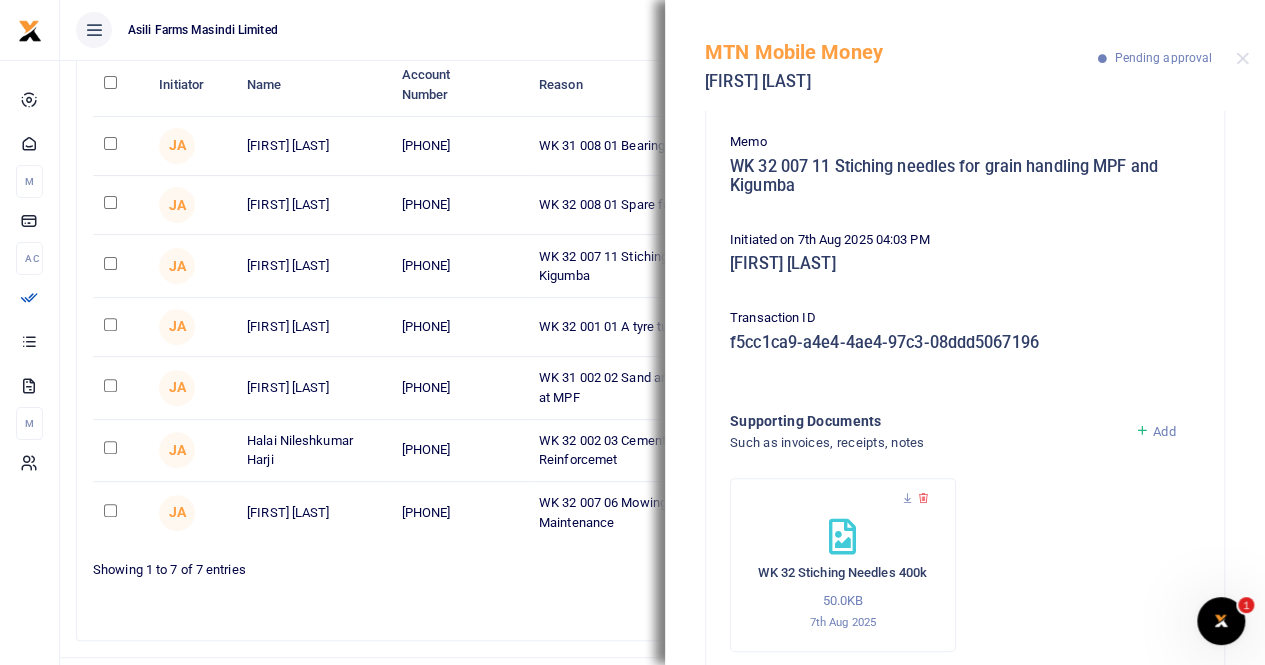 scroll, scrollTop: 198, scrollLeft: 0, axis: vertical 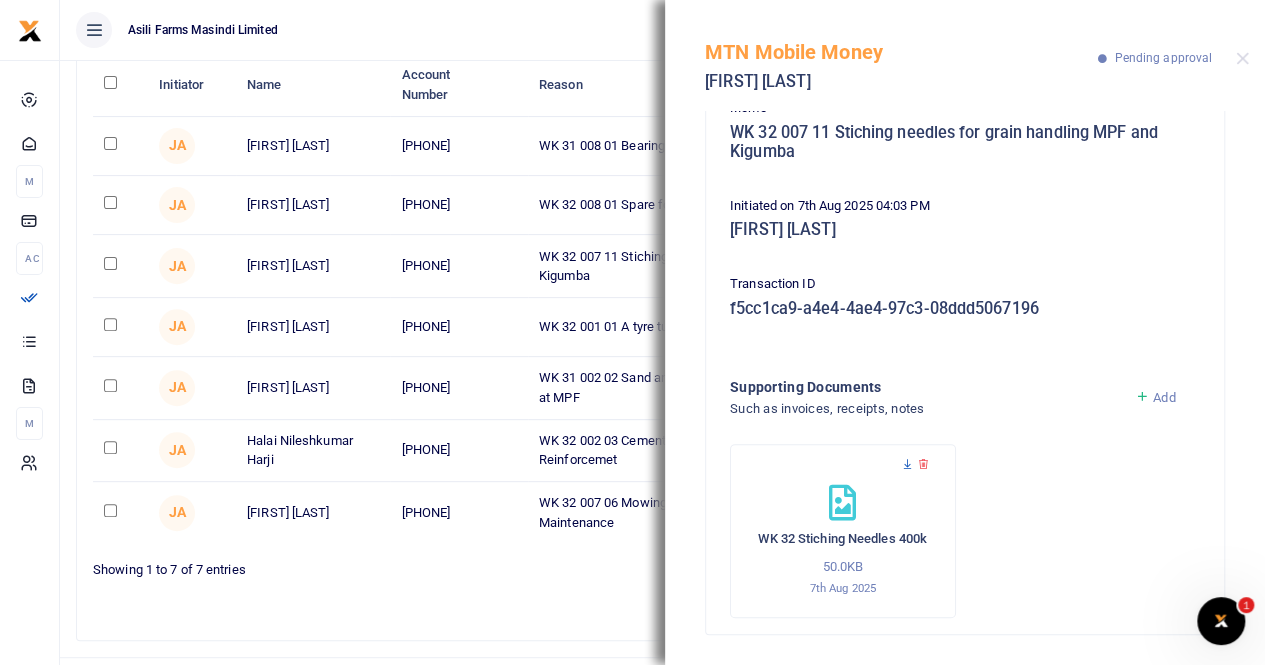 click at bounding box center (907, 464) 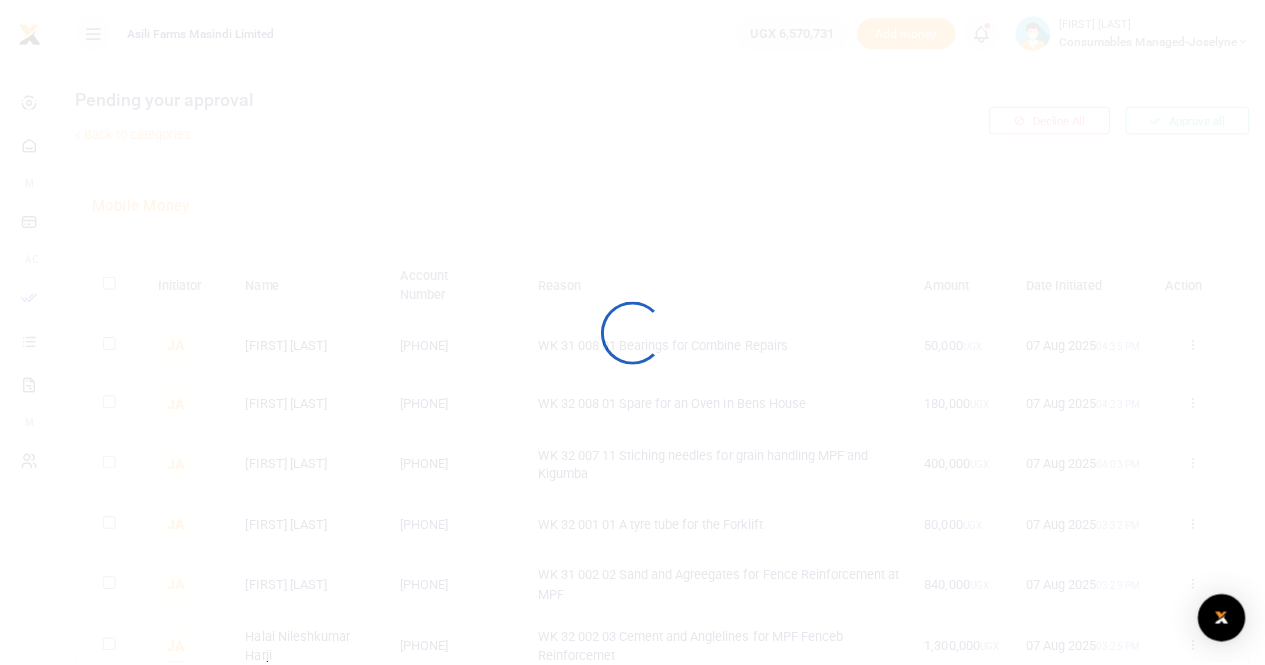 scroll, scrollTop: 0, scrollLeft: 0, axis: both 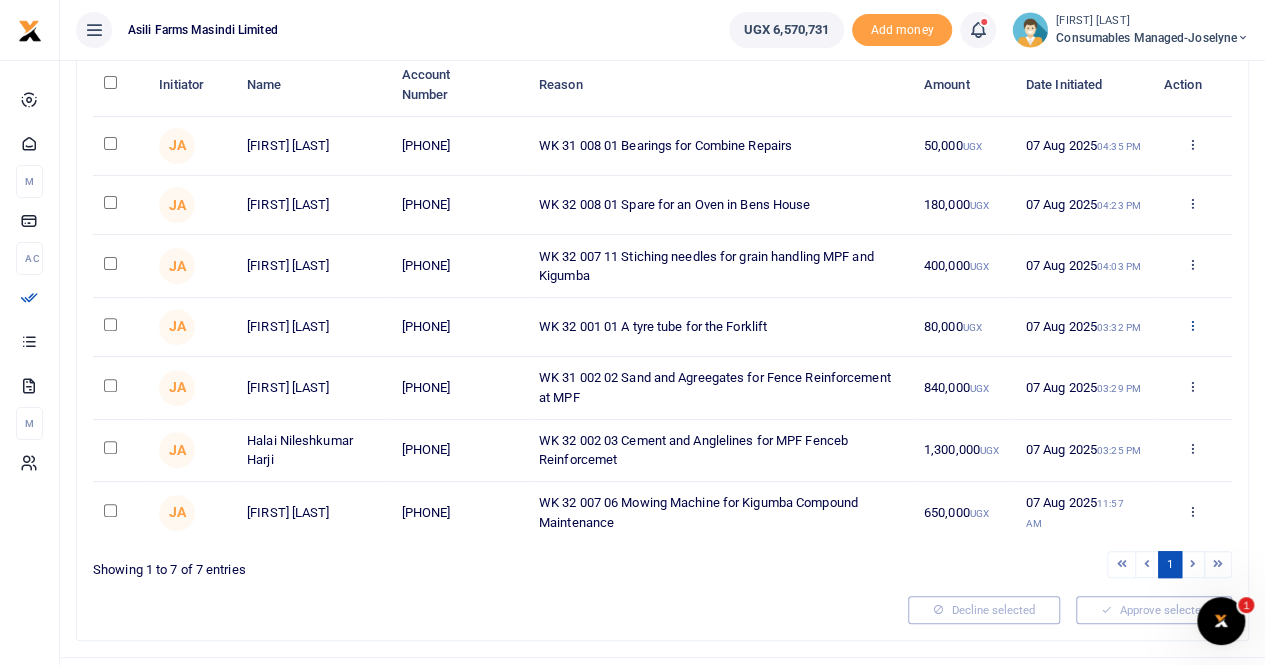 click at bounding box center [1191, 325] 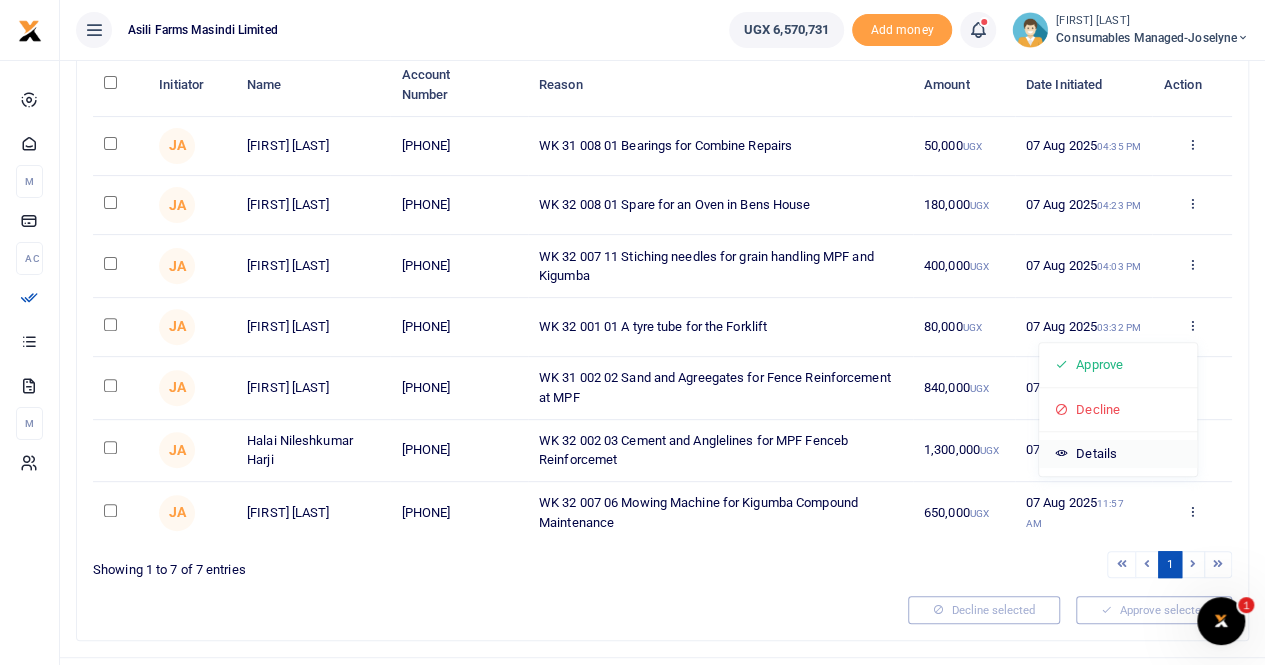 click on "Details" at bounding box center [1118, 454] 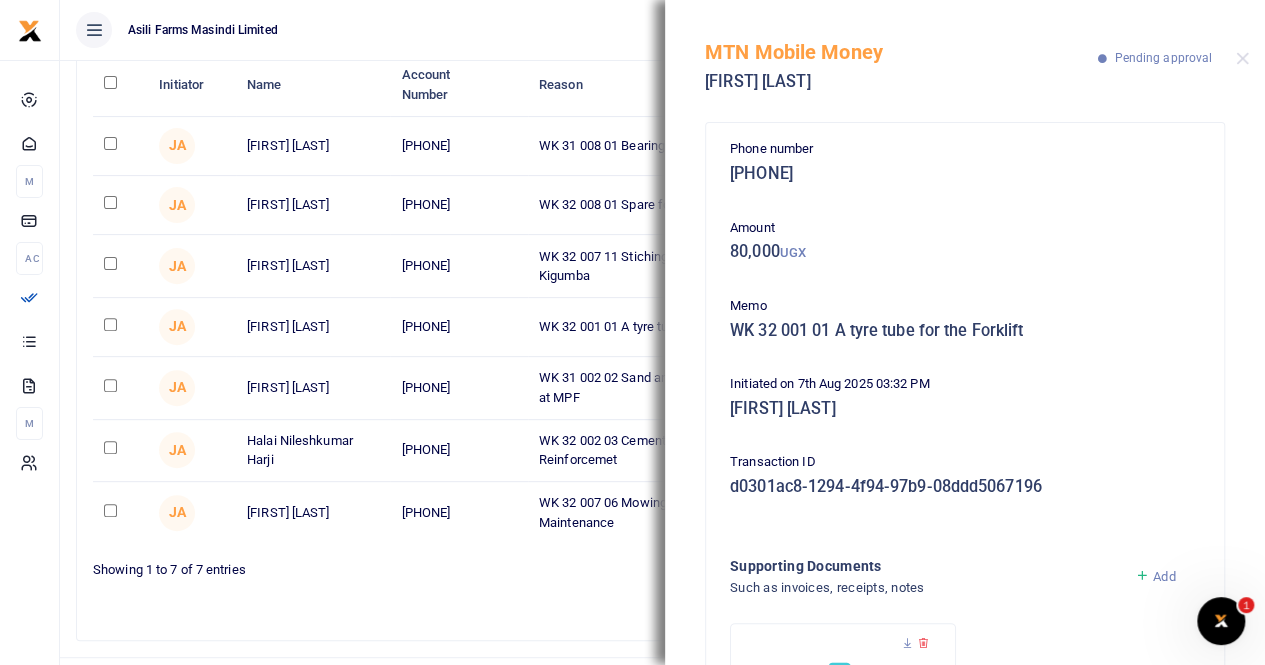 scroll, scrollTop: 179, scrollLeft: 0, axis: vertical 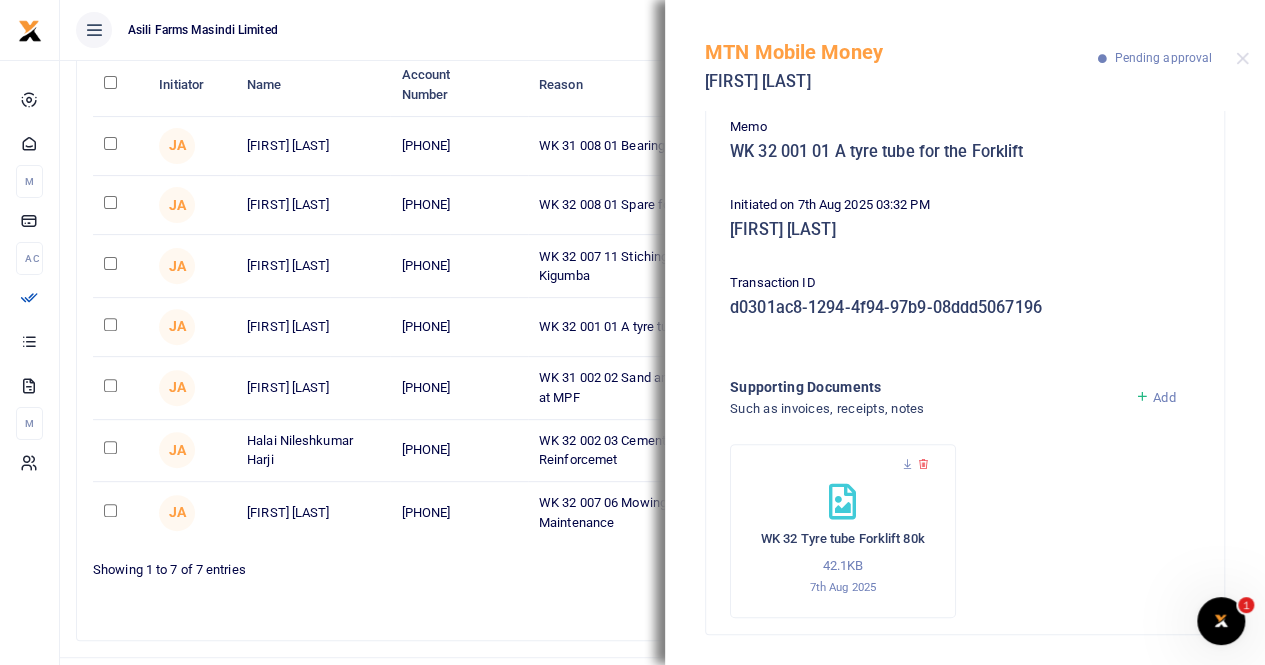 click on "WK 32 Tyre tube Forklift 80k
42.1KB
7th Aug 2025" at bounding box center [843, 531] 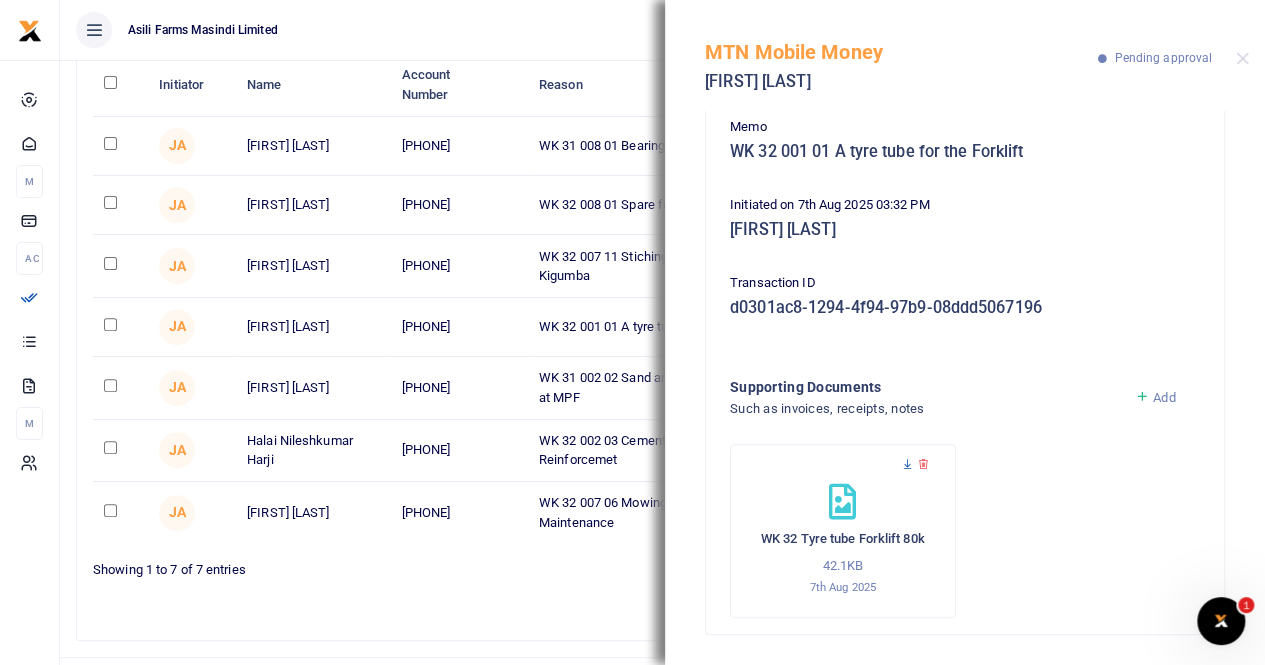 click at bounding box center (907, 464) 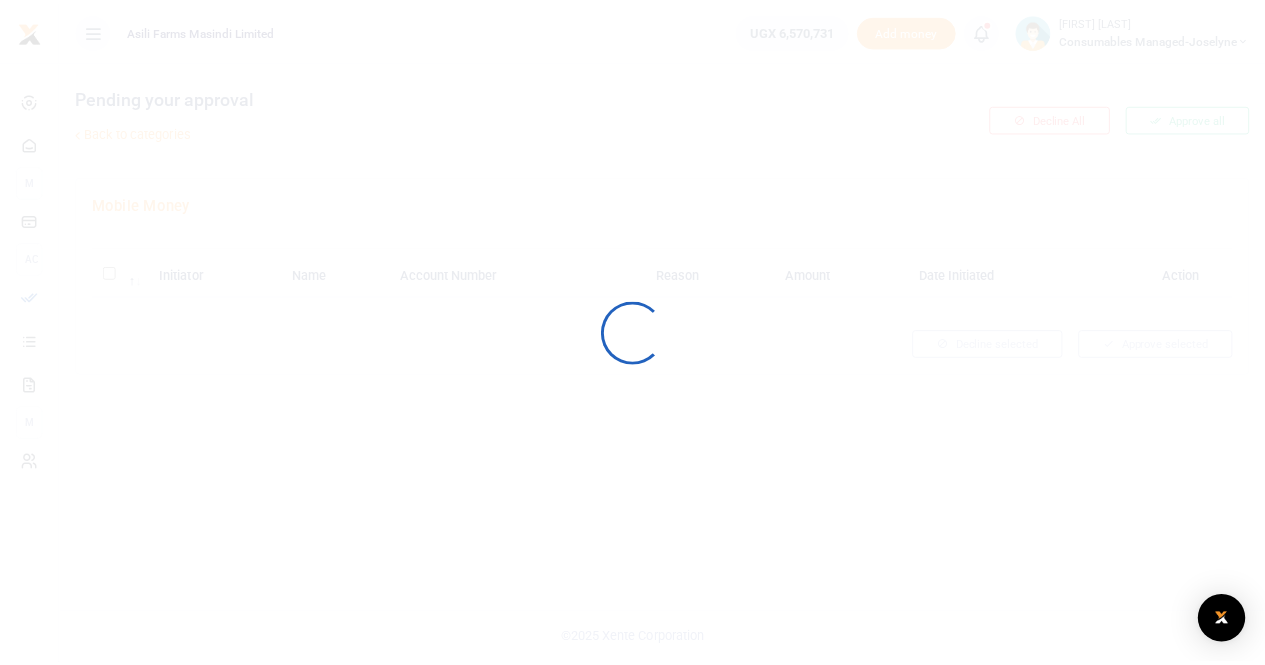 scroll, scrollTop: 0, scrollLeft: 0, axis: both 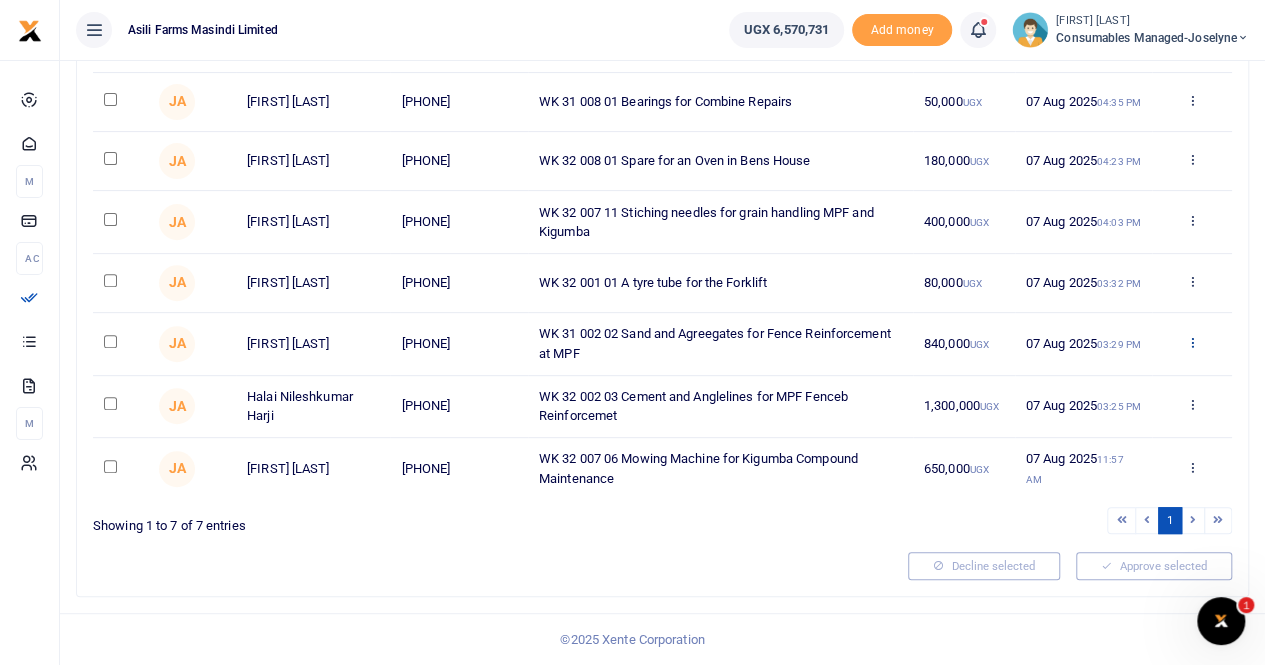 click at bounding box center (1191, 342) 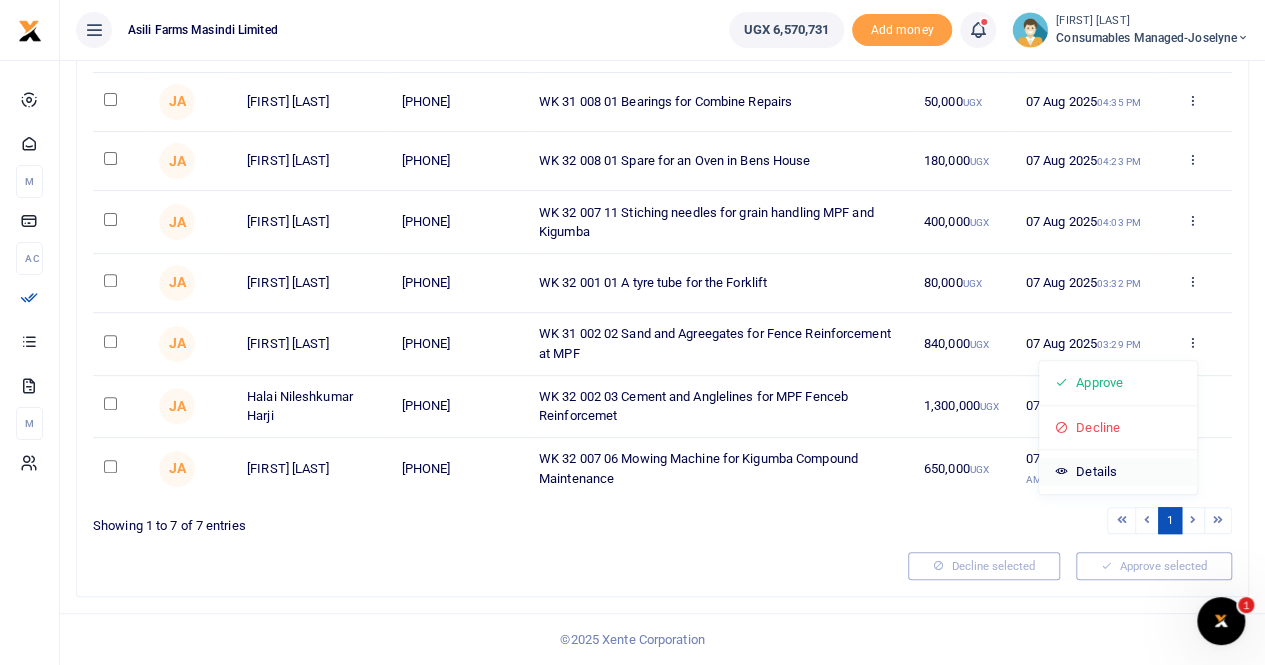 click on "Details" at bounding box center [1118, 472] 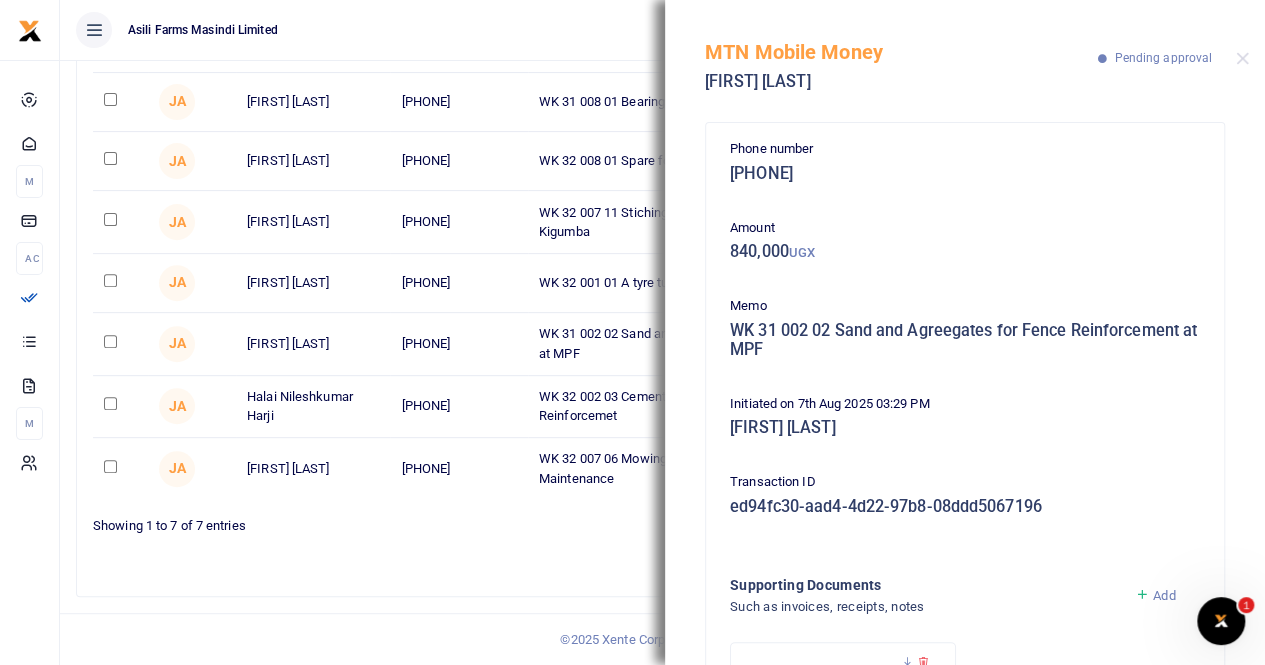 scroll, scrollTop: 198, scrollLeft: 0, axis: vertical 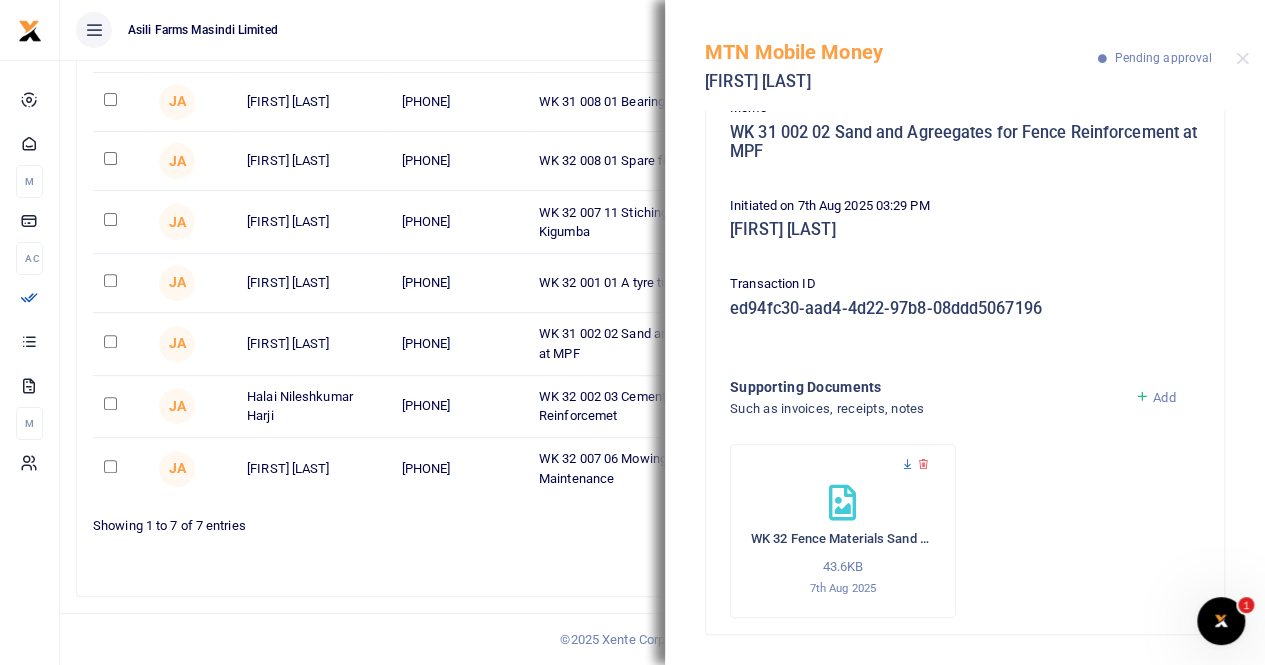 click at bounding box center [907, 464] 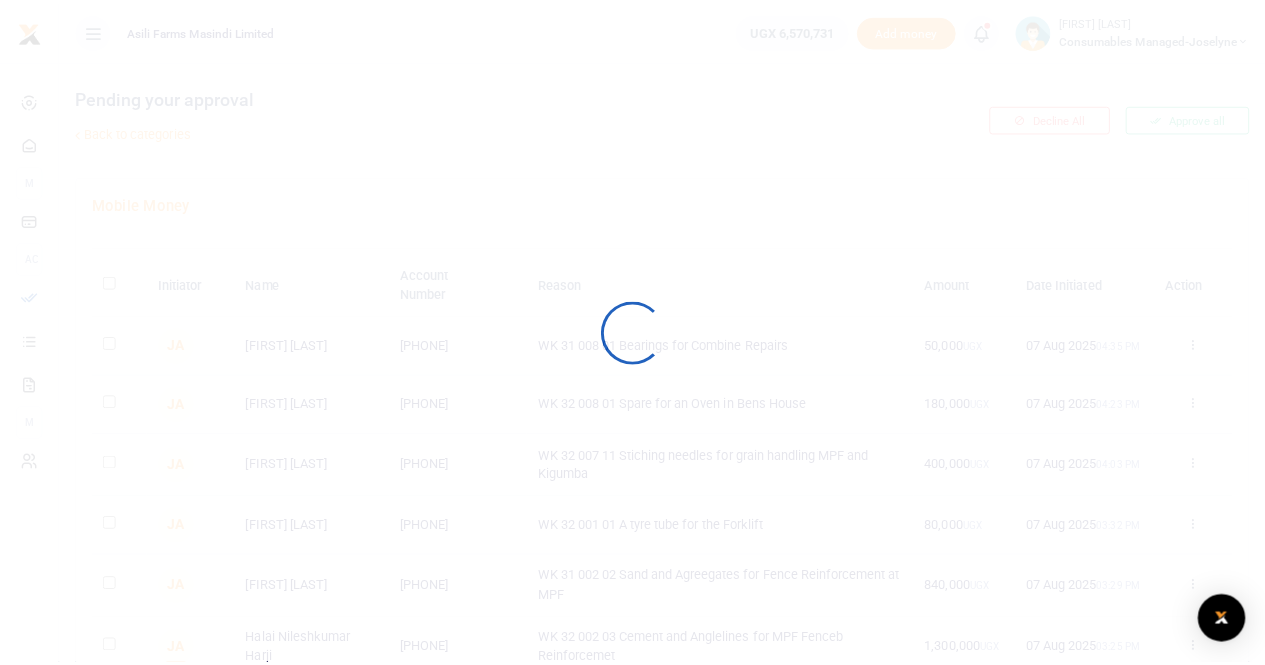 scroll, scrollTop: 0, scrollLeft: 0, axis: both 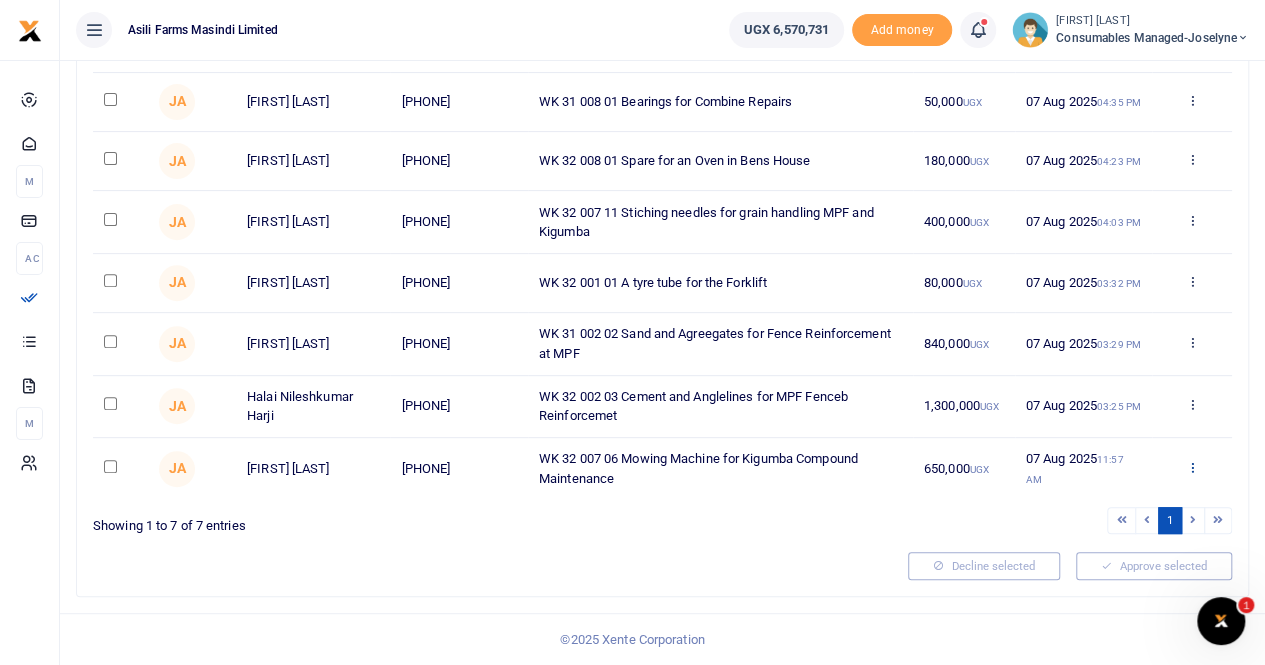 click at bounding box center [1191, 467] 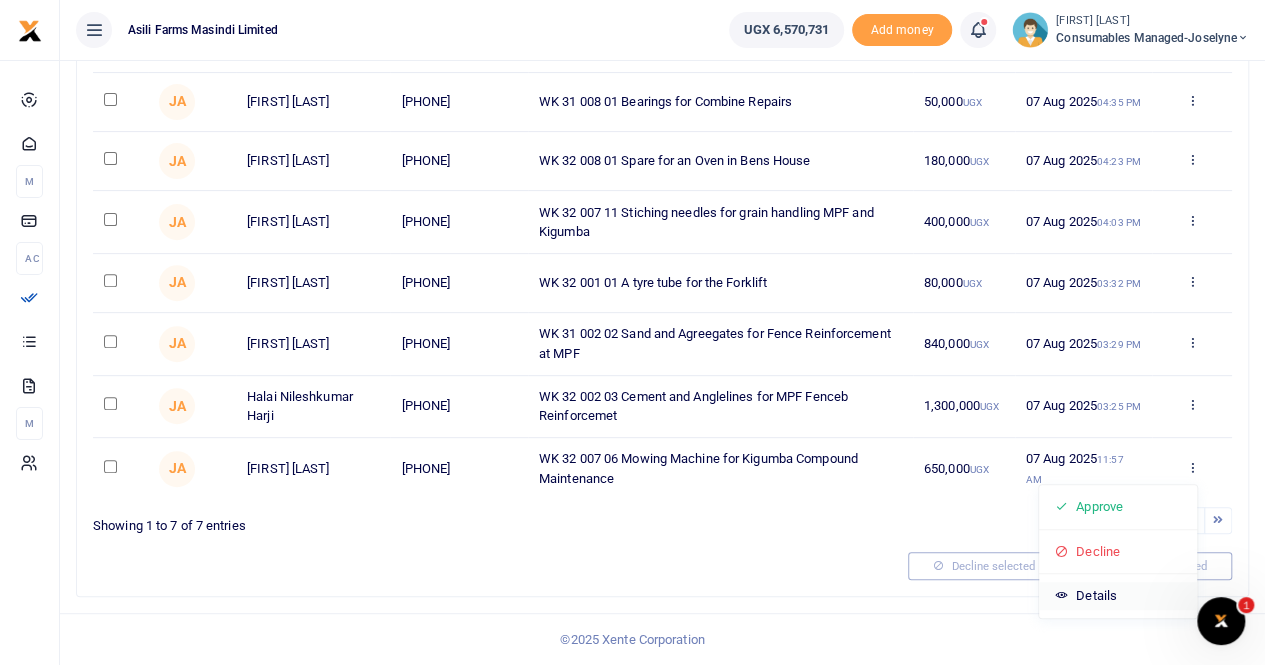 click on "Details" at bounding box center (1118, 596) 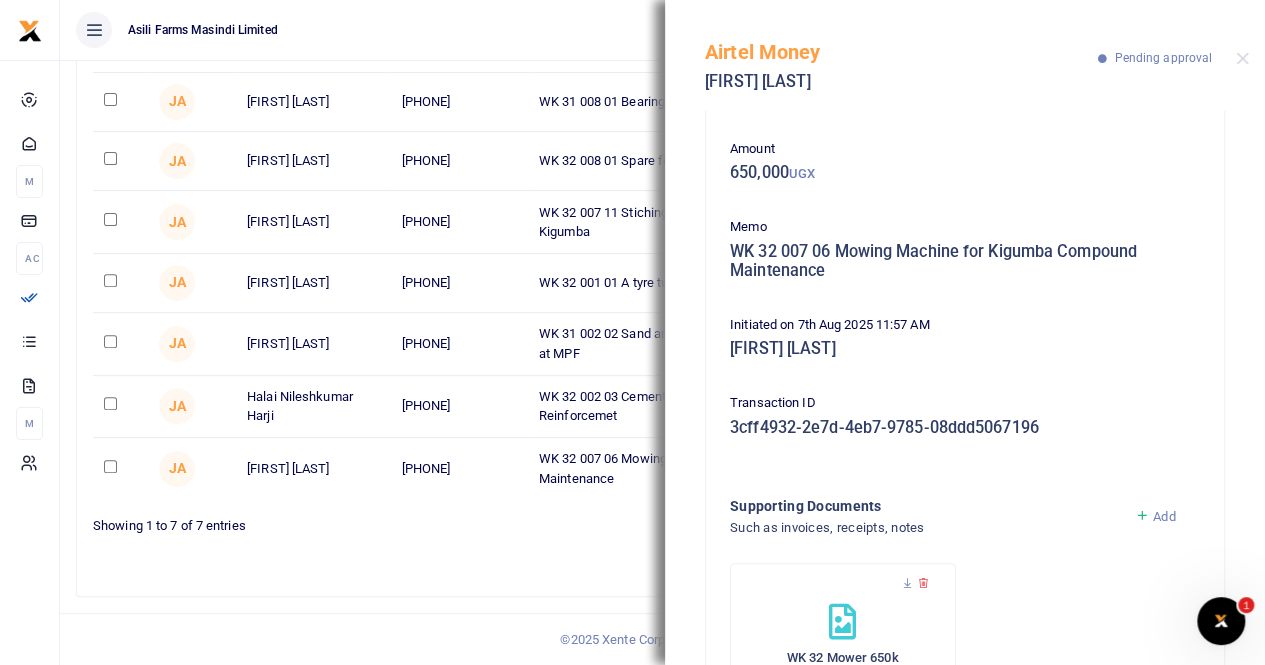 scroll, scrollTop: 198, scrollLeft: 0, axis: vertical 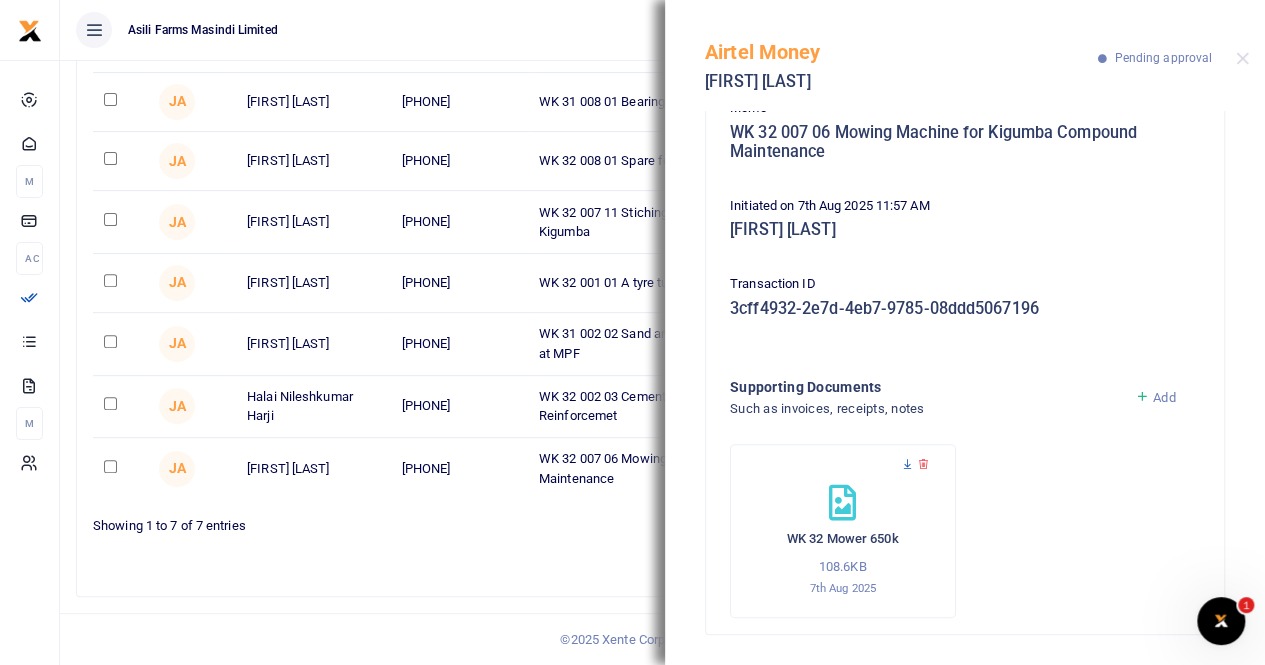 click at bounding box center [907, 464] 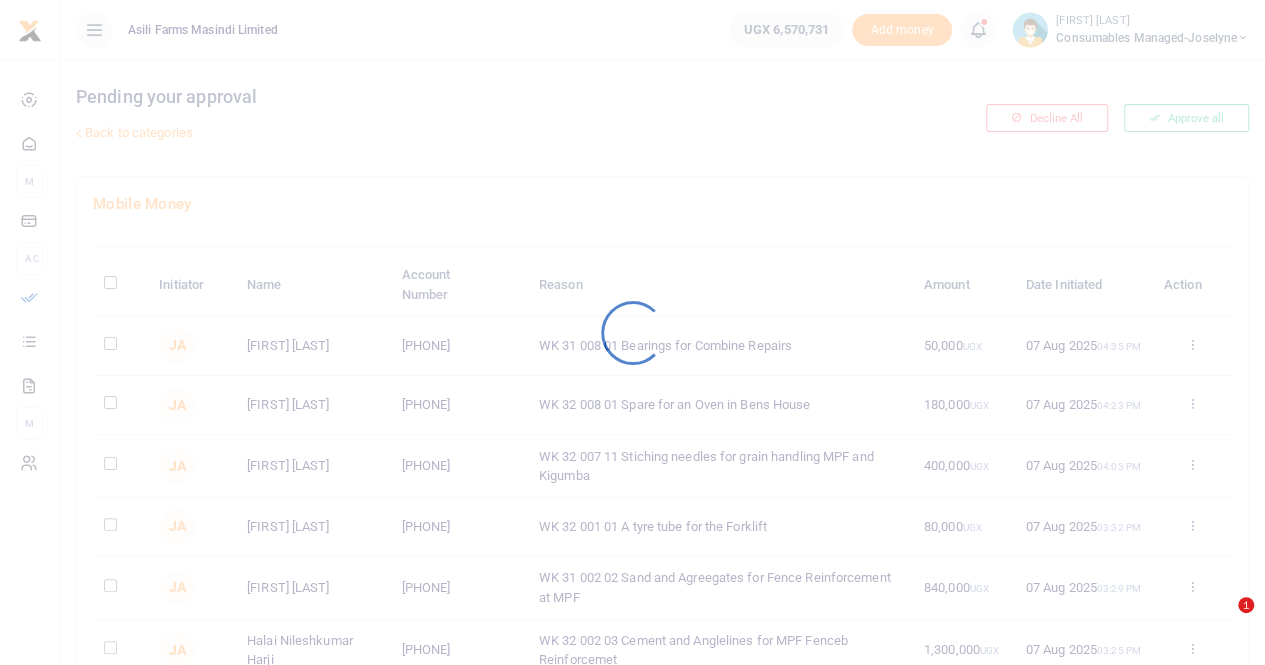 scroll, scrollTop: 68, scrollLeft: 0, axis: vertical 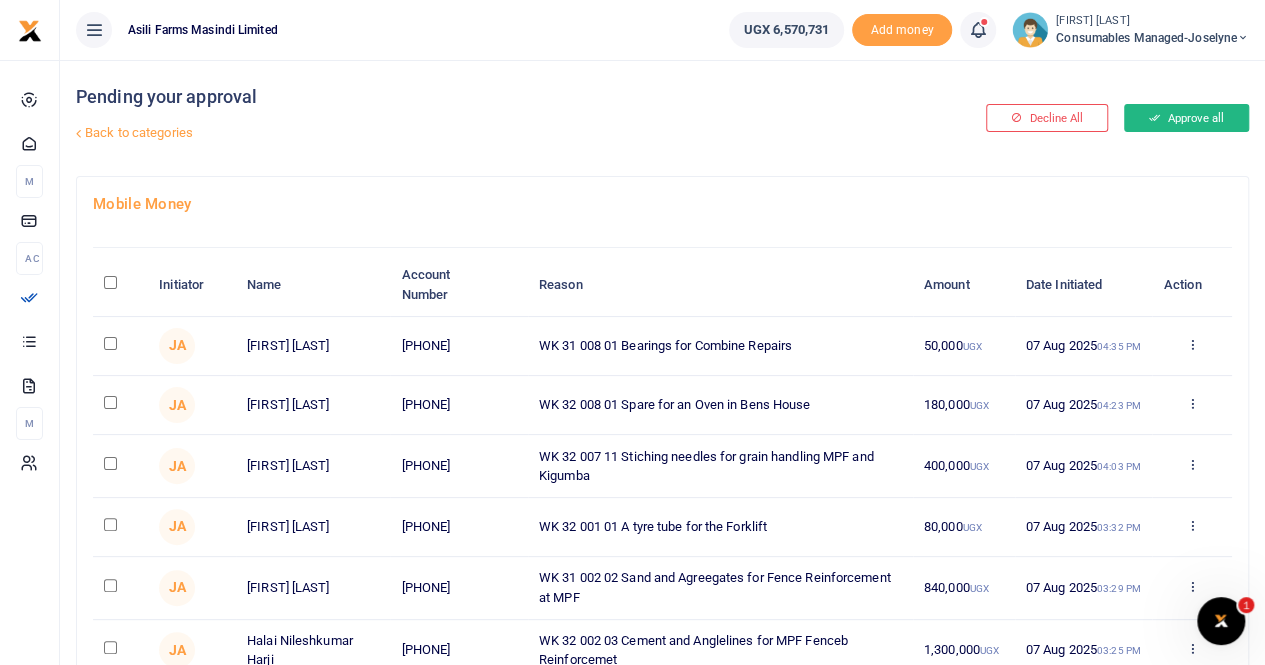 click on "Approve all" at bounding box center [1186, 118] 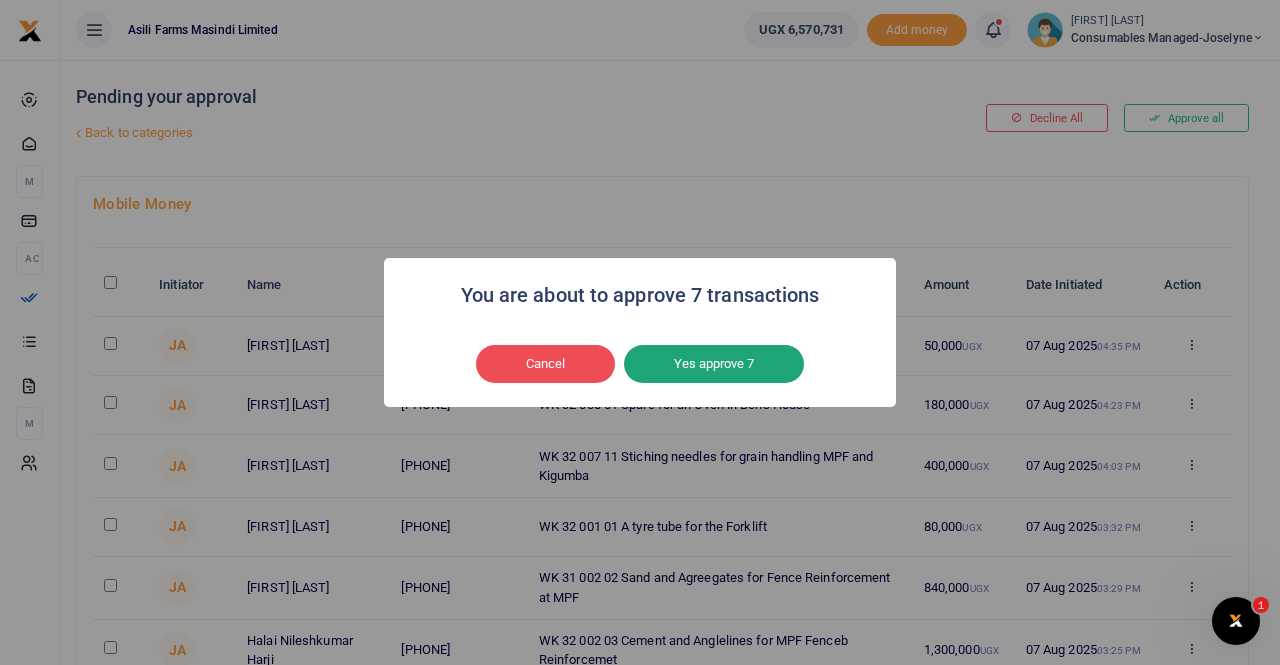 click on "Yes approve 7" at bounding box center [714, 364] 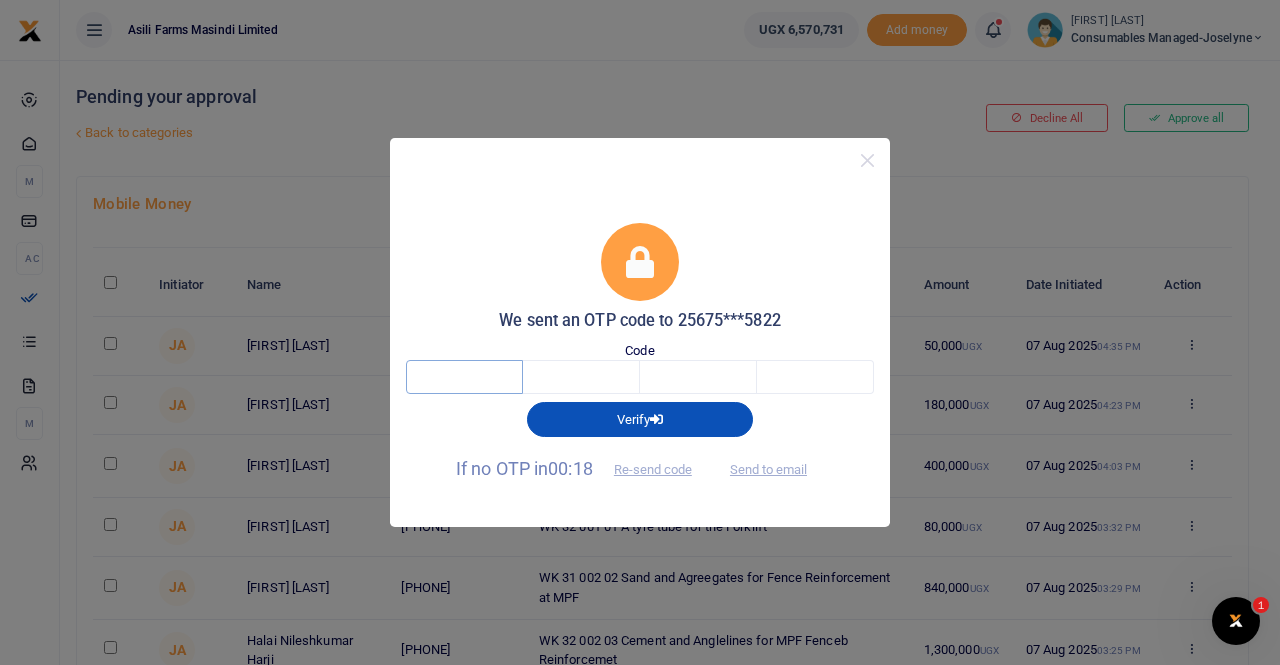 click at bounding box center [464, 377] 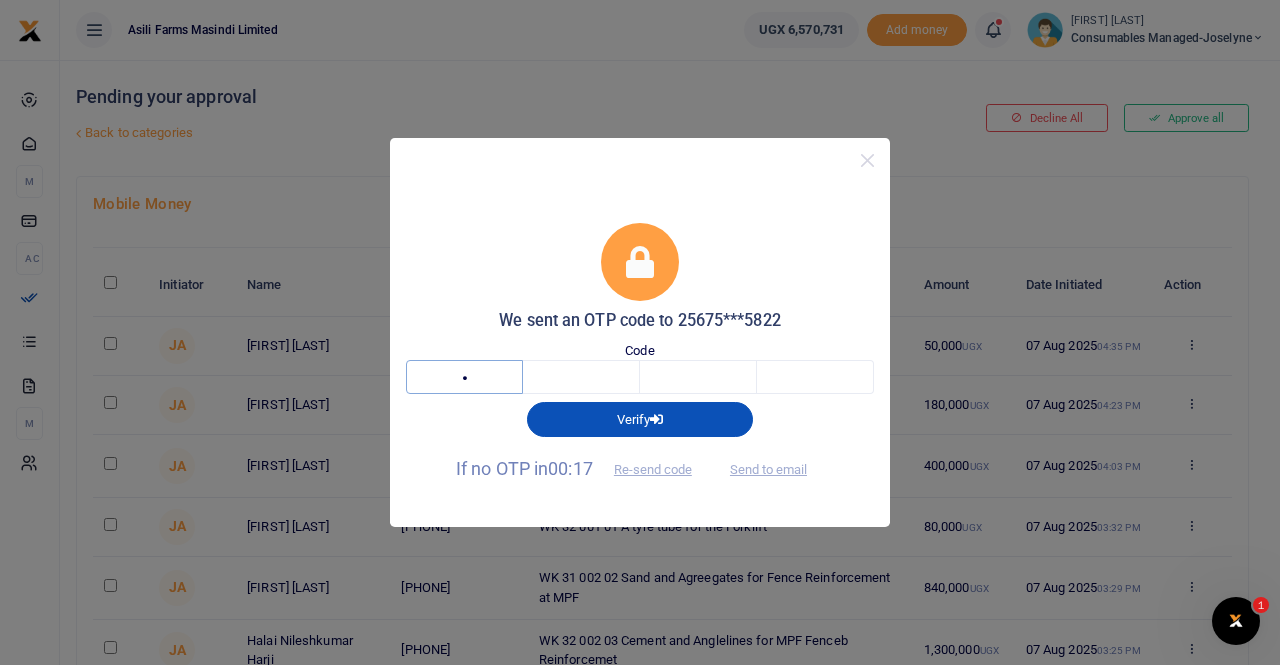 type on "9" 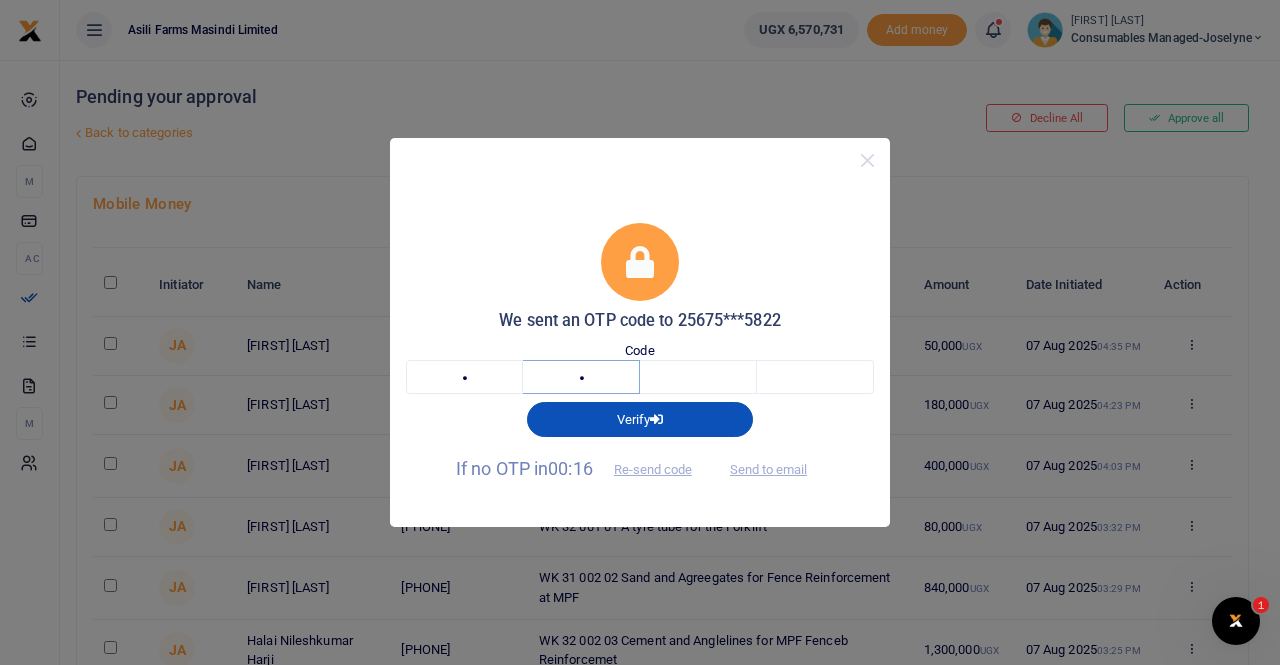 type on "1" 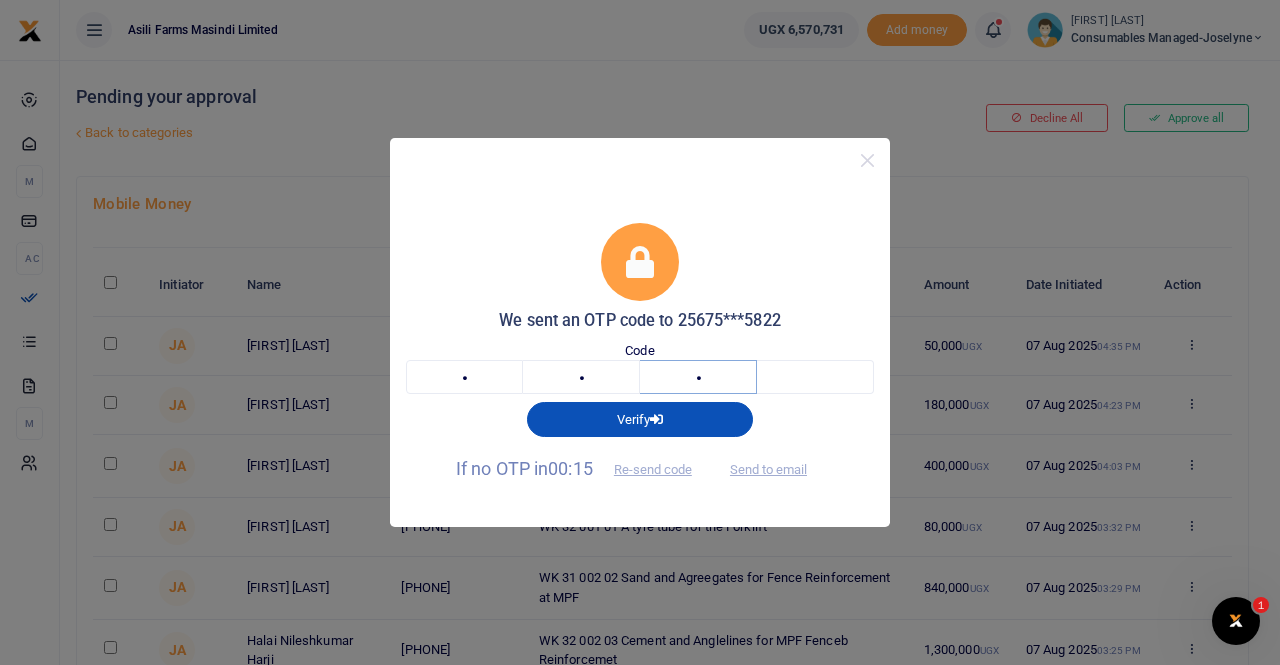 type on "7" 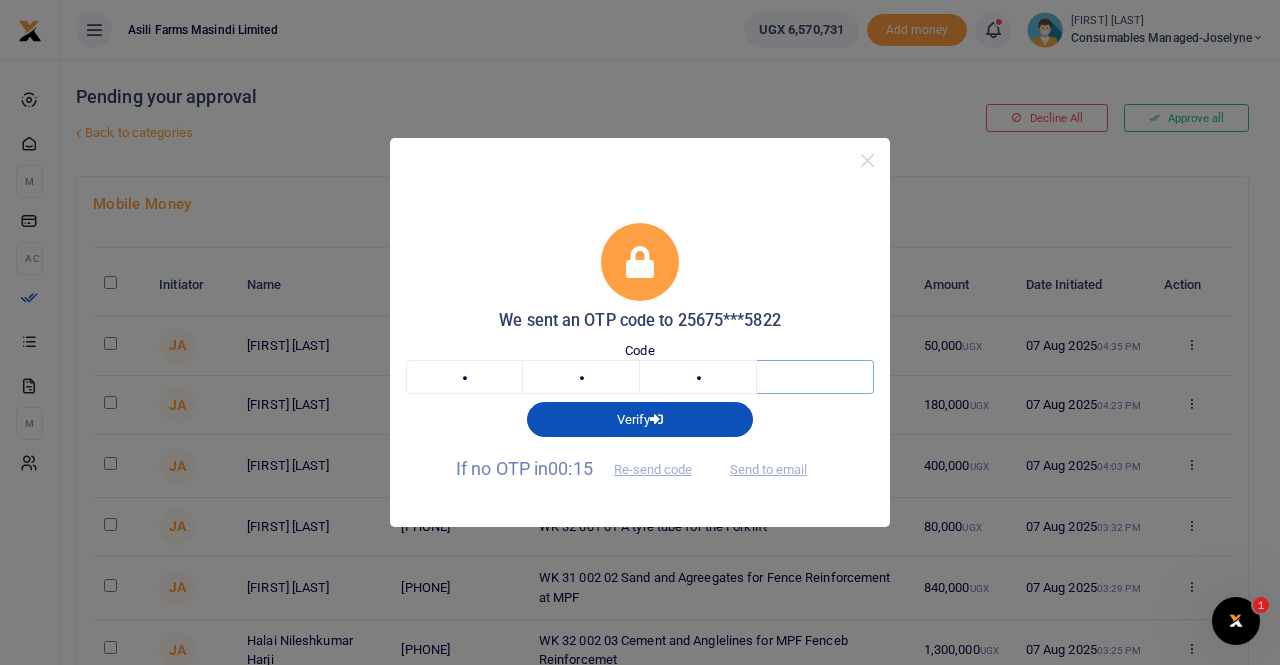 type on "5" 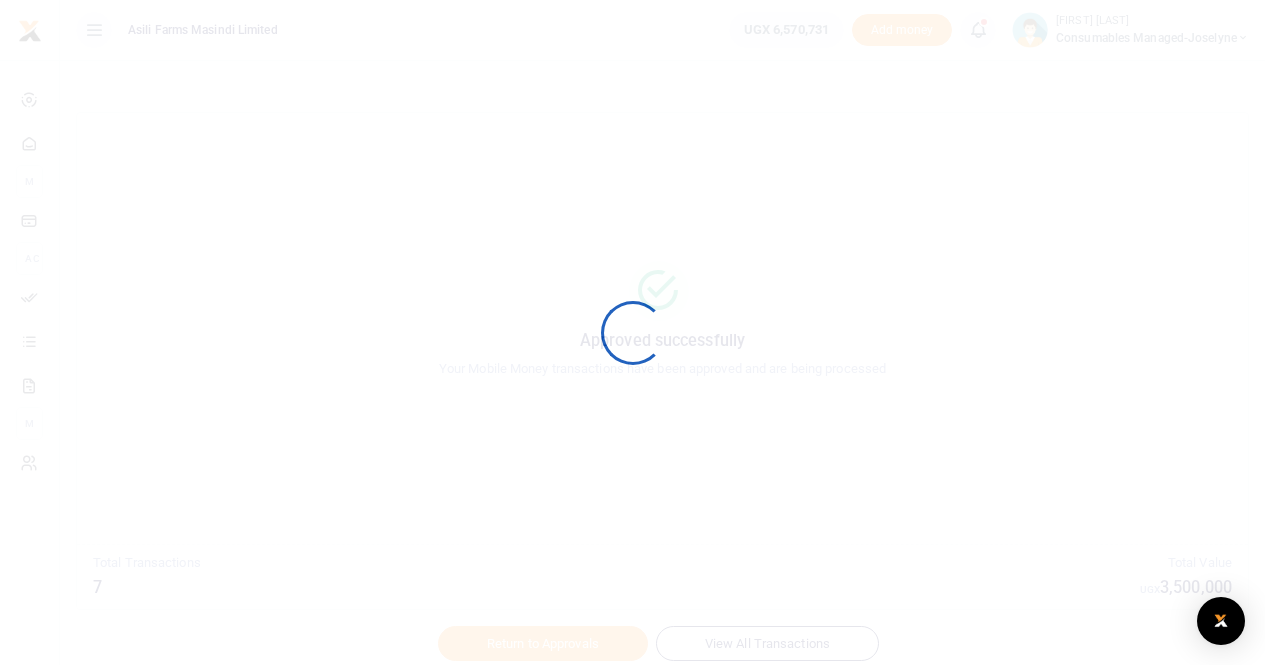 scroll, scrollTop: 0, scrollLeft: 0, axis: both 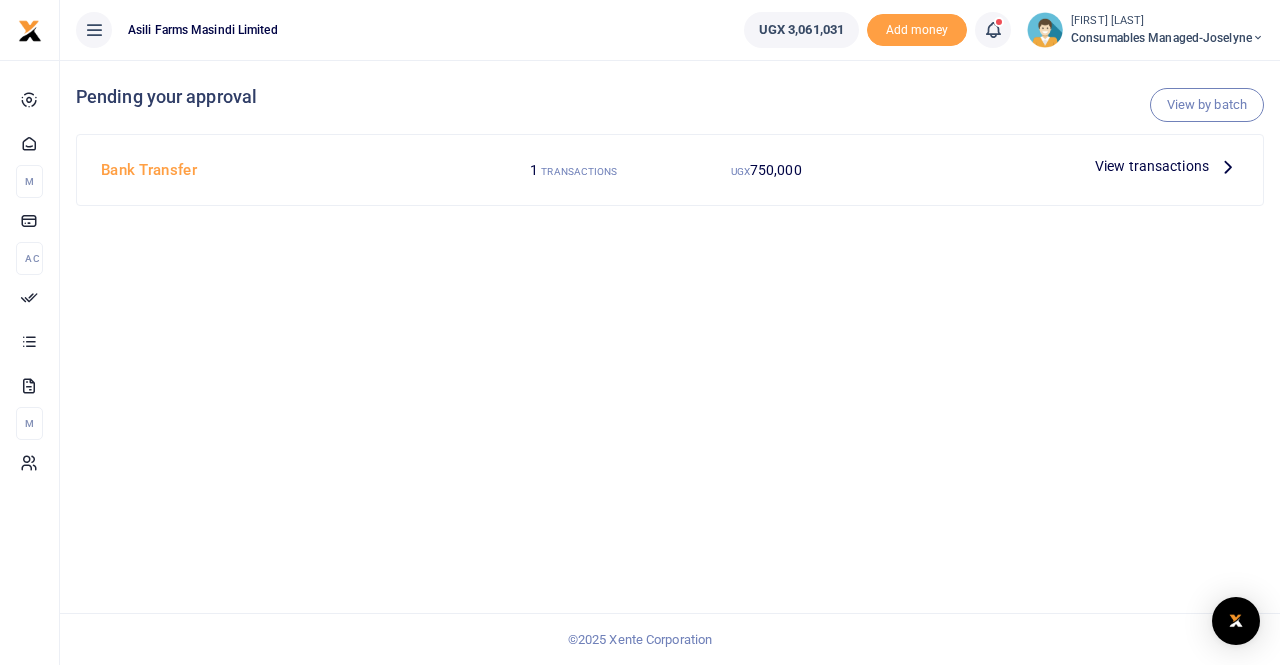 click on "View transactions" at bounding box center [1152, 166] 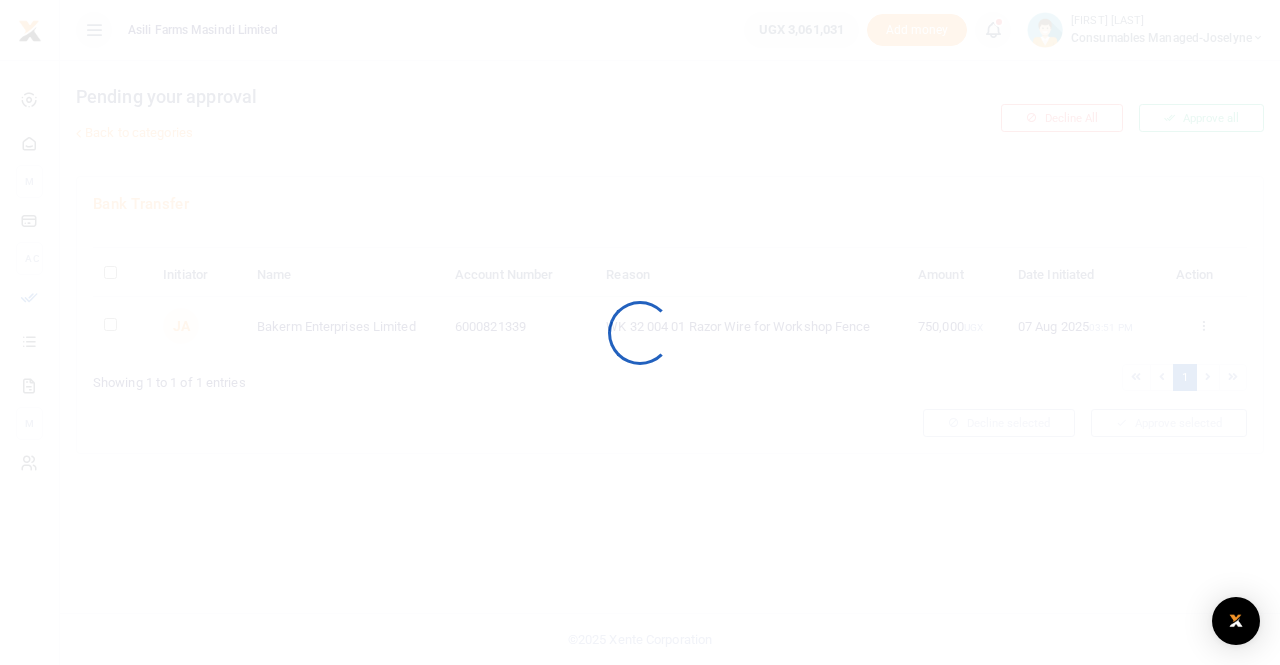 scroll, scrollTop: 0, scrollLeft: 0, axis: both 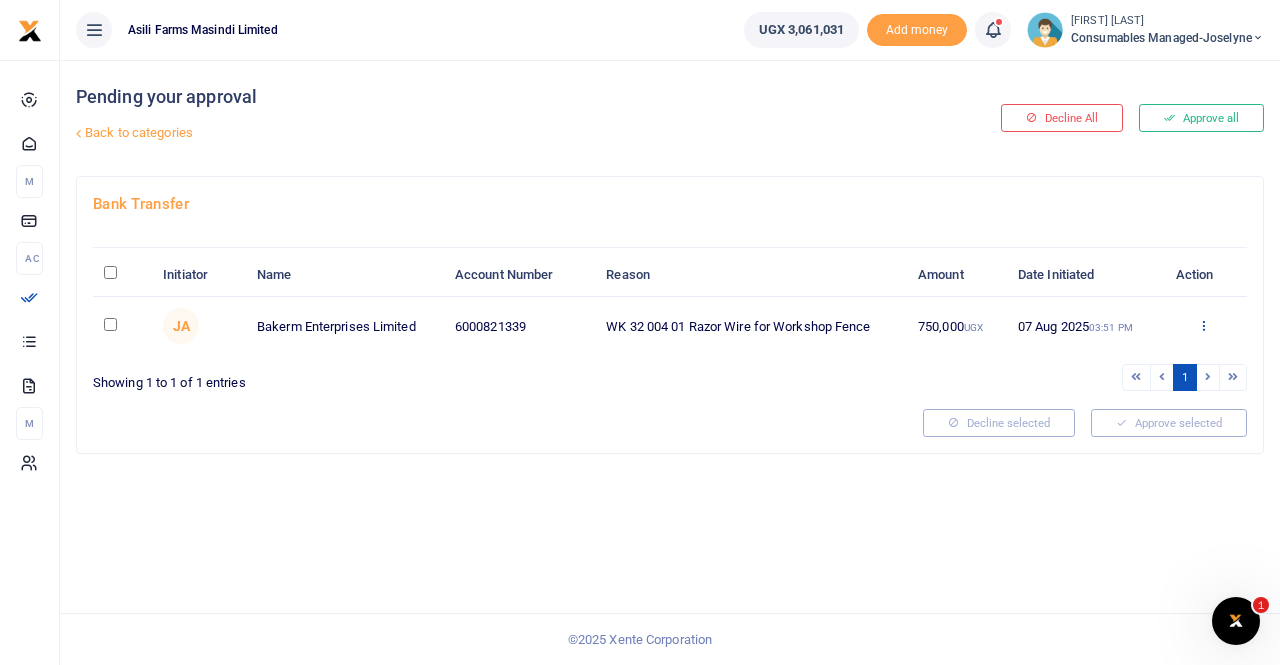 click at bounding box center [1203, 325] 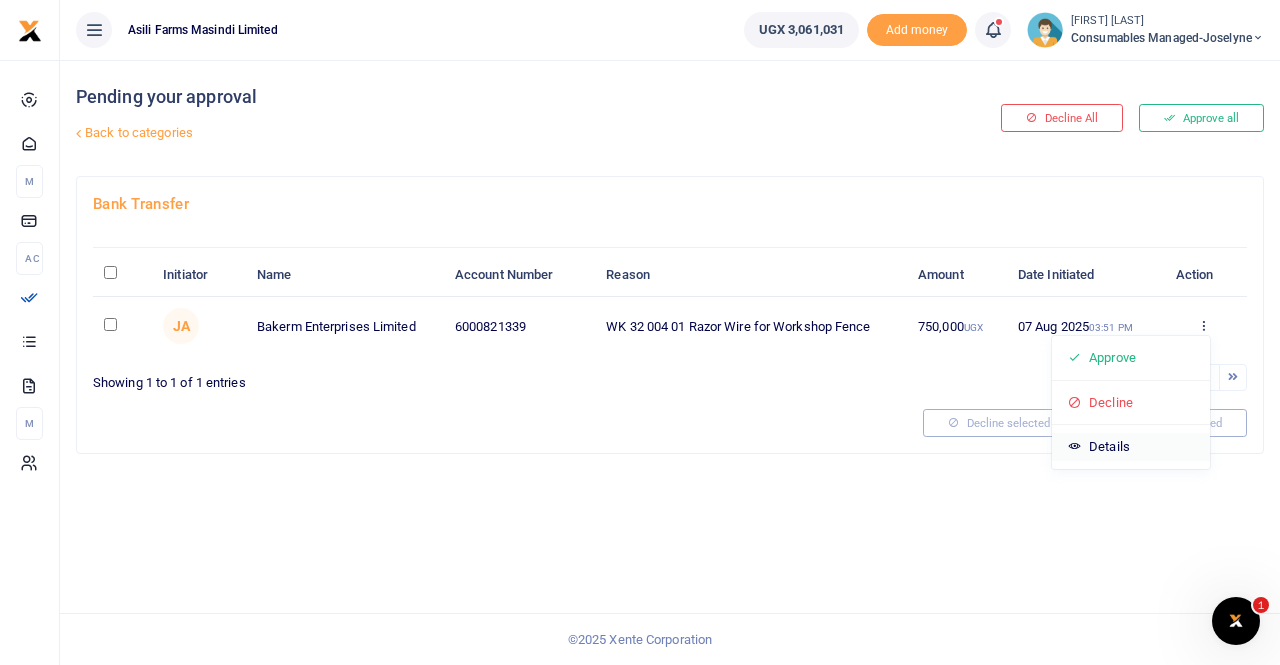 click on "Details" at bounding box center (1131, 447) 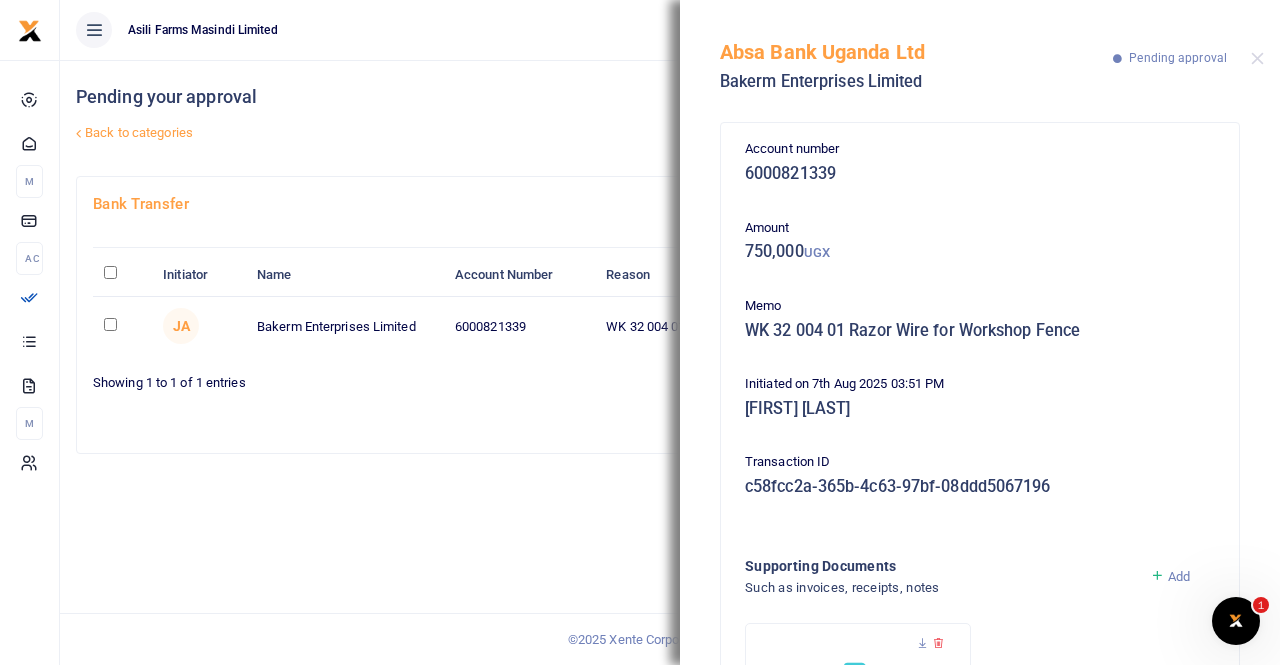 scroll, scrollTop: 100, scrollLeft: 0, axis: vertical 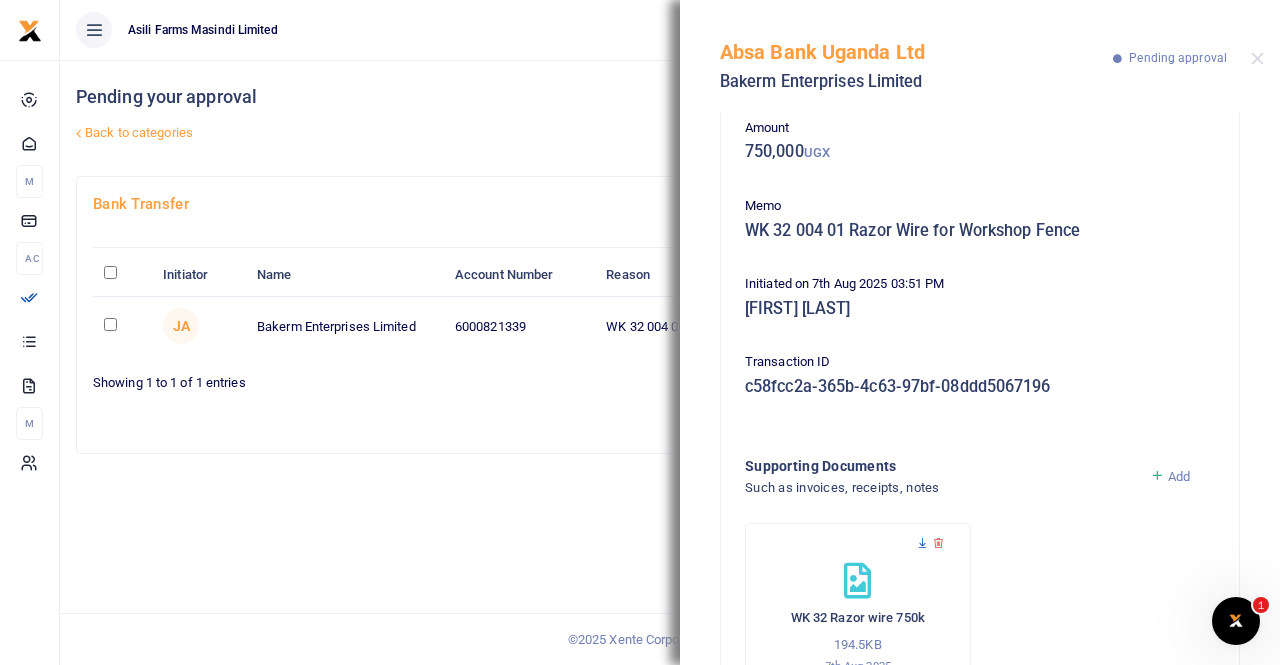 click at bounding box center [922, 543] 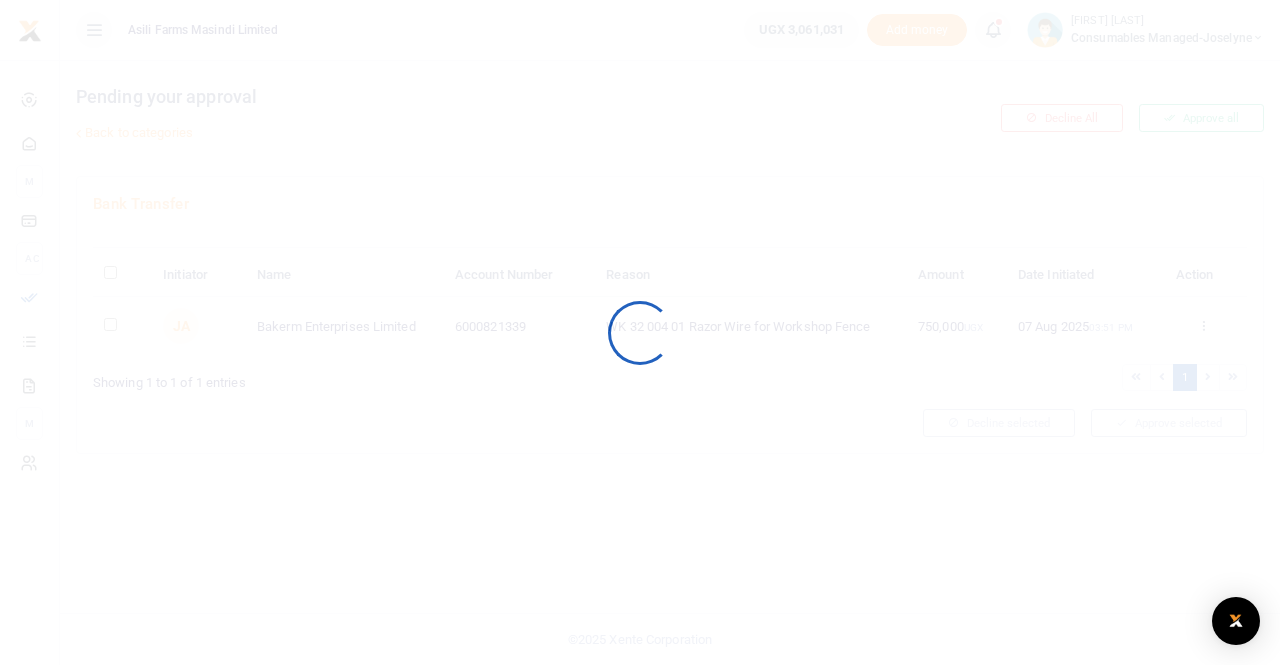 scroll, scrollTop: 0, scrollLeft: 0, axis: both 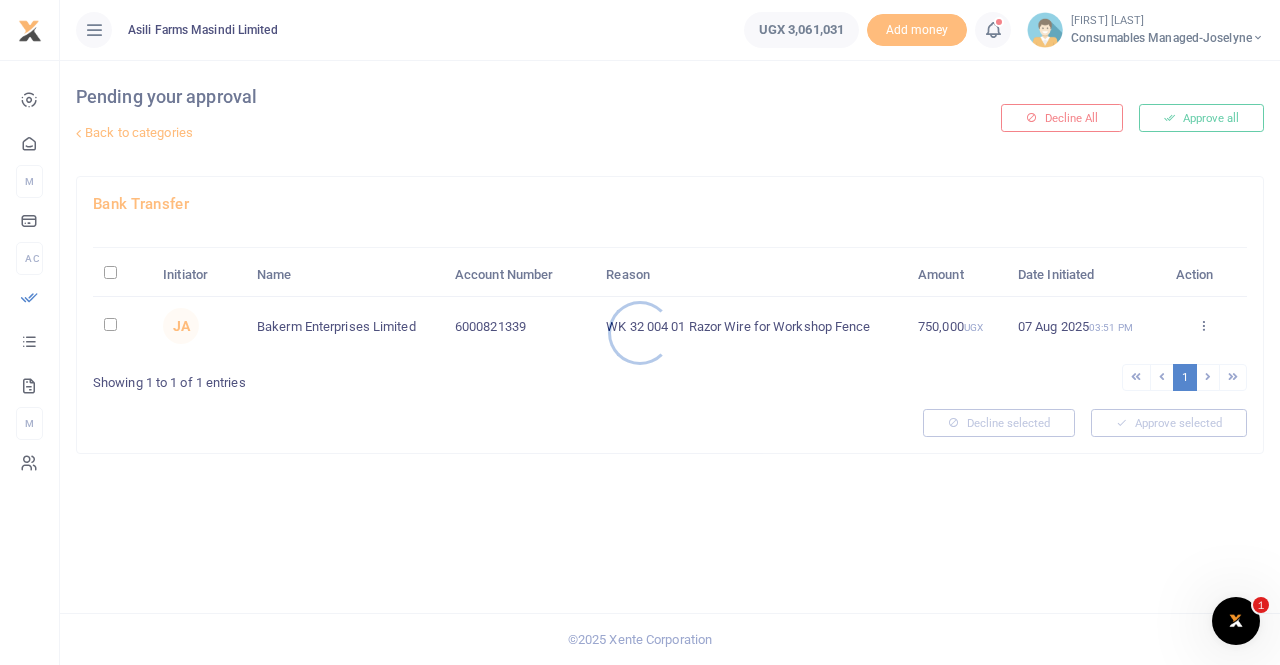 click at bounding box center (640, 332) 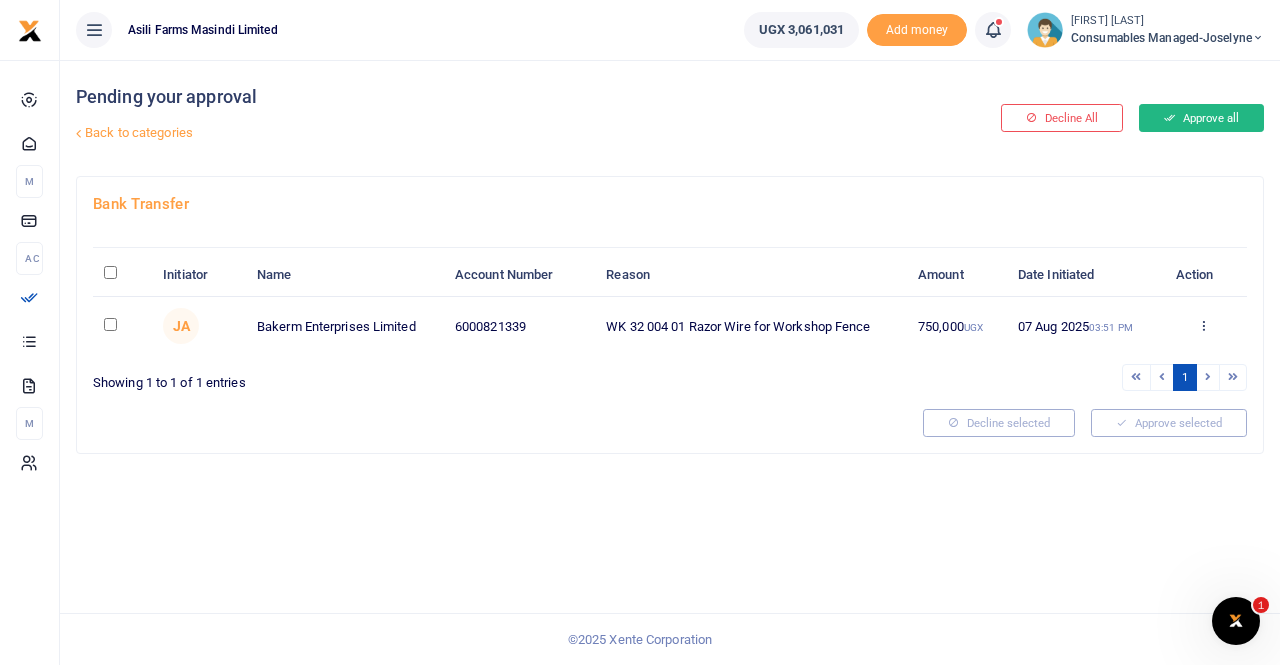 click on "Approve all" at bounding box center [1201, 118] 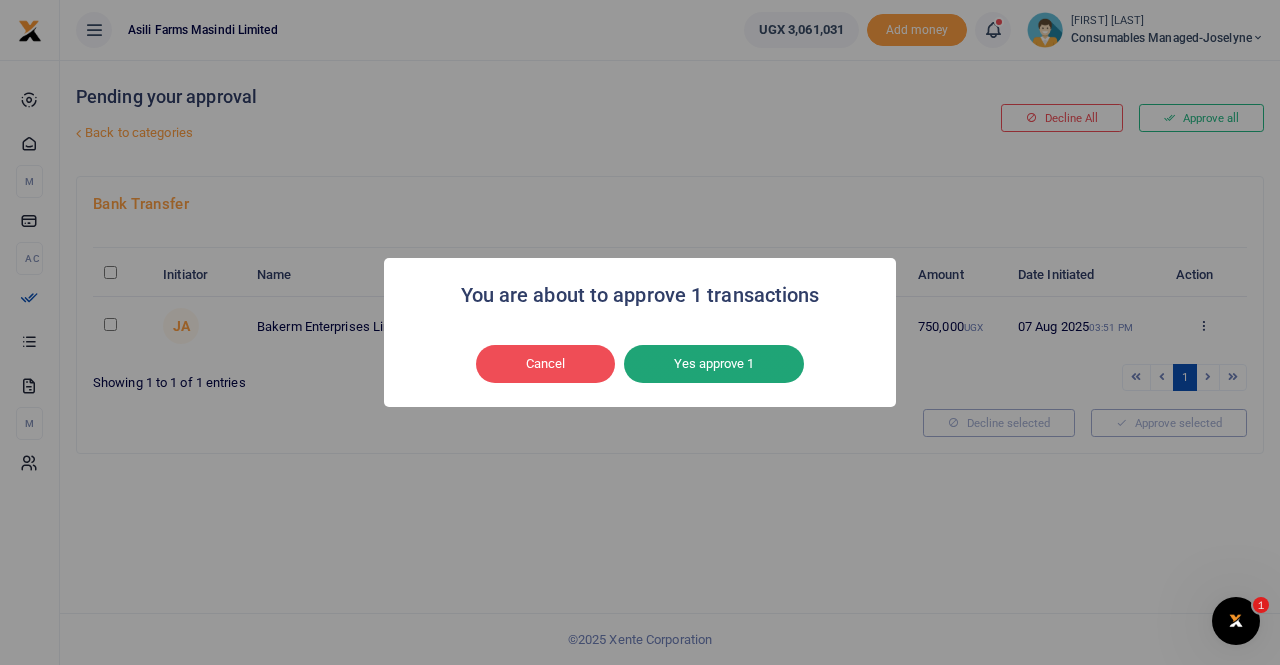click on "Yes approve 1" at bounding box center (714, 364) 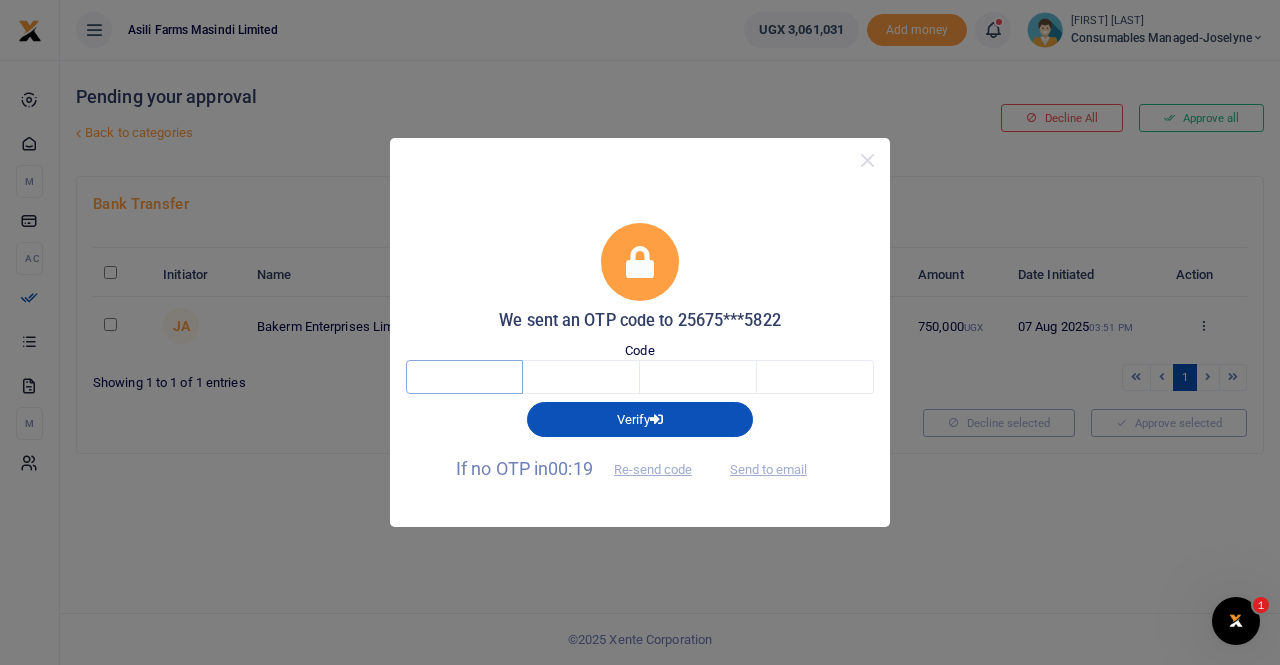 click at bounding box center (464, 377) 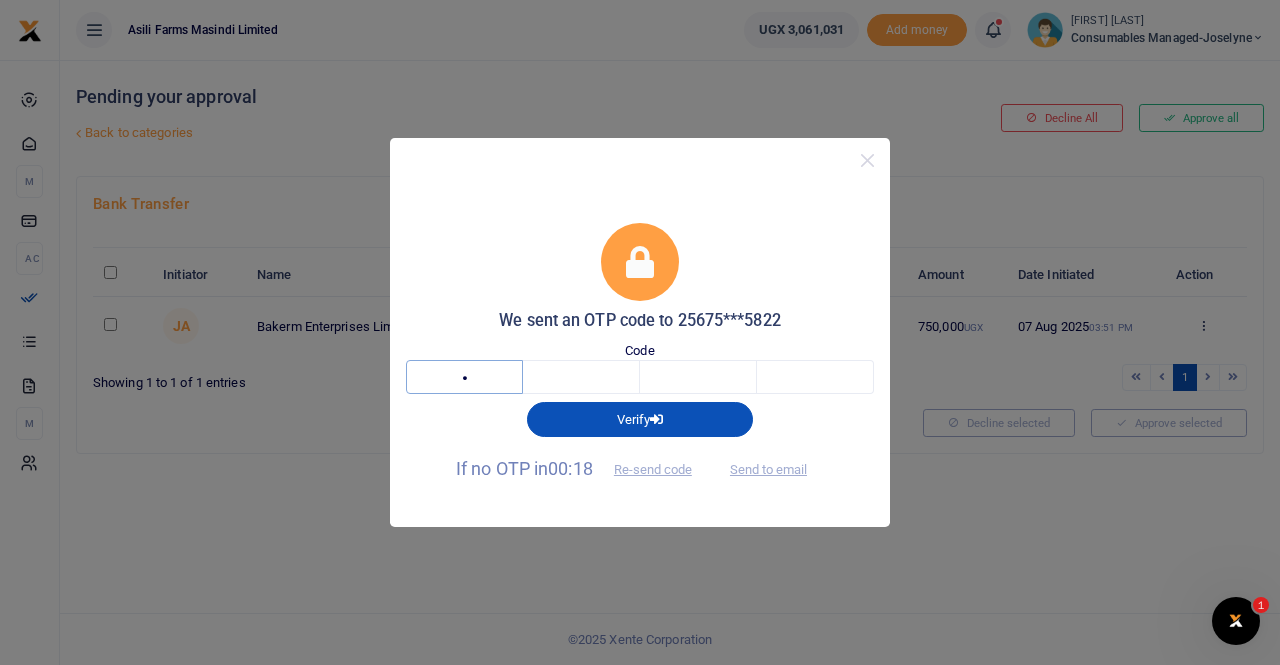 type on "9" 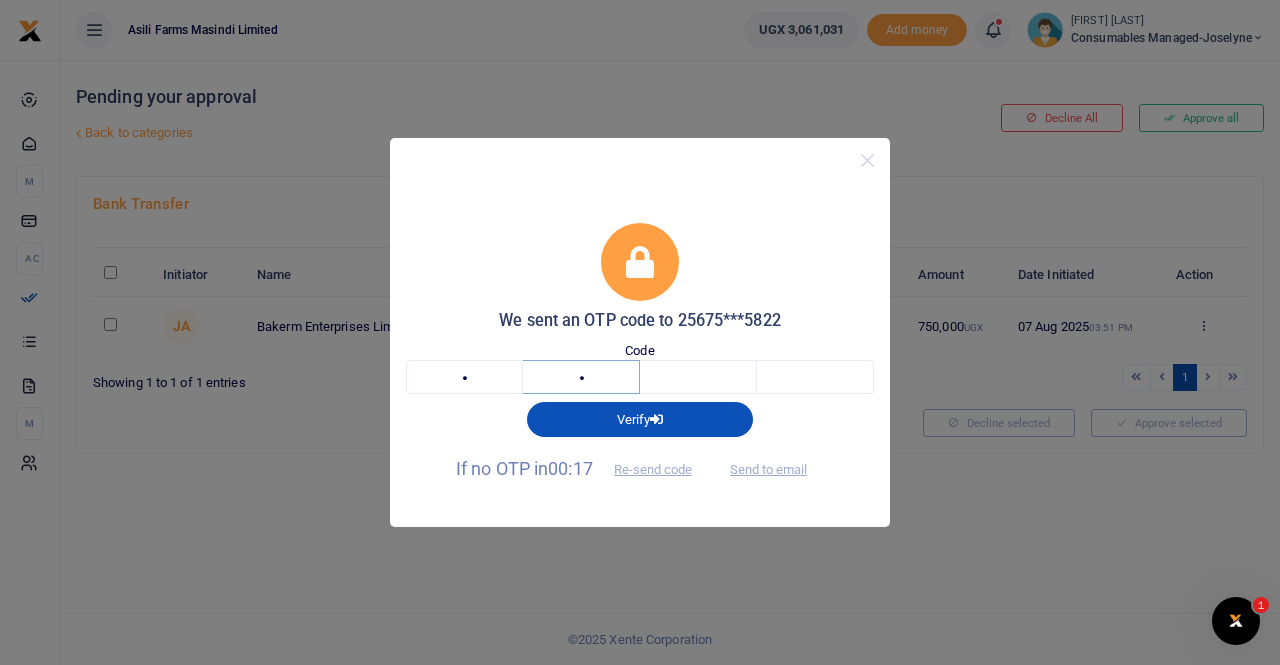 type on "4" 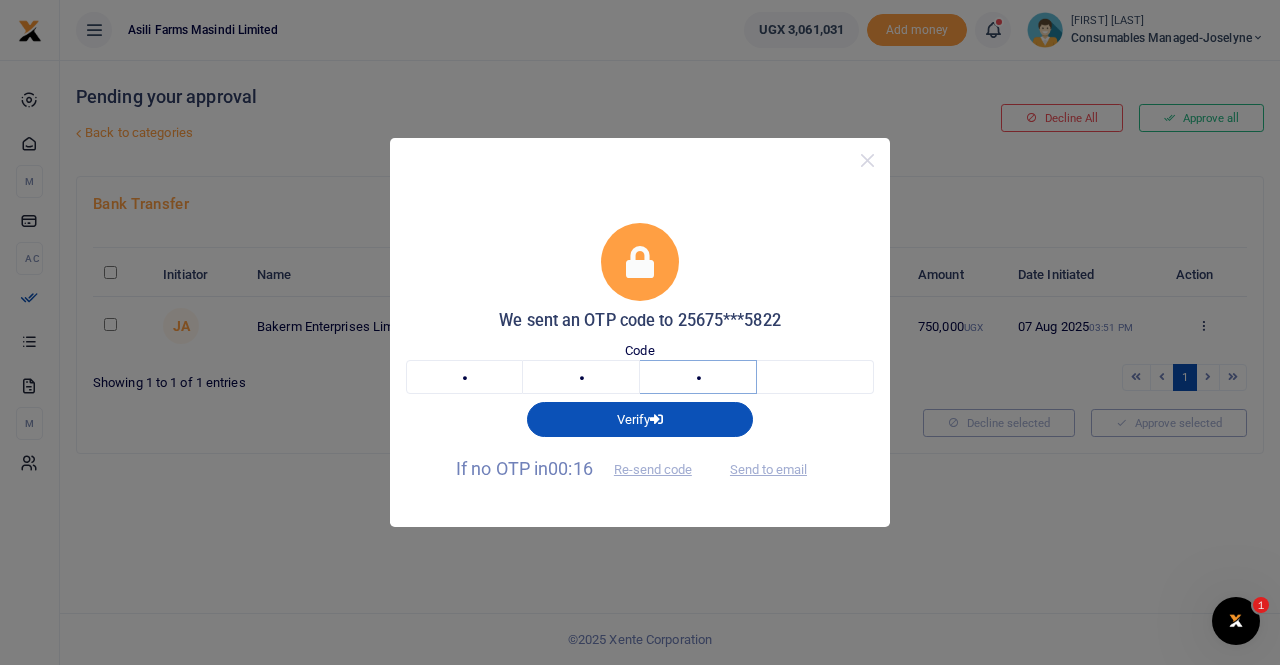 type on "7" 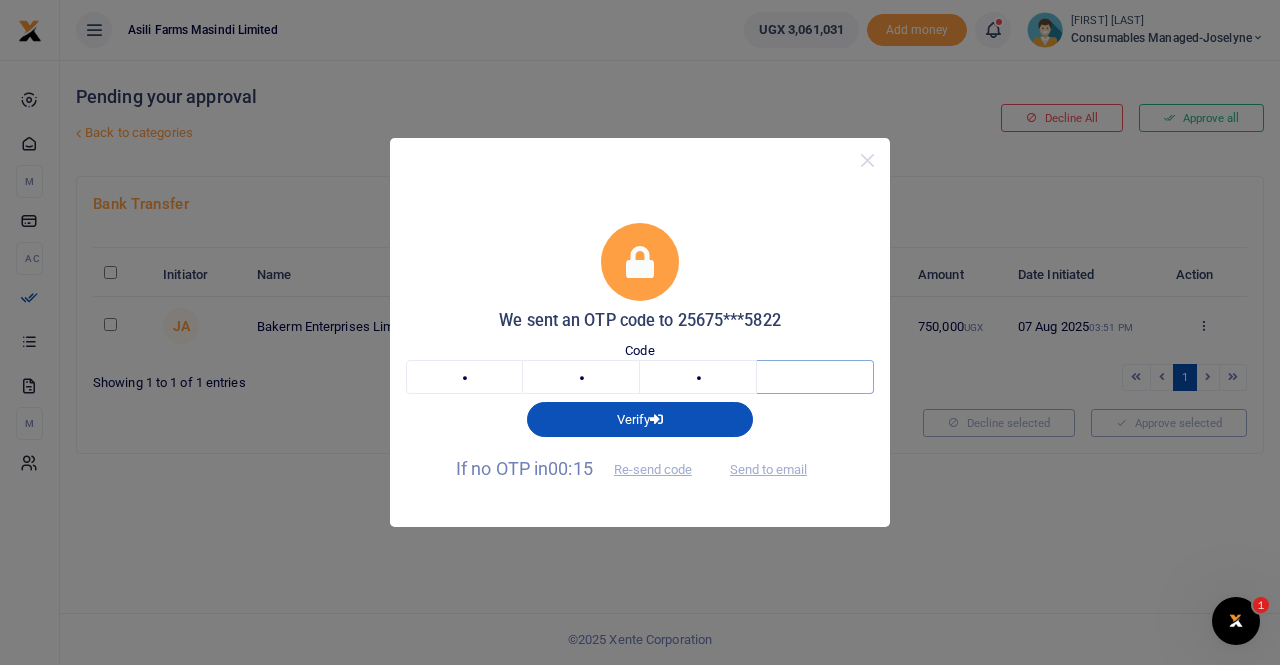 type on "5" 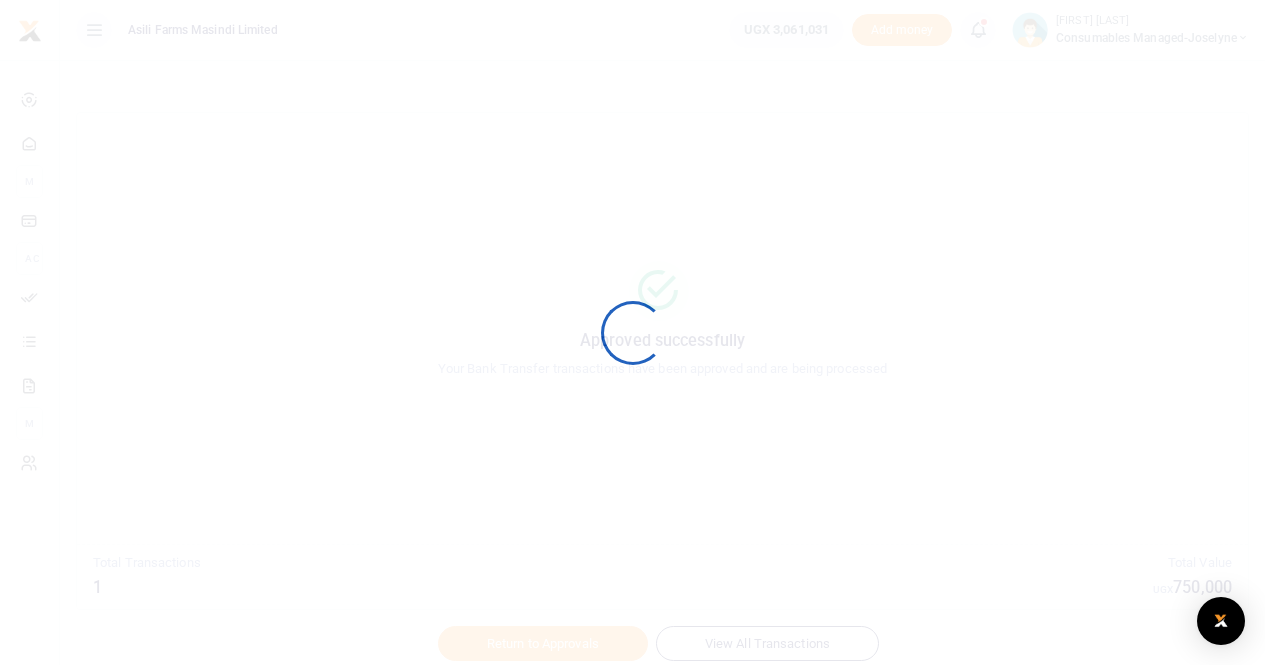 scroll, scrollTop: 0, scrollLeft: 0, axis: both 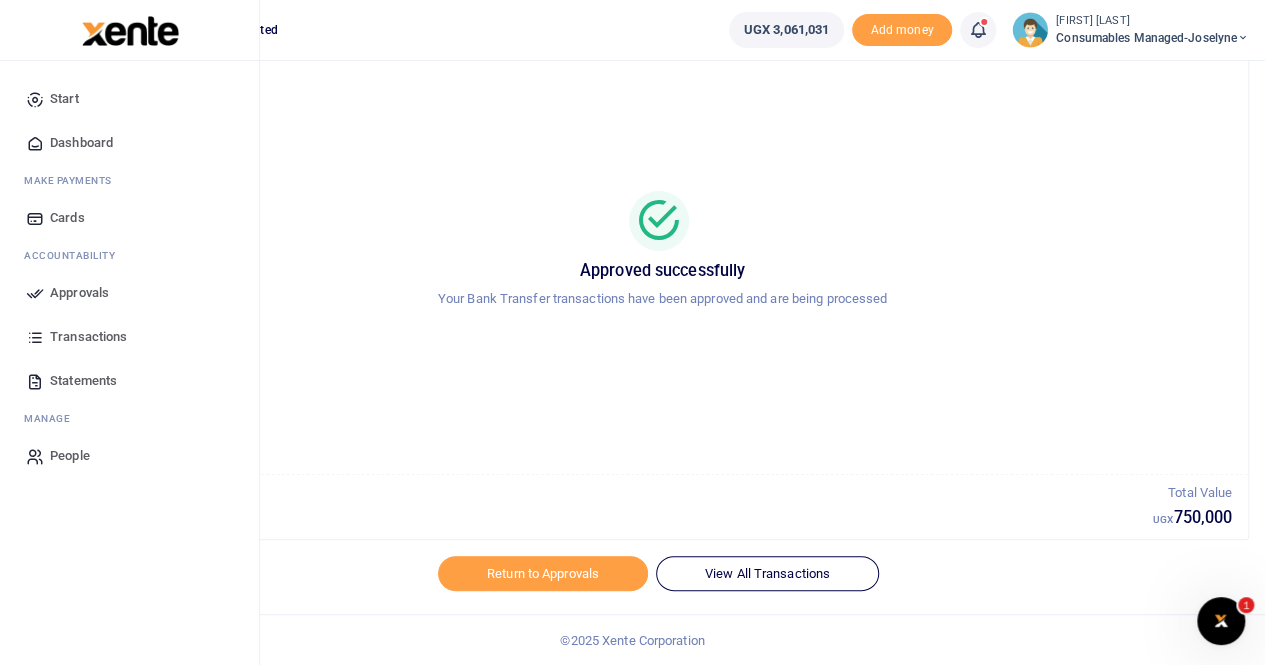 click on "Statements" at bounding box center [83, 381] 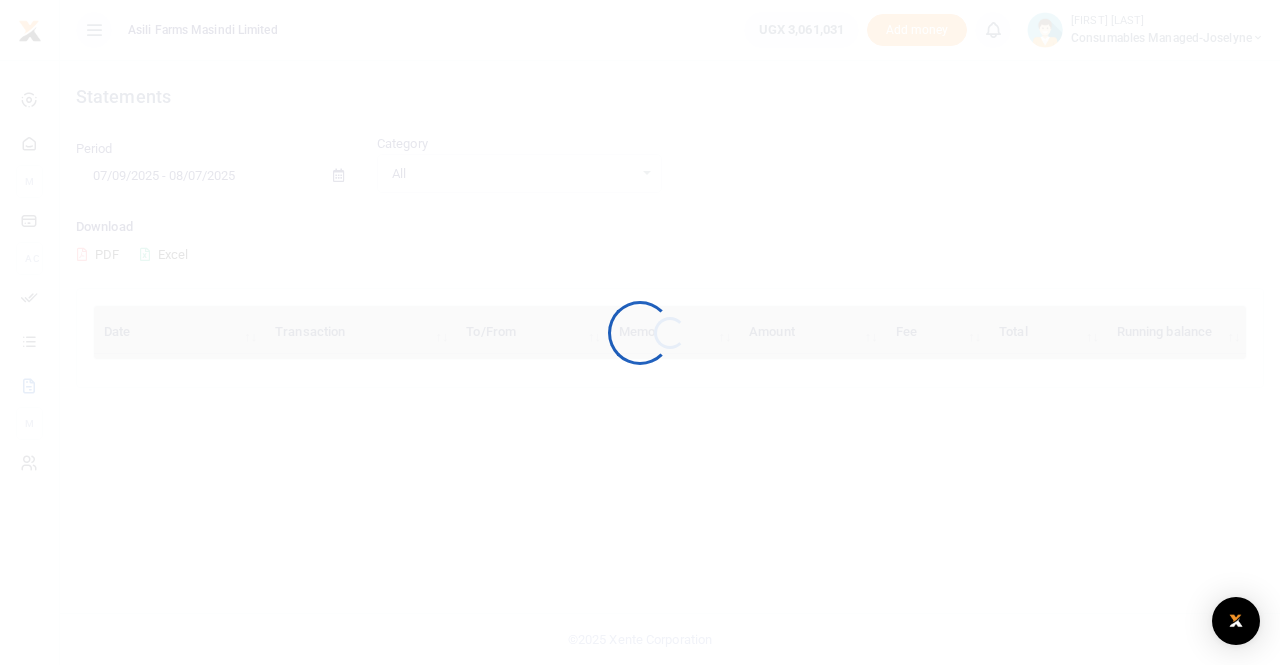 scroll, scrollTop: 0, scrollLeft: 0, axis: both 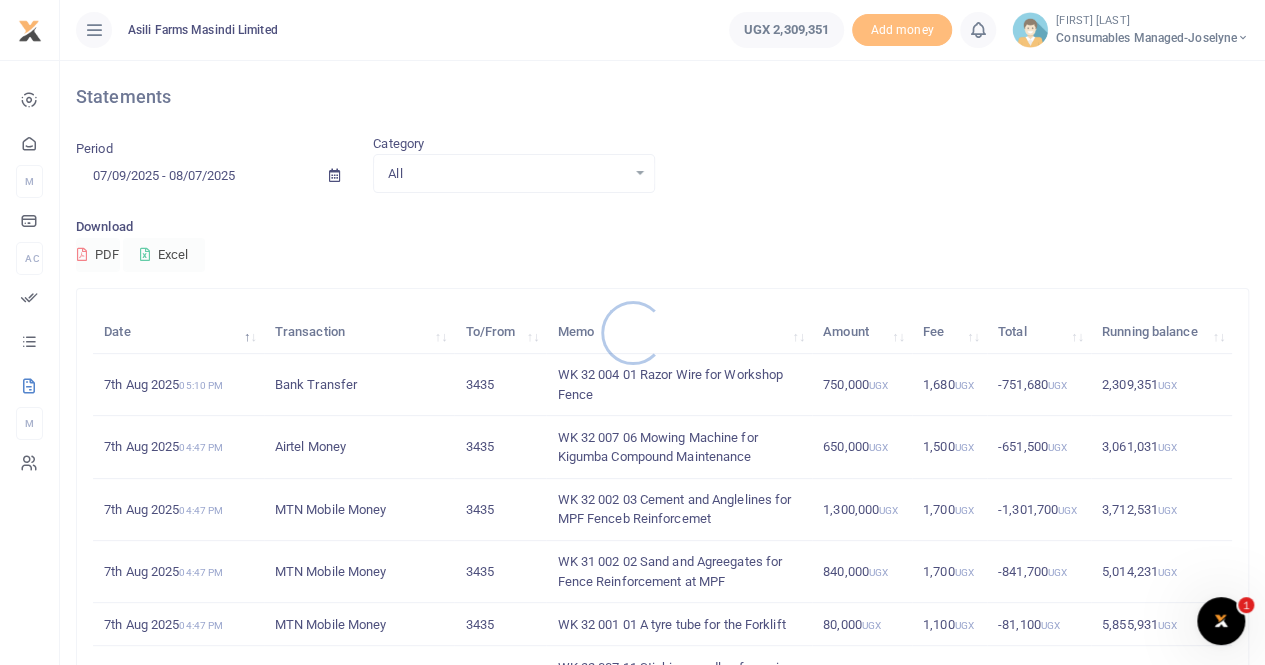 click at bounding box center [632, 332] 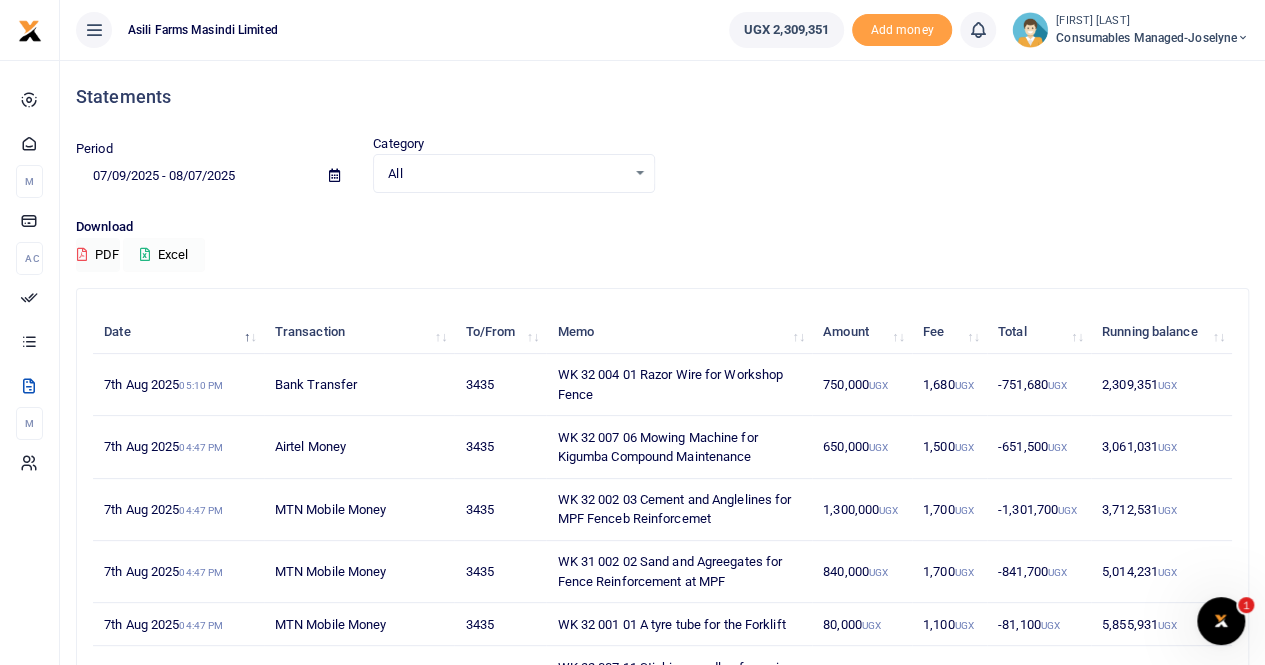 click on "Excel" at bounding box center (164, 255) 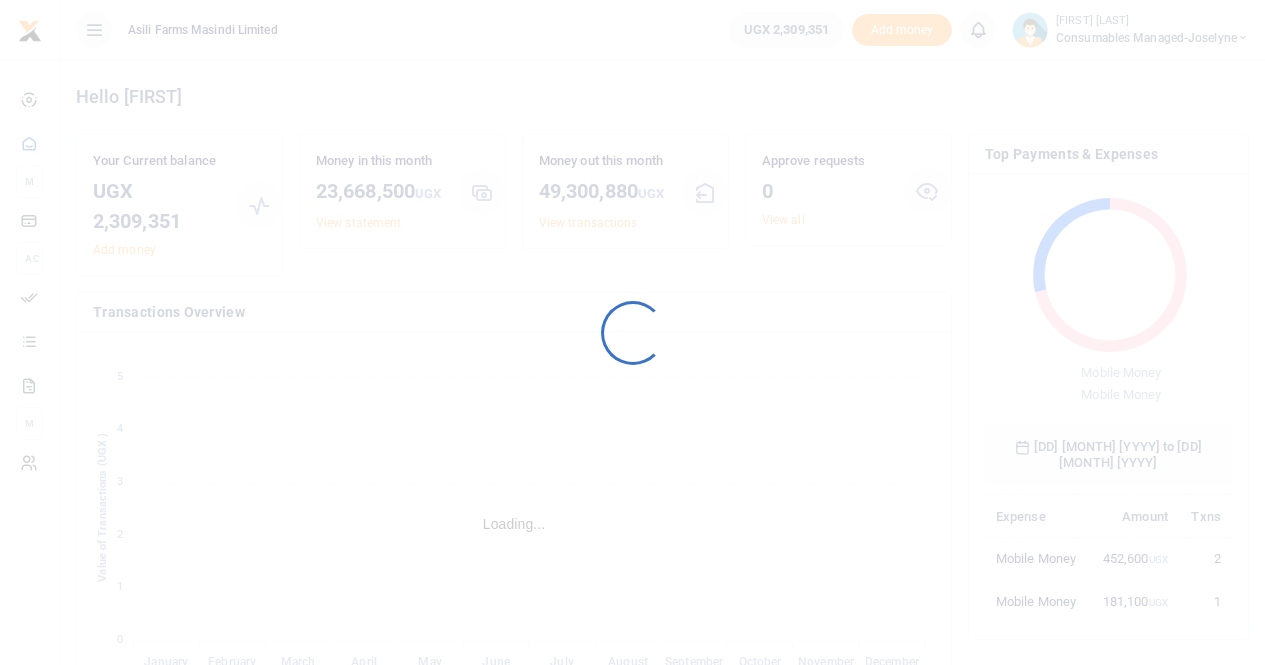 scroll, scrollTop: 0, scrollLeft: 0, axis: both 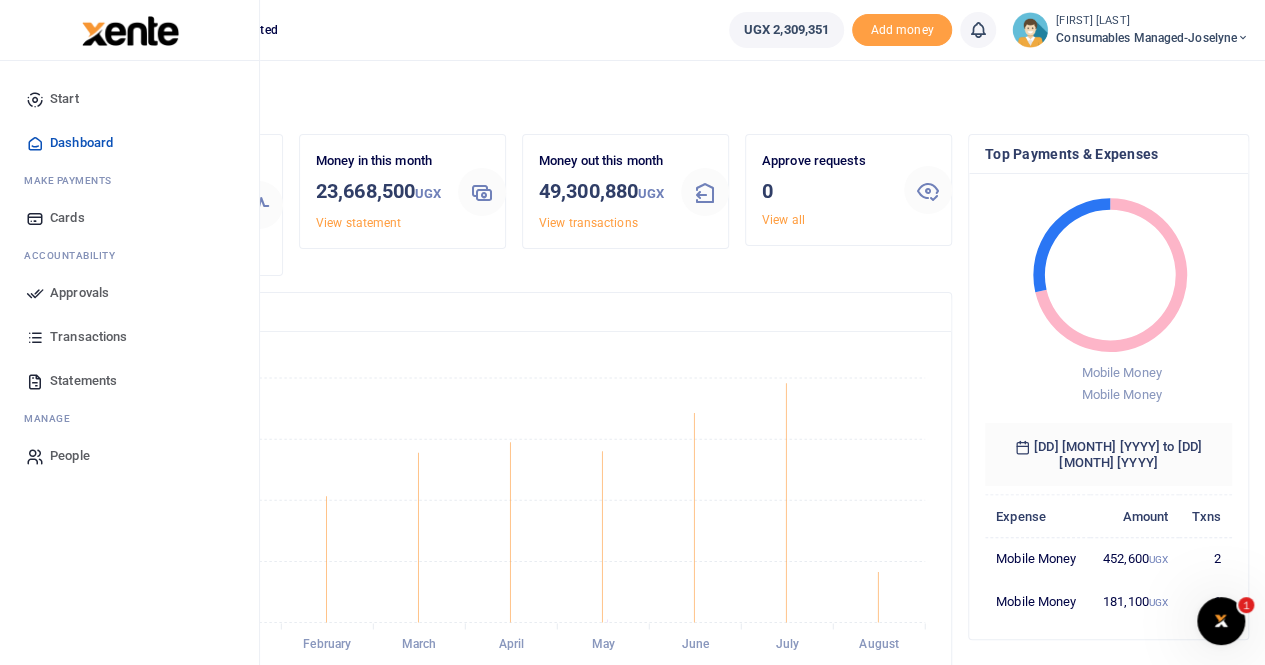 click on "Approvals" at bounding box center [79, 293] 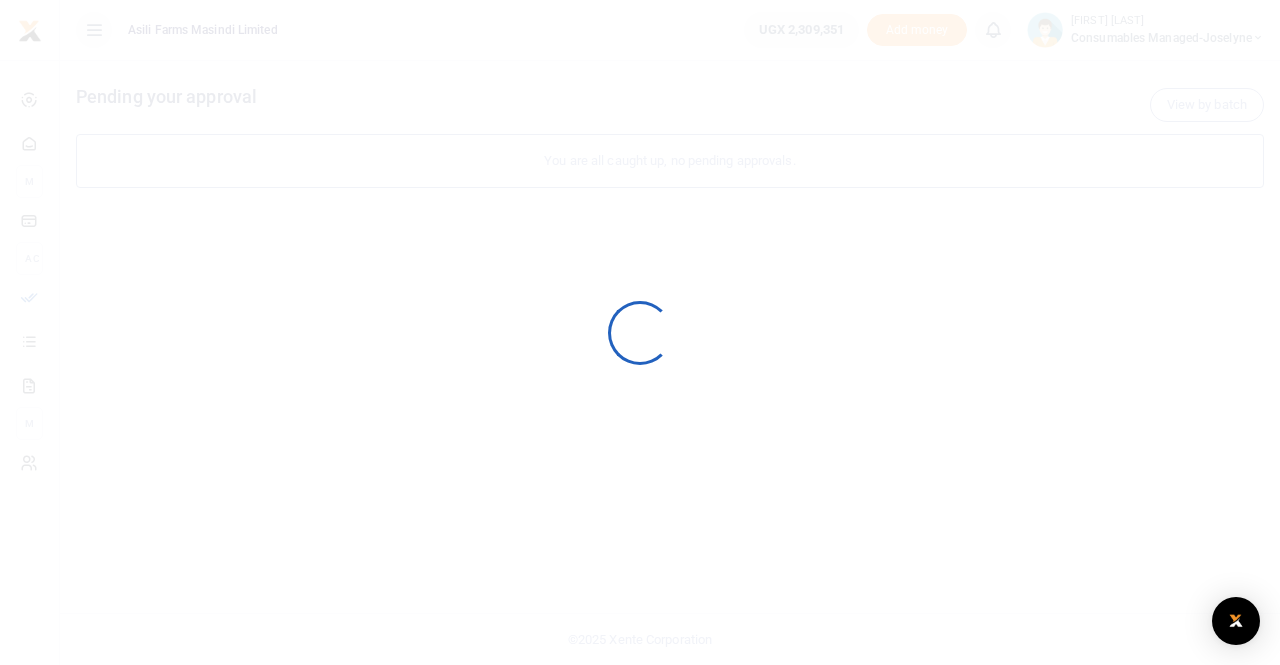 scroll, scrollTop: 0, scrollLeft: 0, axis: both 